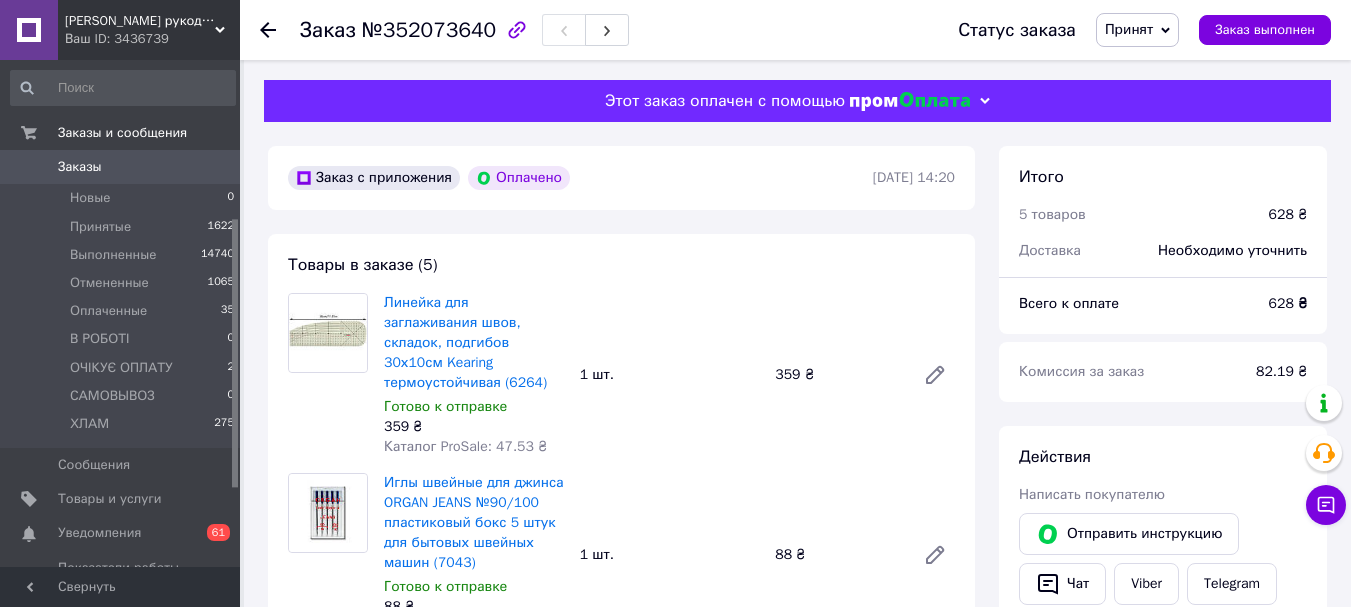 scroll, scrollTop: 1000, scrollLeft: 0, axis: vertical 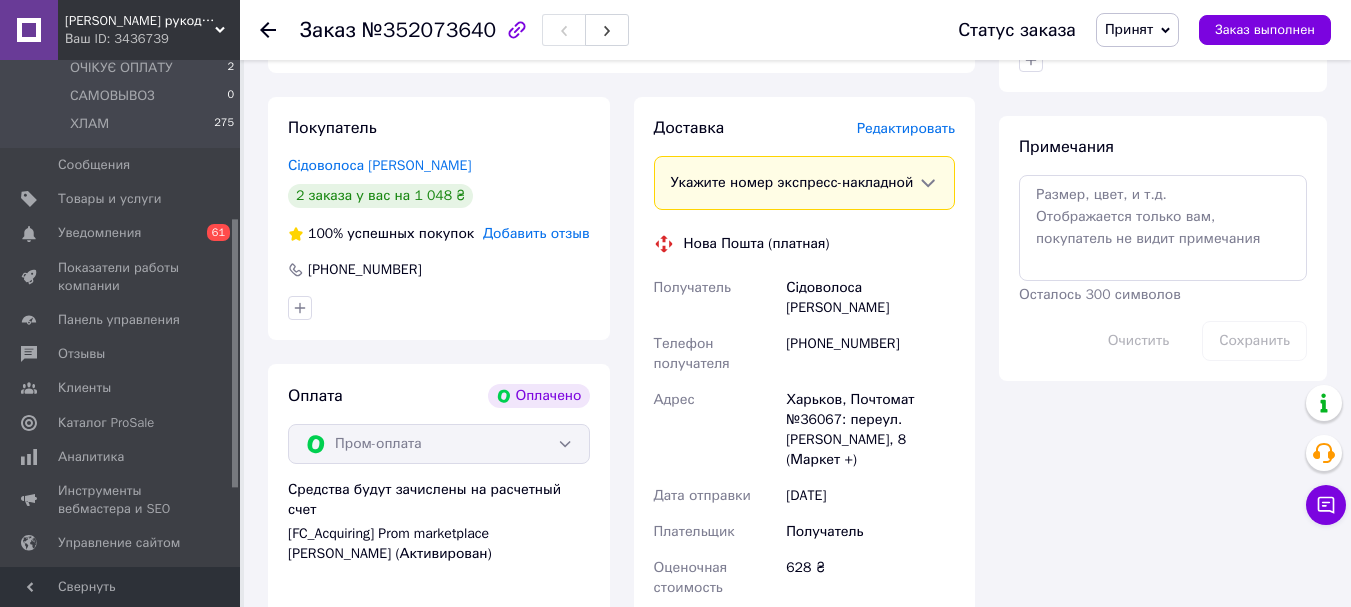click on "Редактировать" at bounding box center (906, 128) 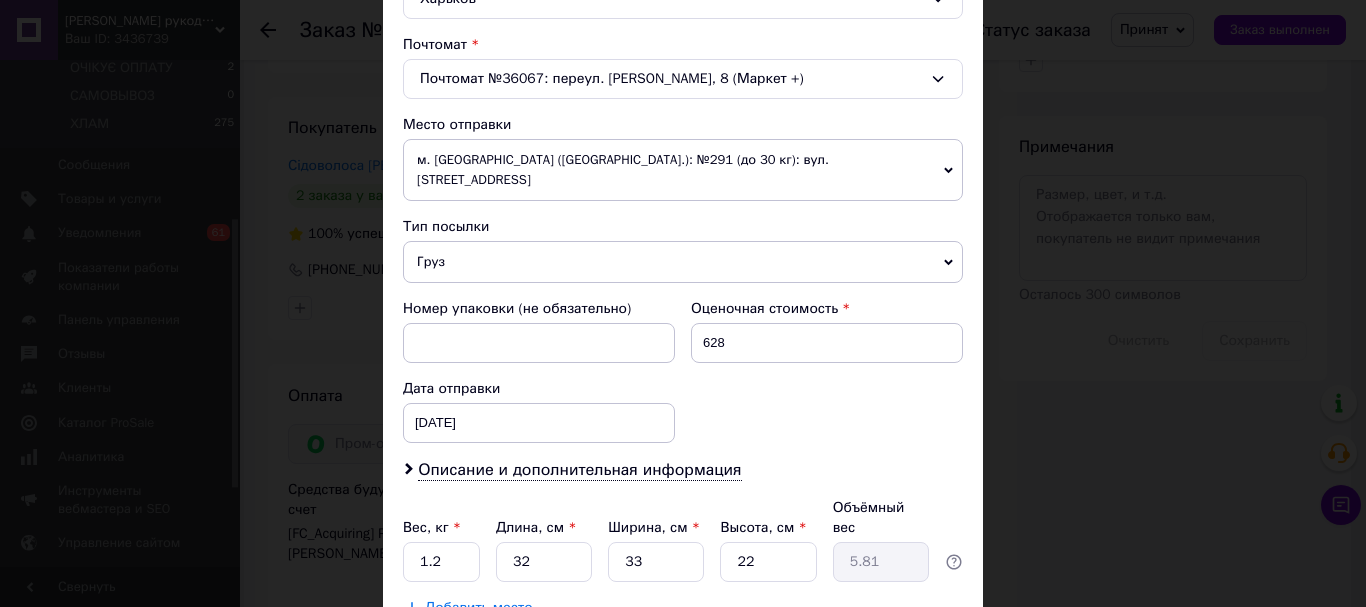 scroll, scrollTop: 700, scrollLeft: 0, axis: vertical 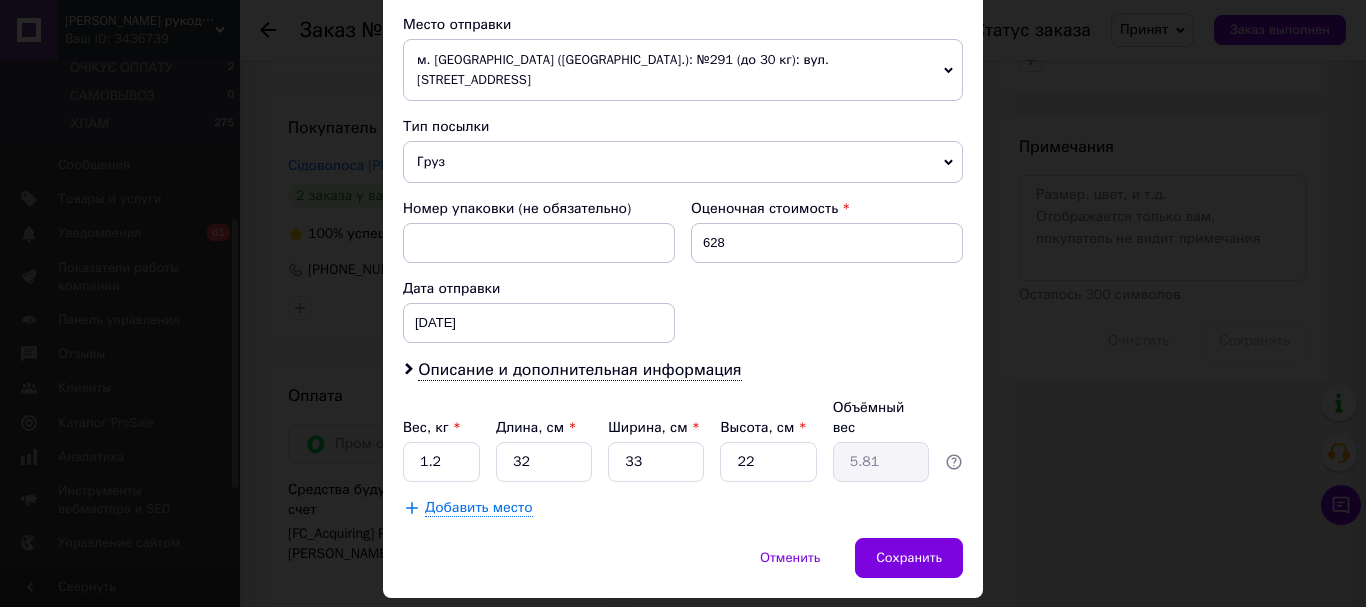 click on "Груз" at bounding box center (683, 162) 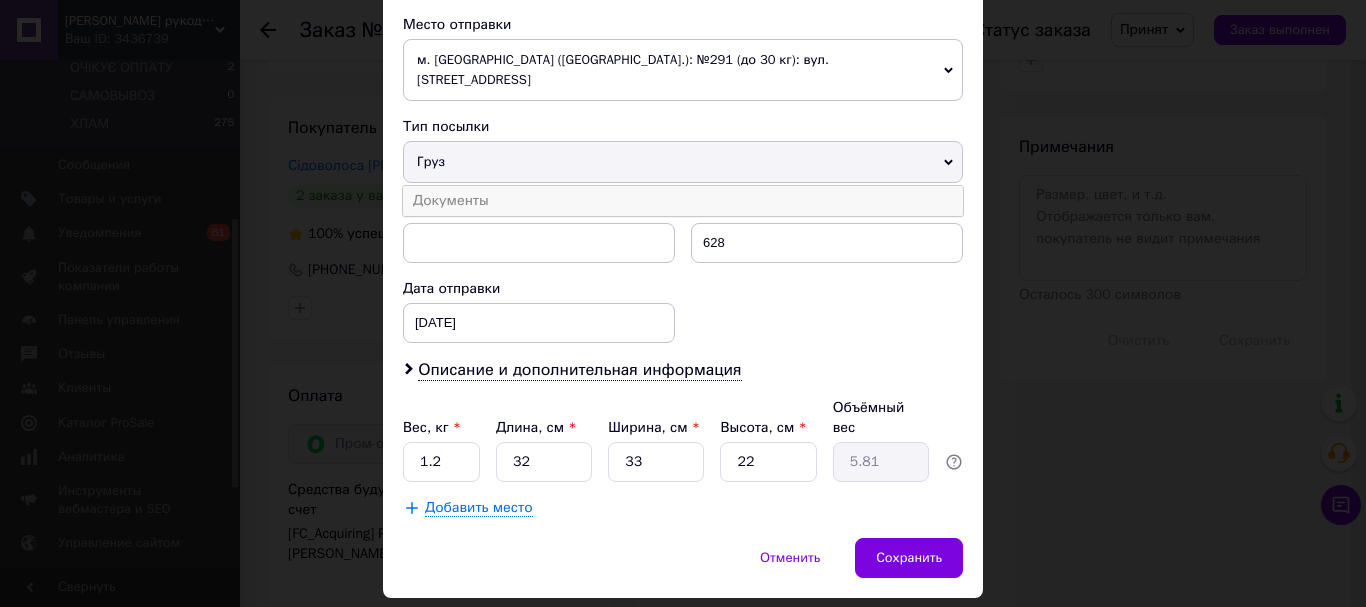 click on "Документы" at bounding box center (683, 201) 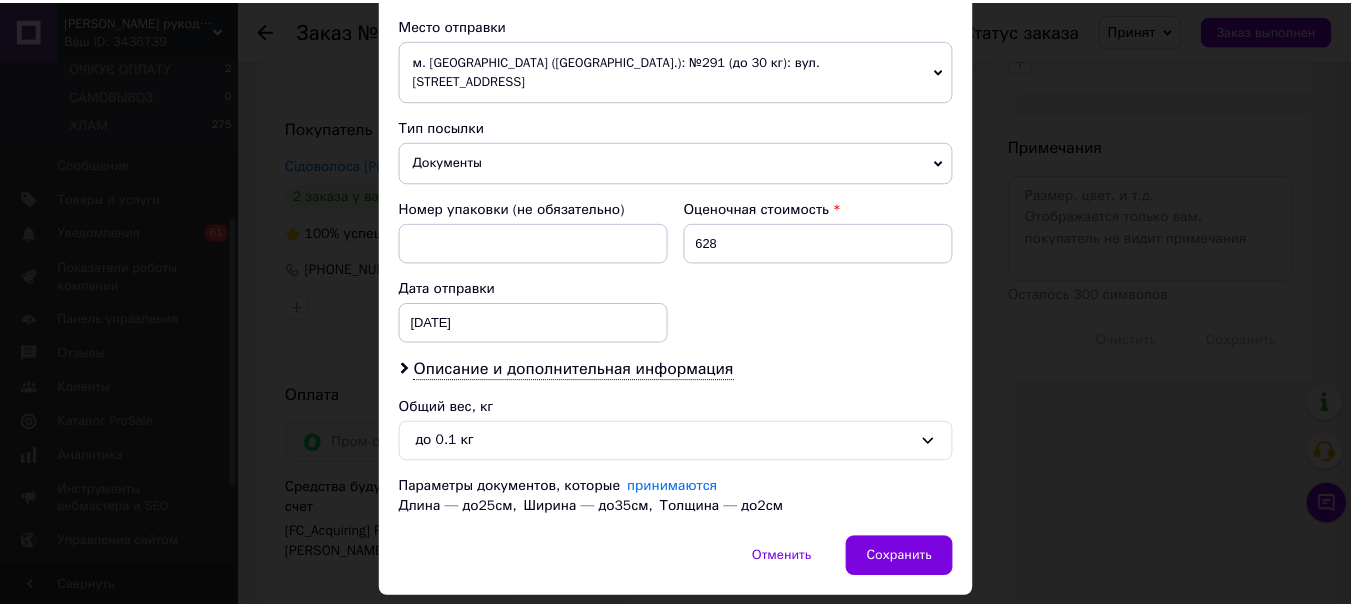 scroll, scrollTop: 741, scrollLeft: 0, axis: vertical 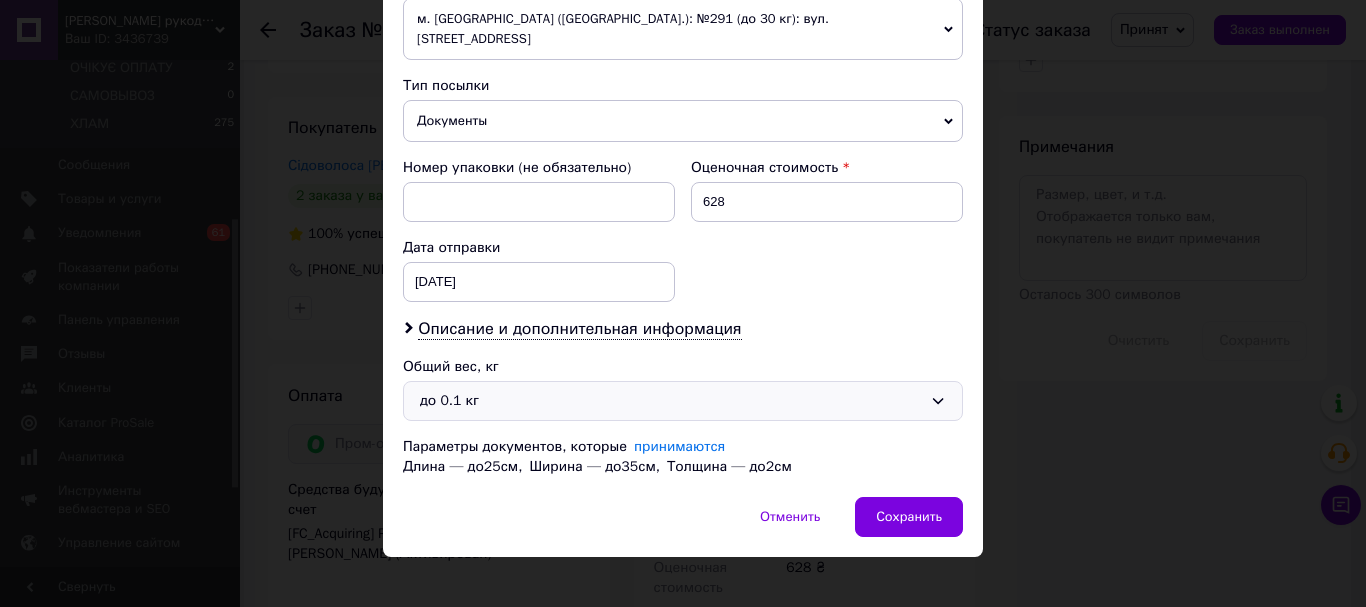 click on "до 0.1 кг" at bounding box center [671, 401] 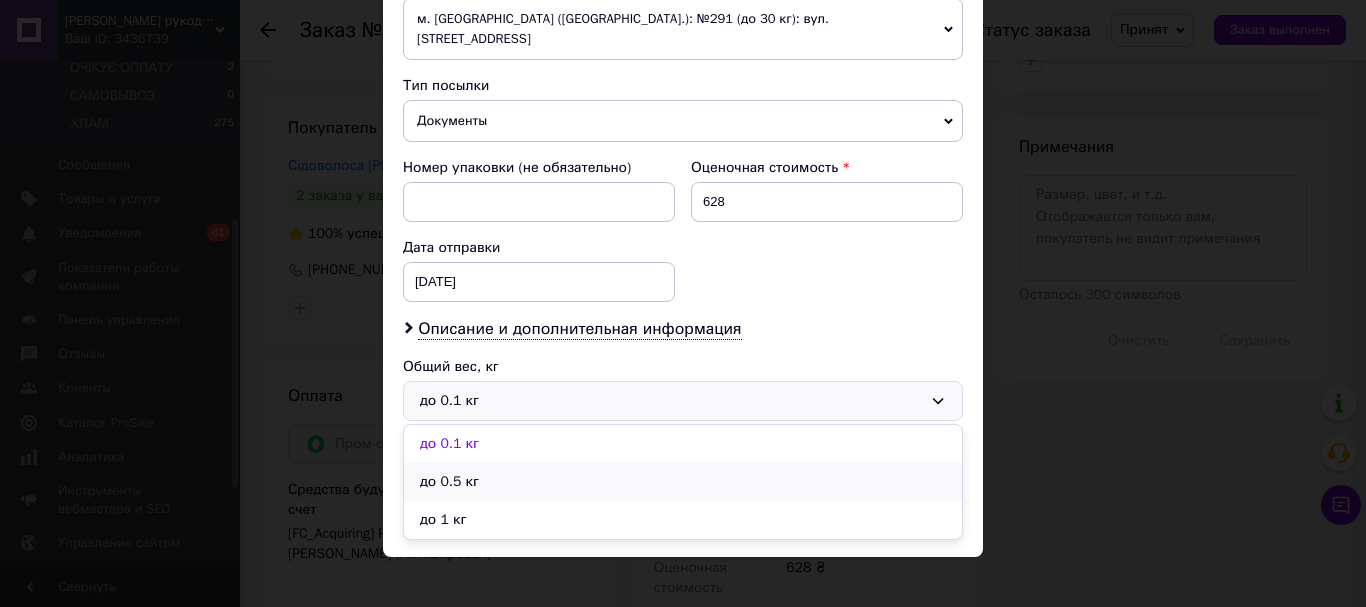 click on "до 0.5 кг" at bounding box center [683, 482] 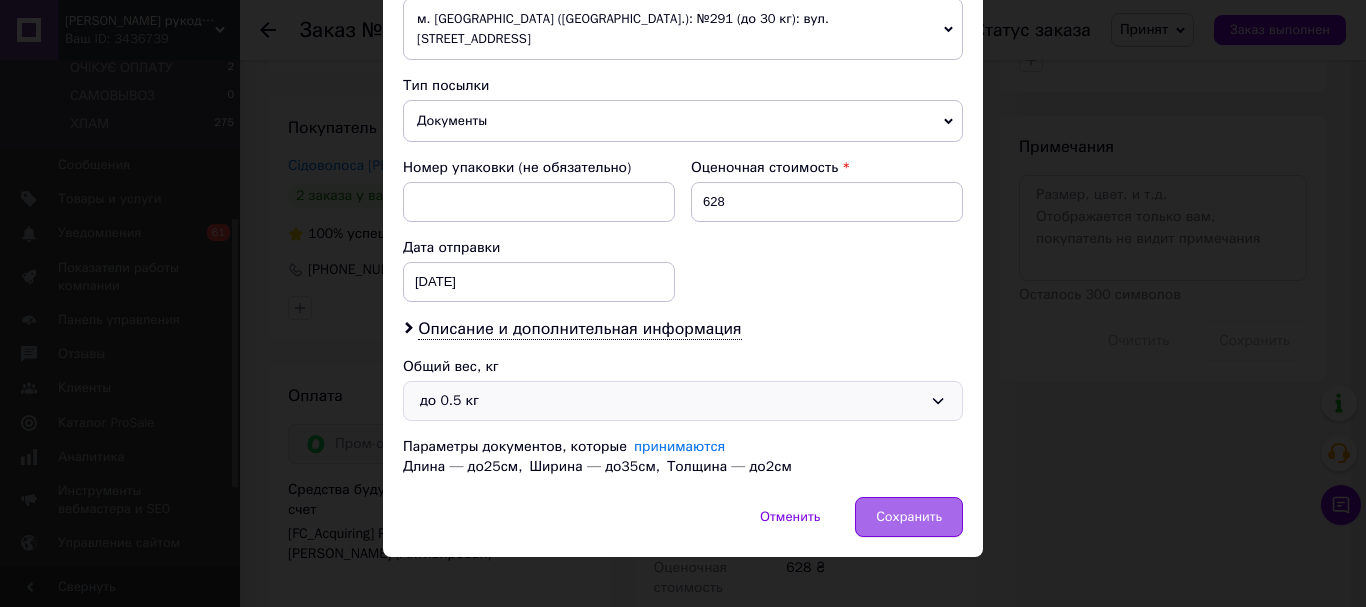 click on "Сохранить" at bounding box center [909, 517] 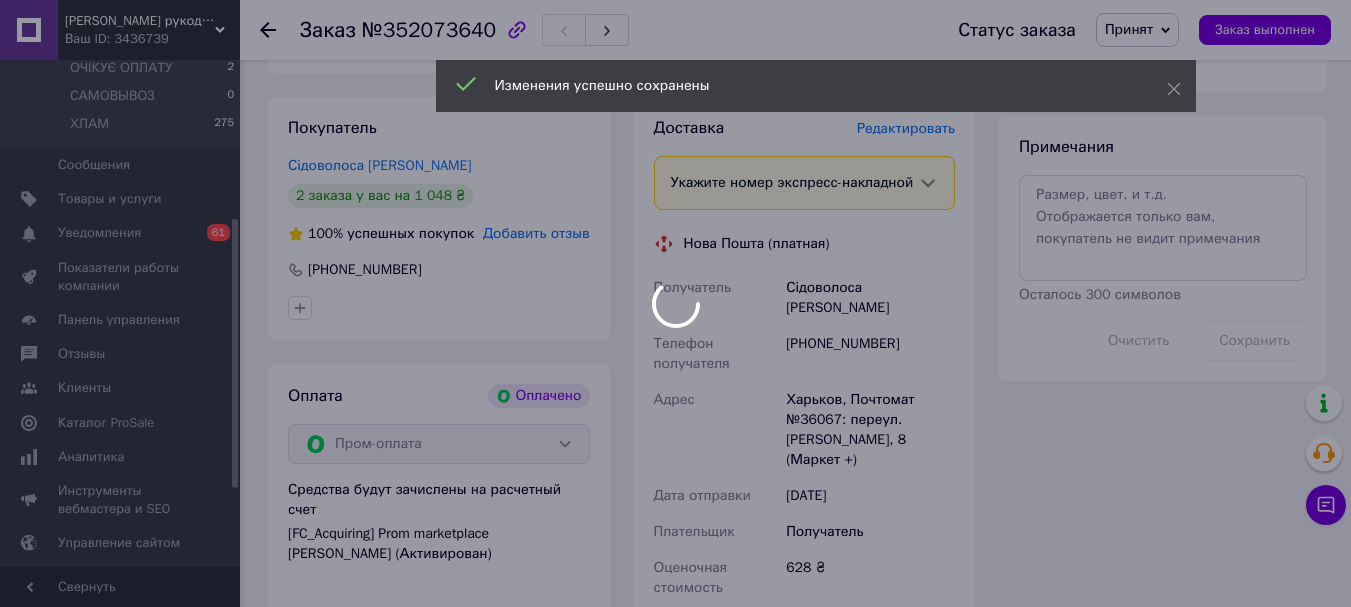 scroll, scrollTop: 1500, scrollLeft: 0, axis: vertical 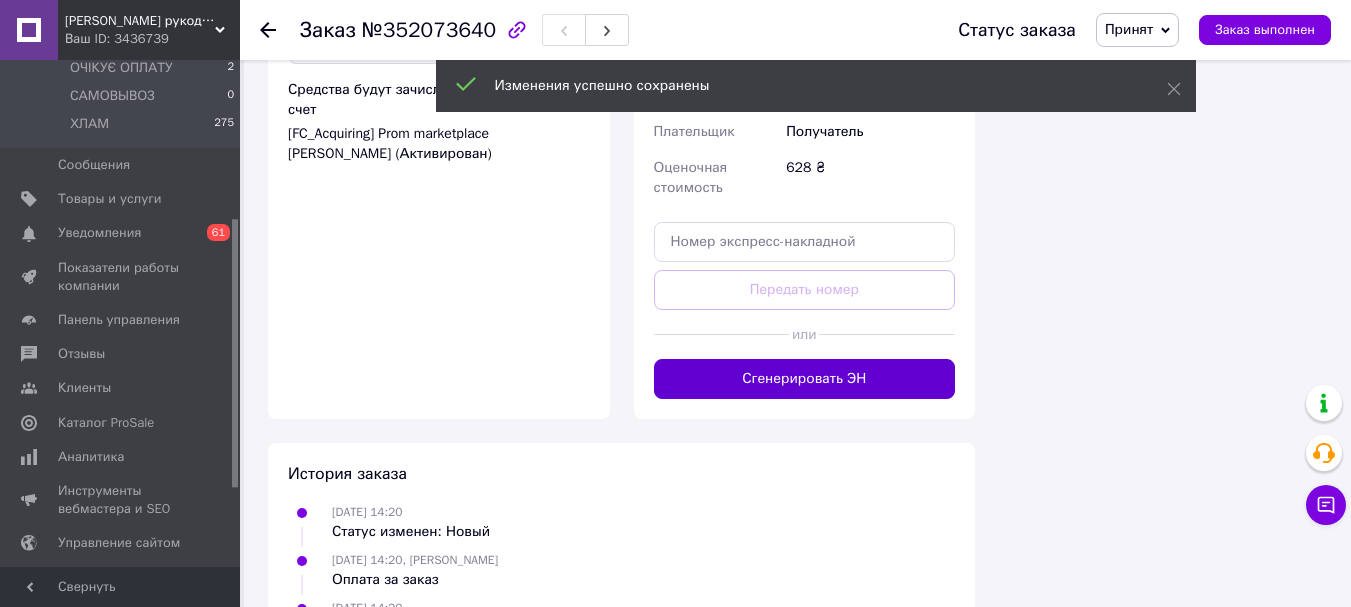 click on "Сгенерировать ЭН" at bounding box center [805, 379] 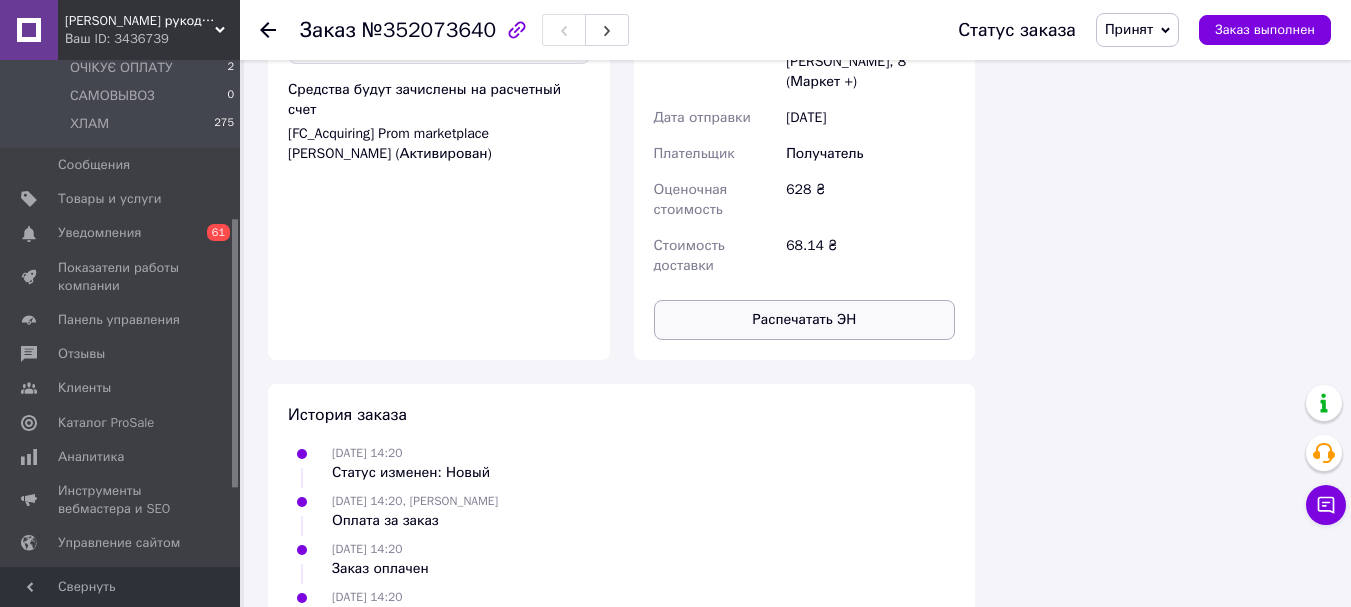 click on "Распечатать ЭН" at bounding box center [805, 320] 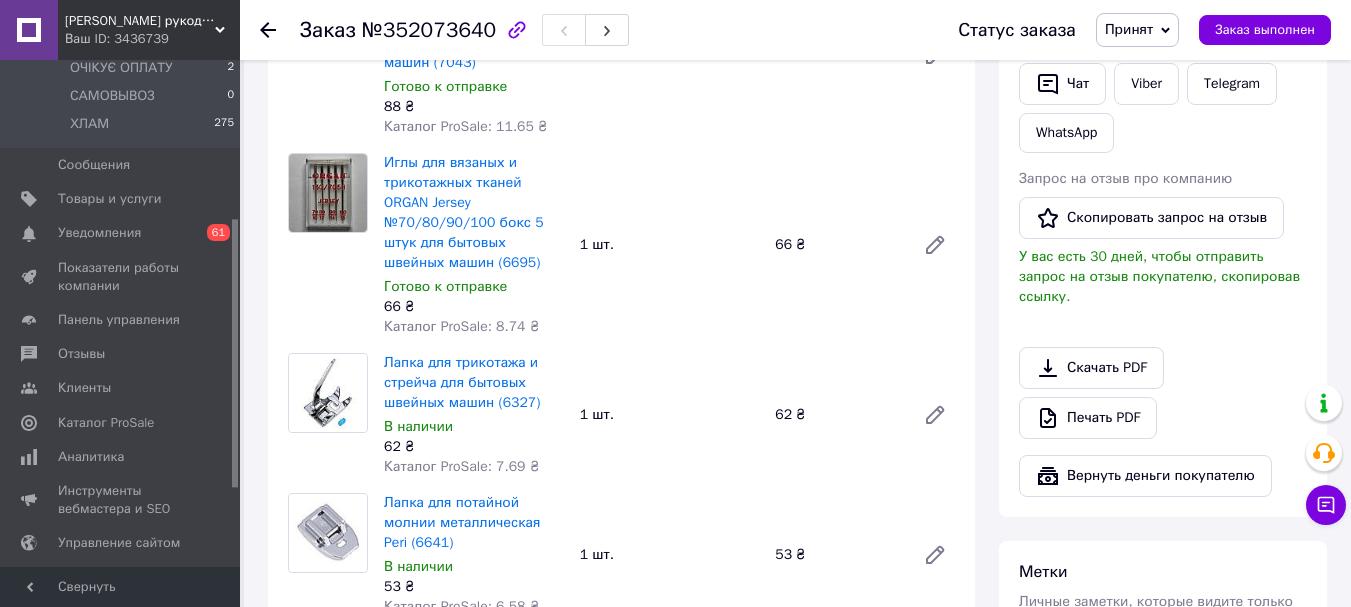 scroll, scrollTop: 0, scrollLeft: 0, axis: both 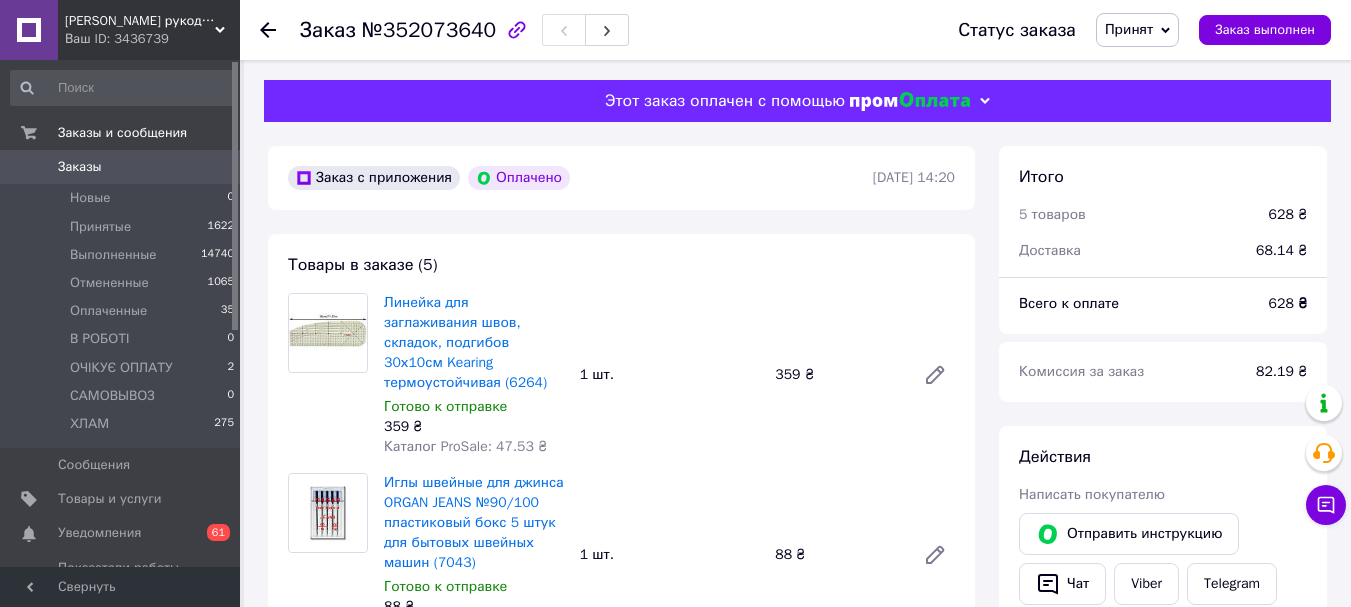 click on "Заказы" at bounding box center [80, 167] 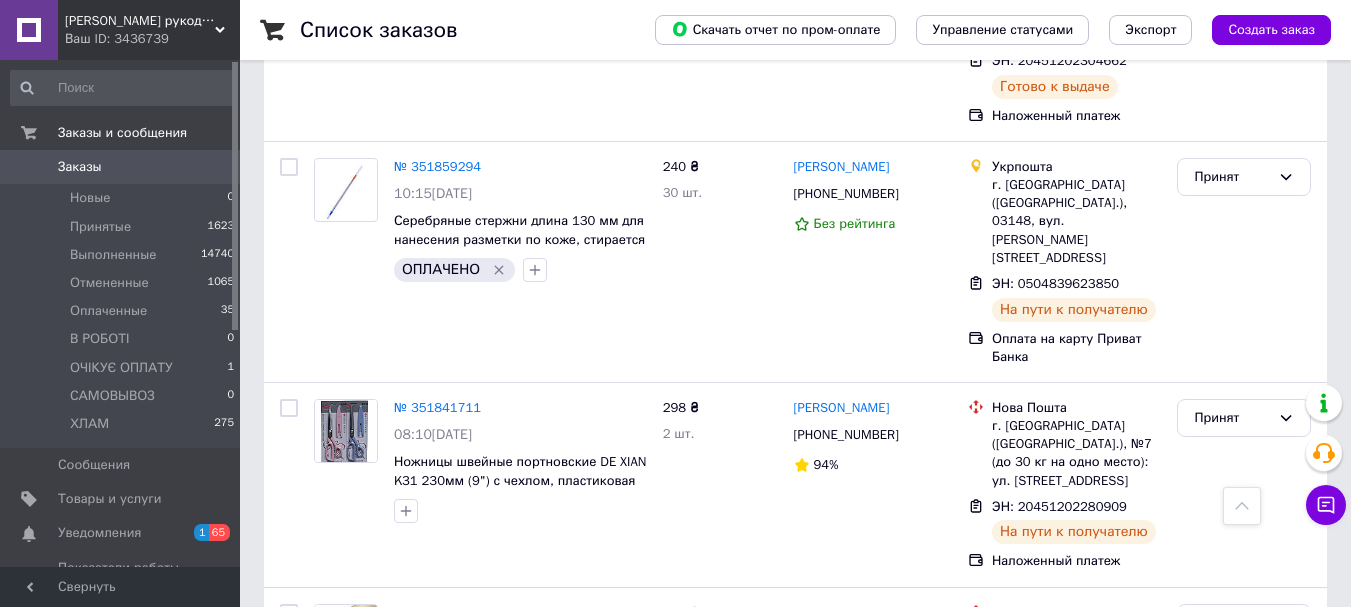 scroll, scrollTop: 2800, scrollLeft: 0, axis: vertical 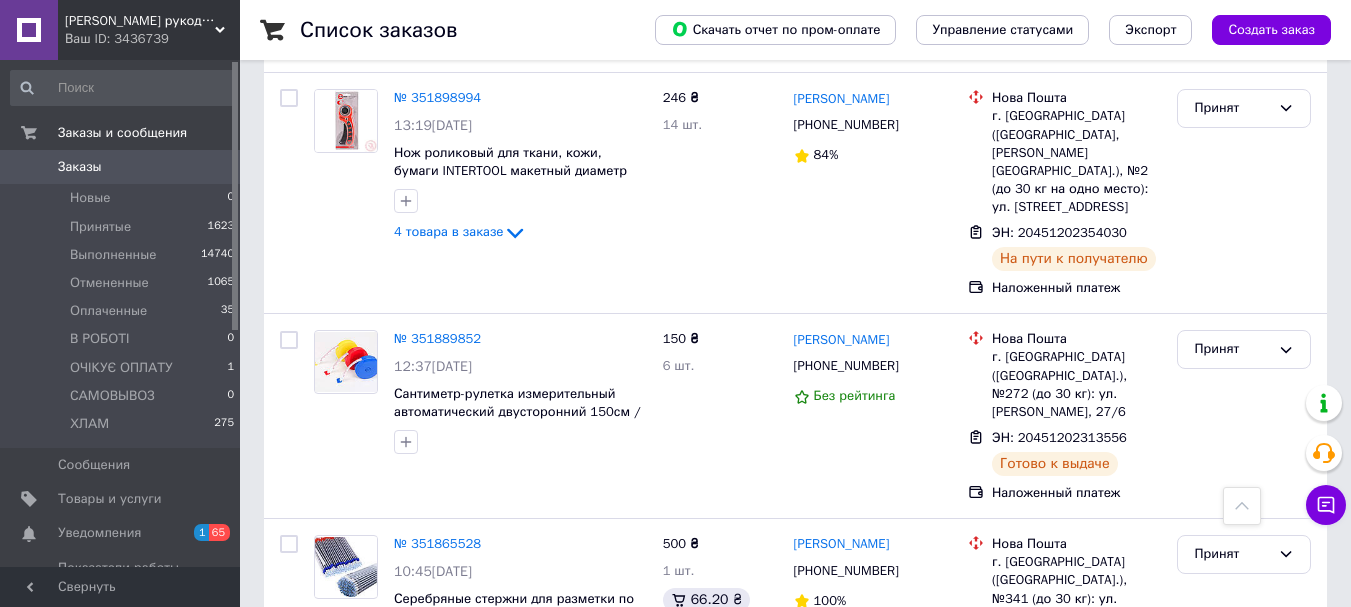 click on "Заказы" at bounding box center (80, 167) 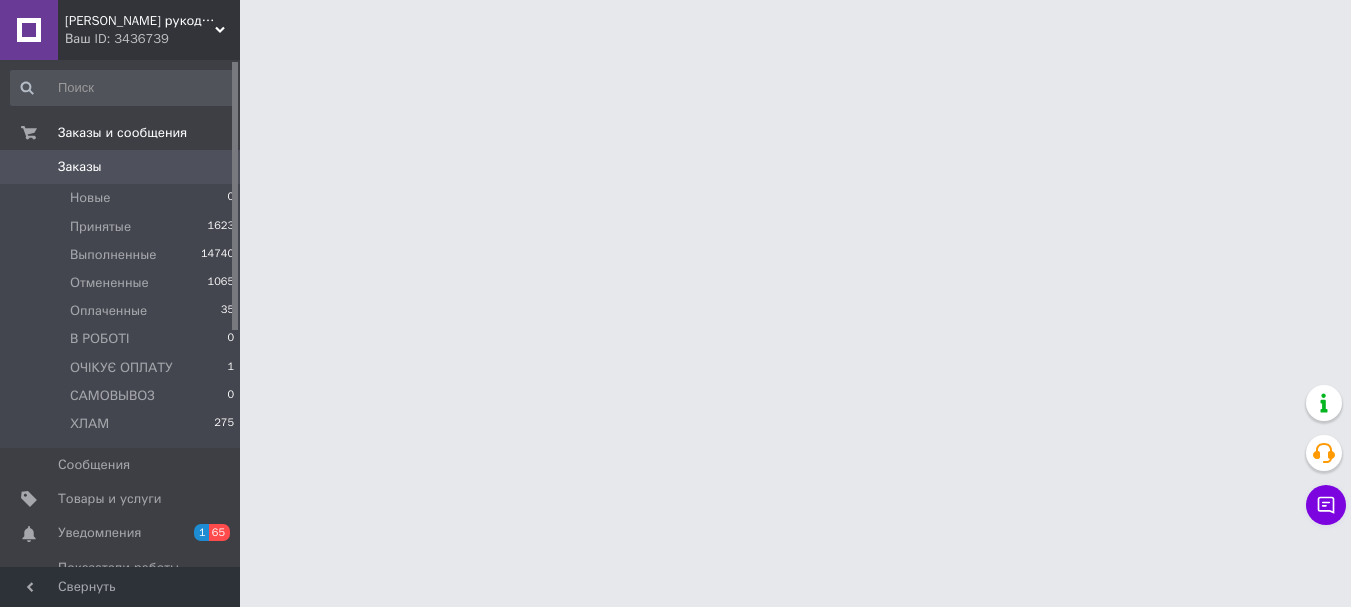 scroll, scrollTop: 0, scrollLeft: 0, axis: both 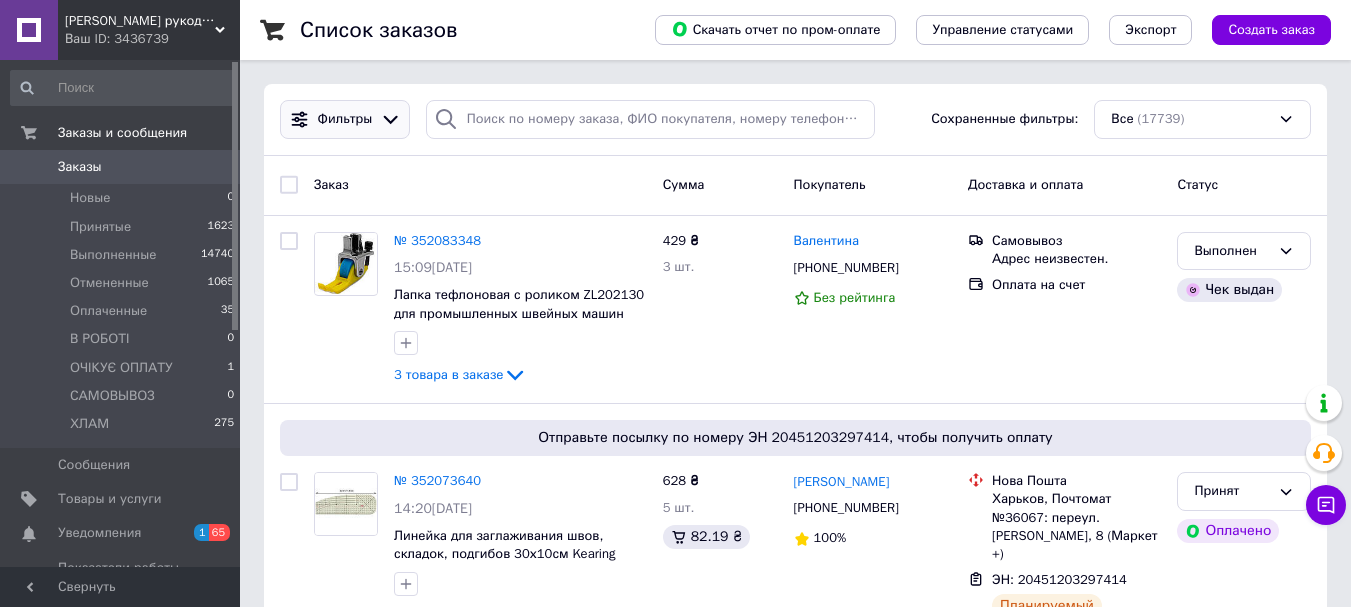 click on "Фильтры" at bounding box center (345, 119) 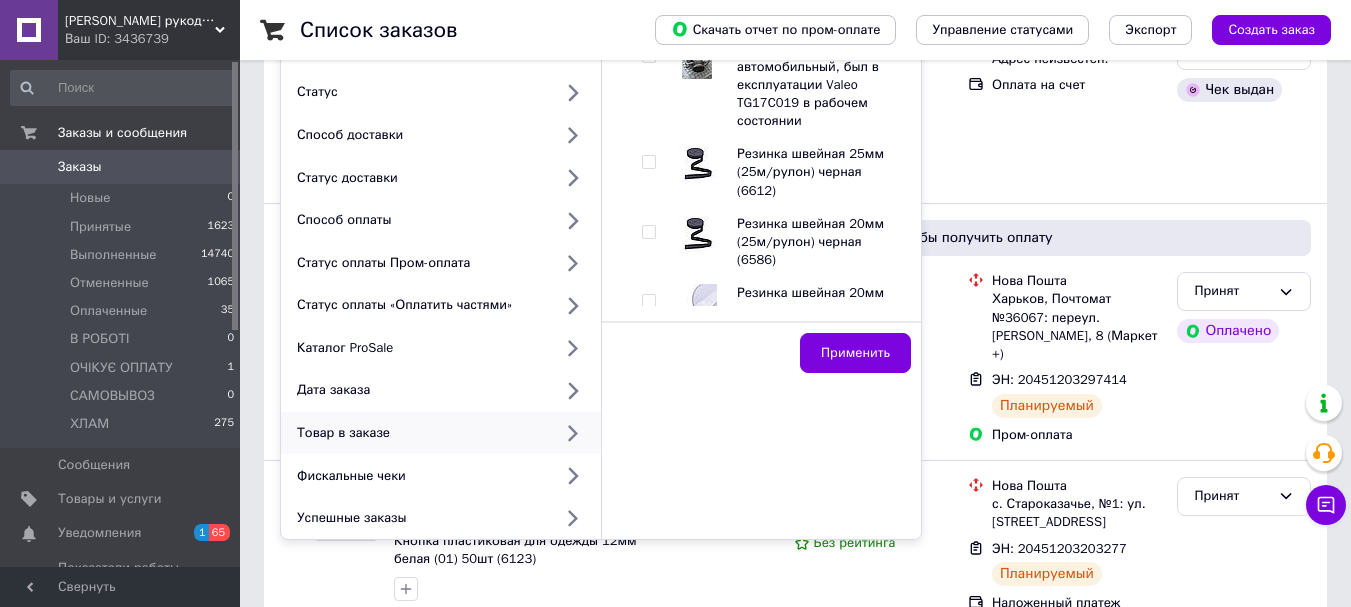 scroll, scrollTop: 0, scrollLeft: 0, axis: both 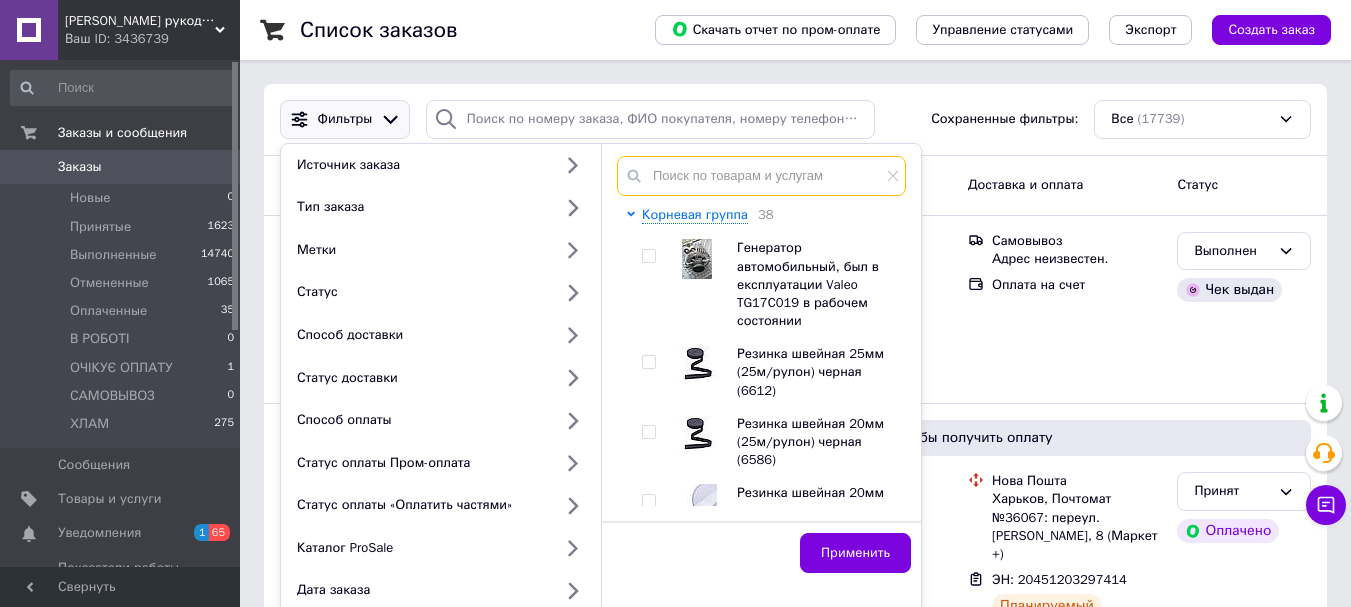 click at bounding box center [761, 176] 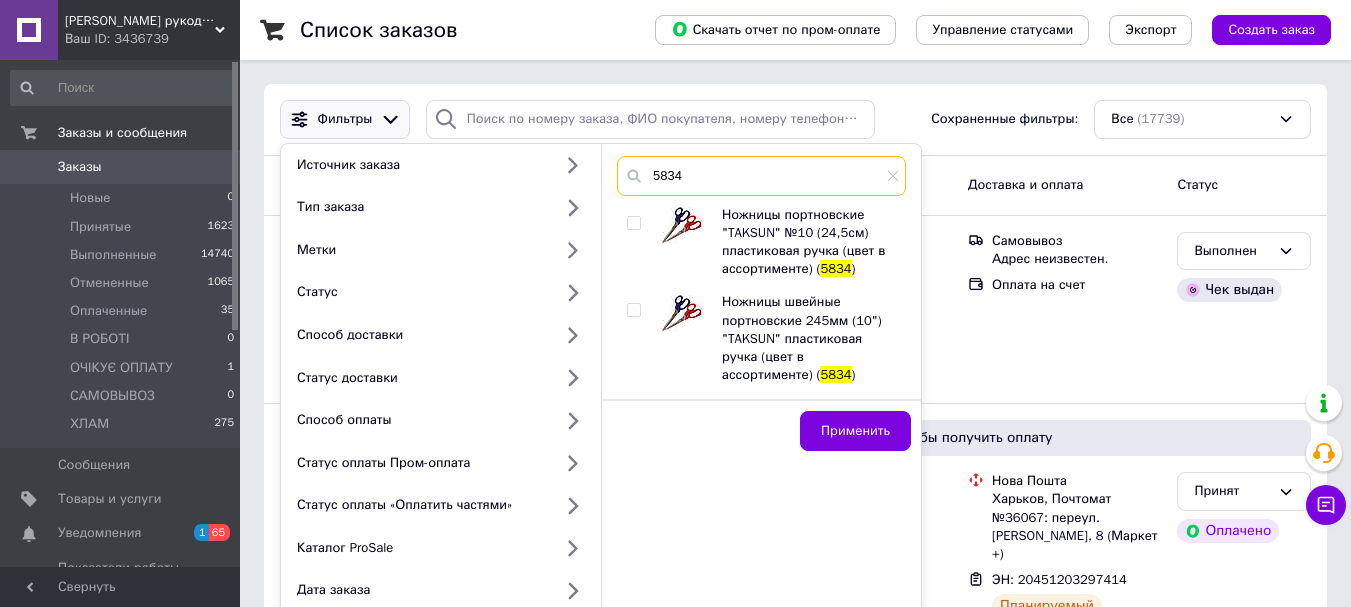 type on "5834" 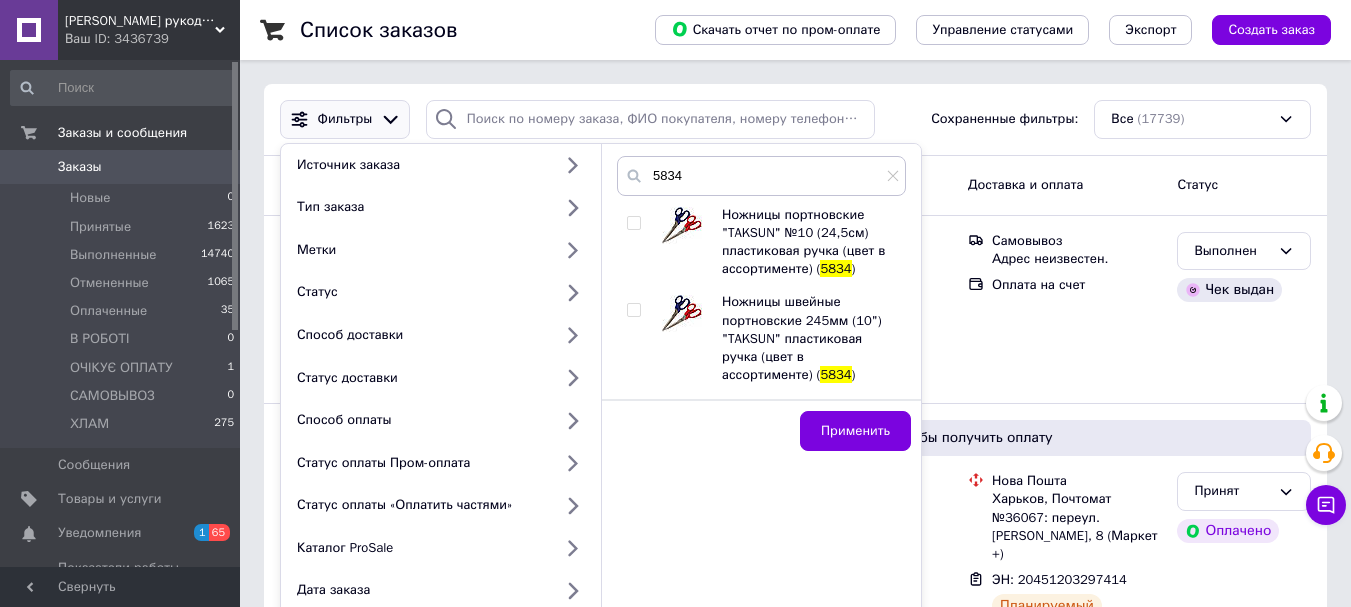 drag, startPoint x: 639, startPoint y: 217, endPoint x: 644, endPoint y: 326, distance: 109.11462 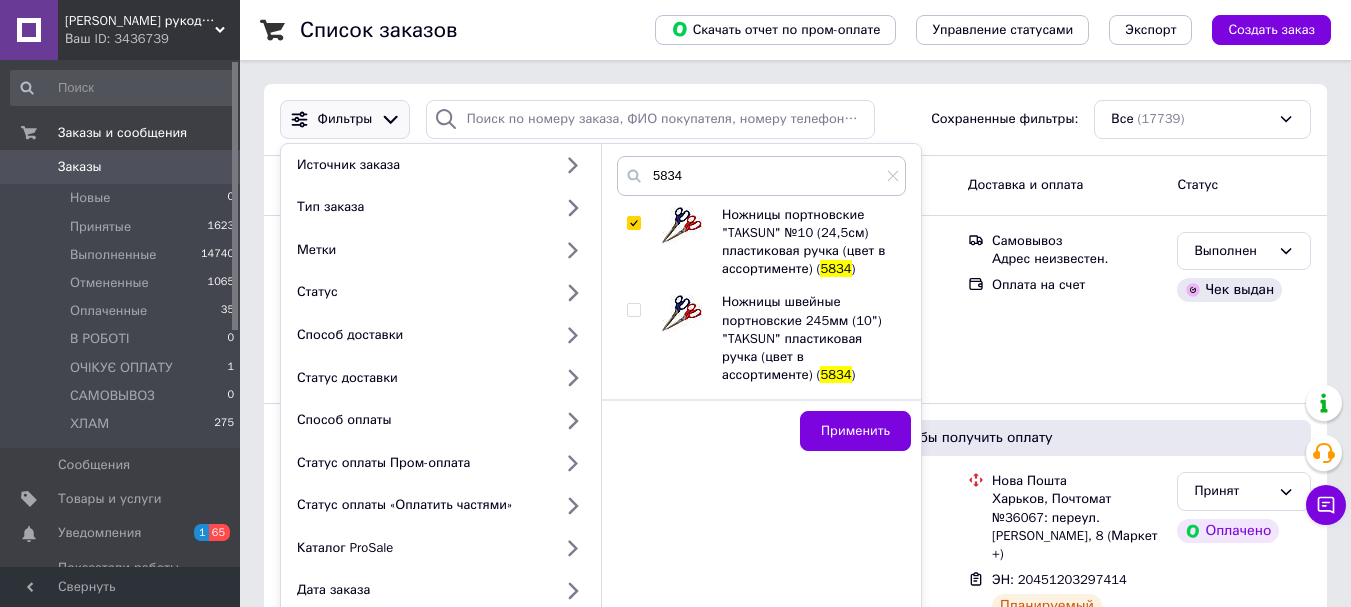 checkbox on "true" 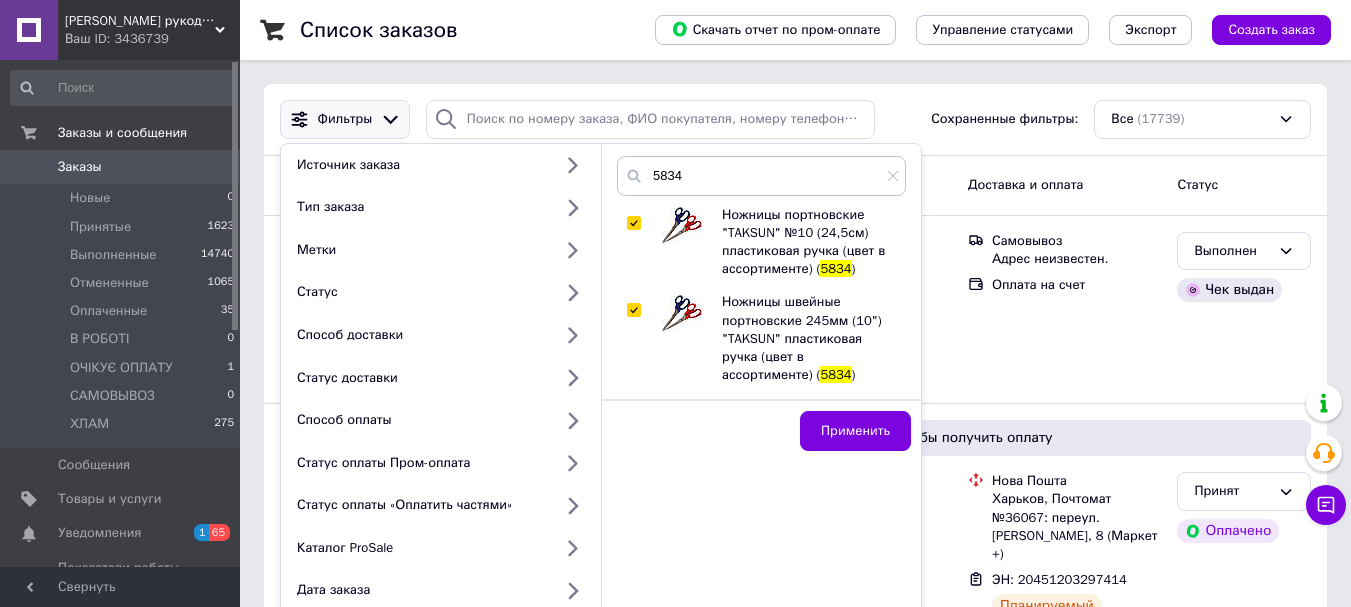 checkbox on "true" 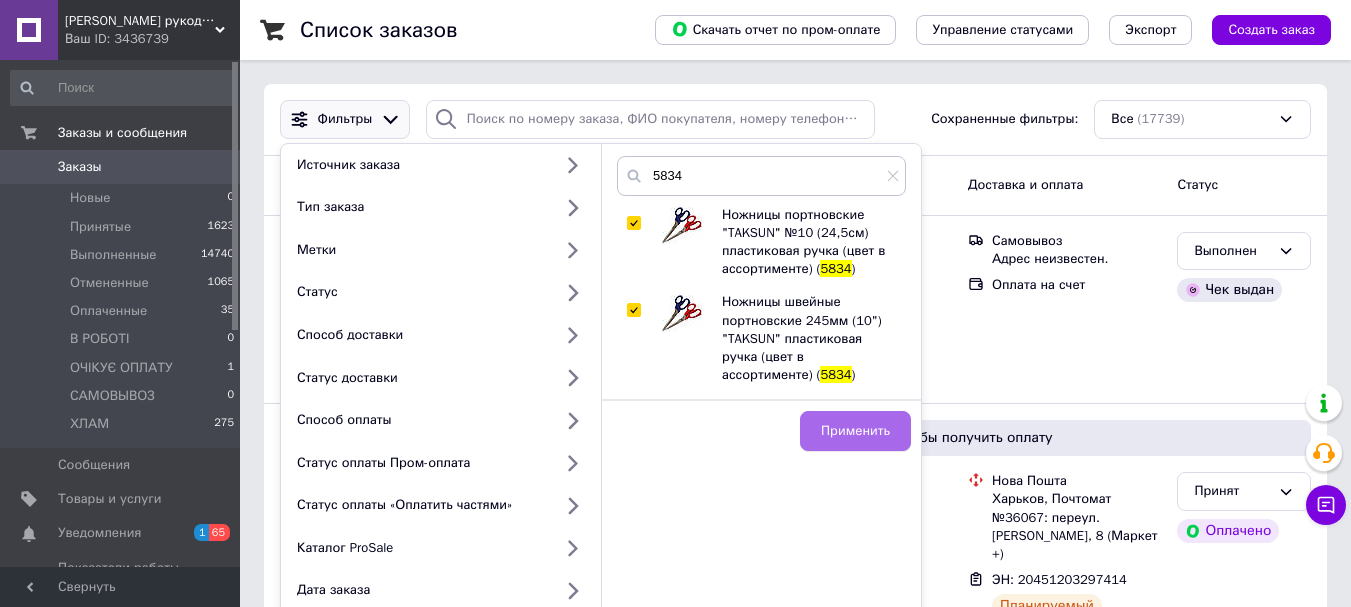 click on "Применить" at bounding box center (855, 431) 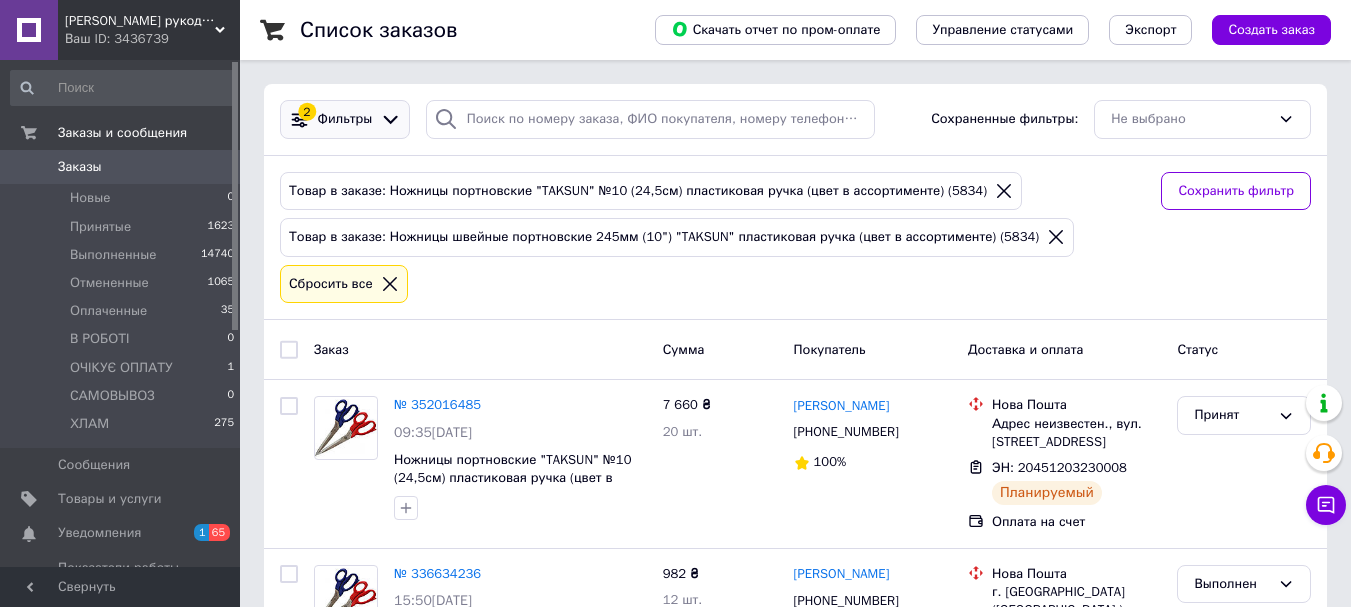 click on "Фильтры" at bounding box center (345, 119) 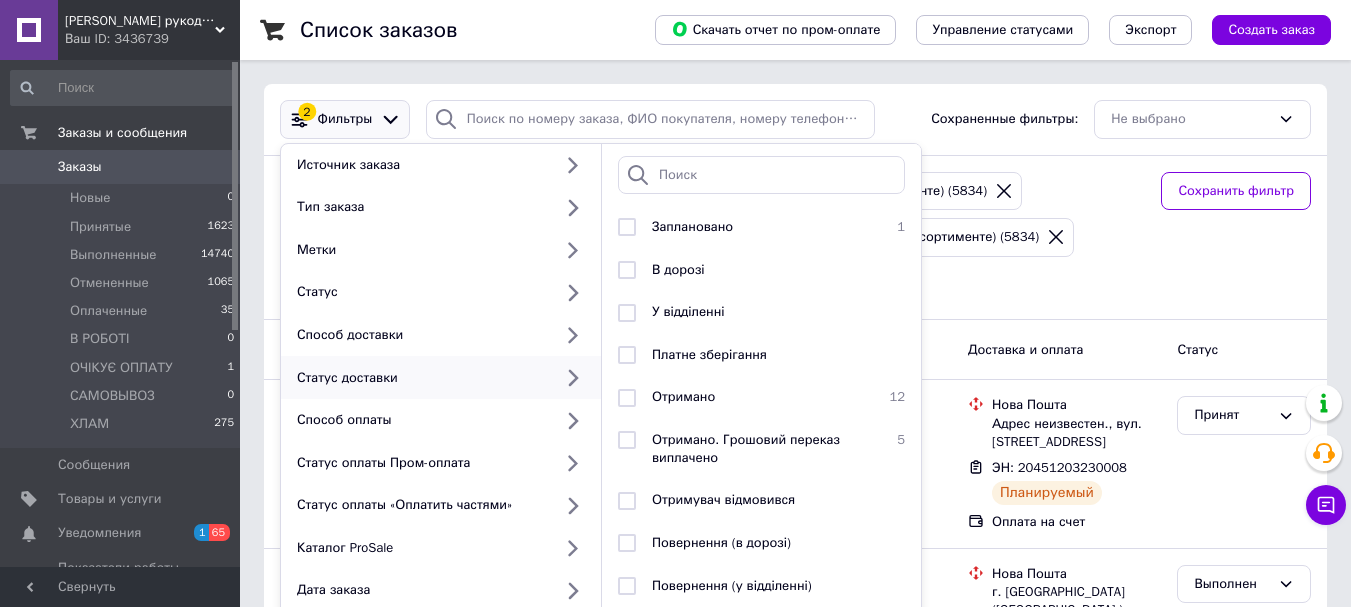 scroll, scrollTop: 200, scrollLeft: 0, axis: vertical 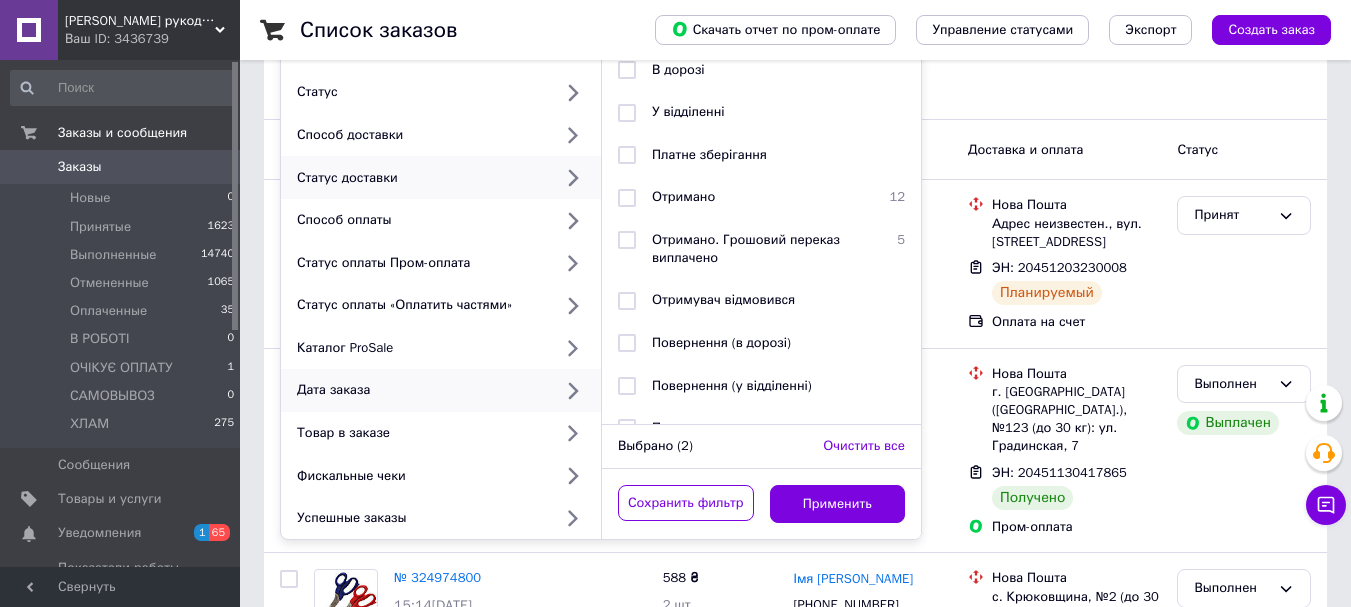 click 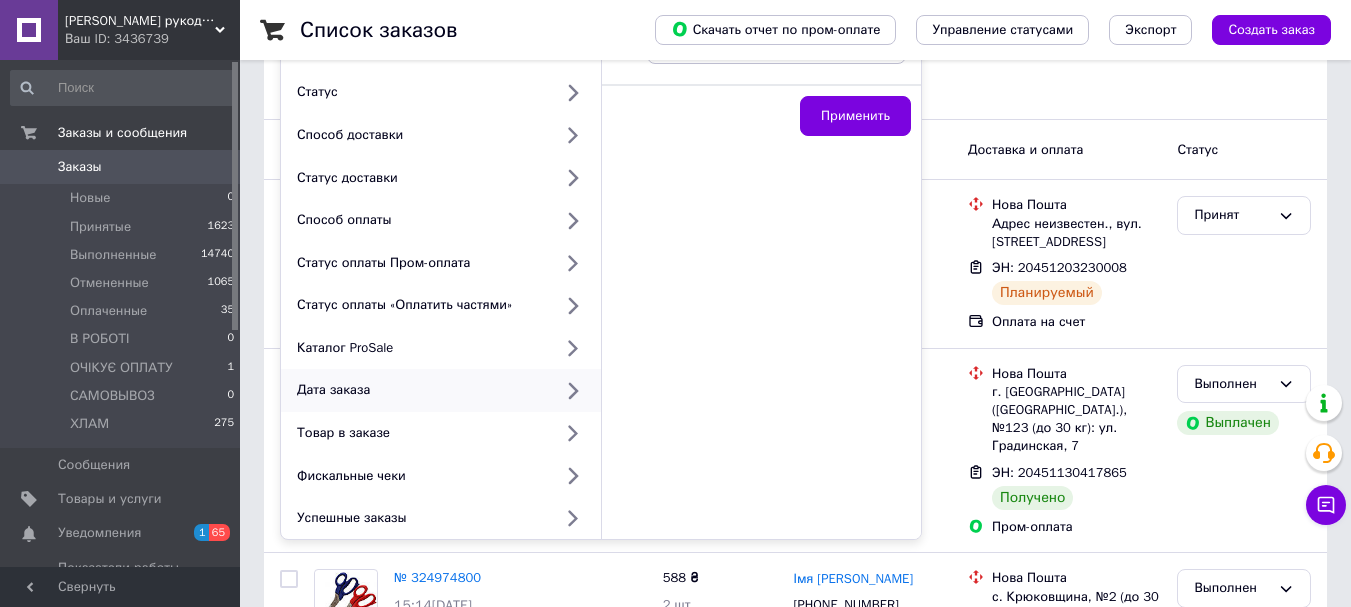 scroll, scrollTop: 100, scrollLeft: 0, axis: vertical 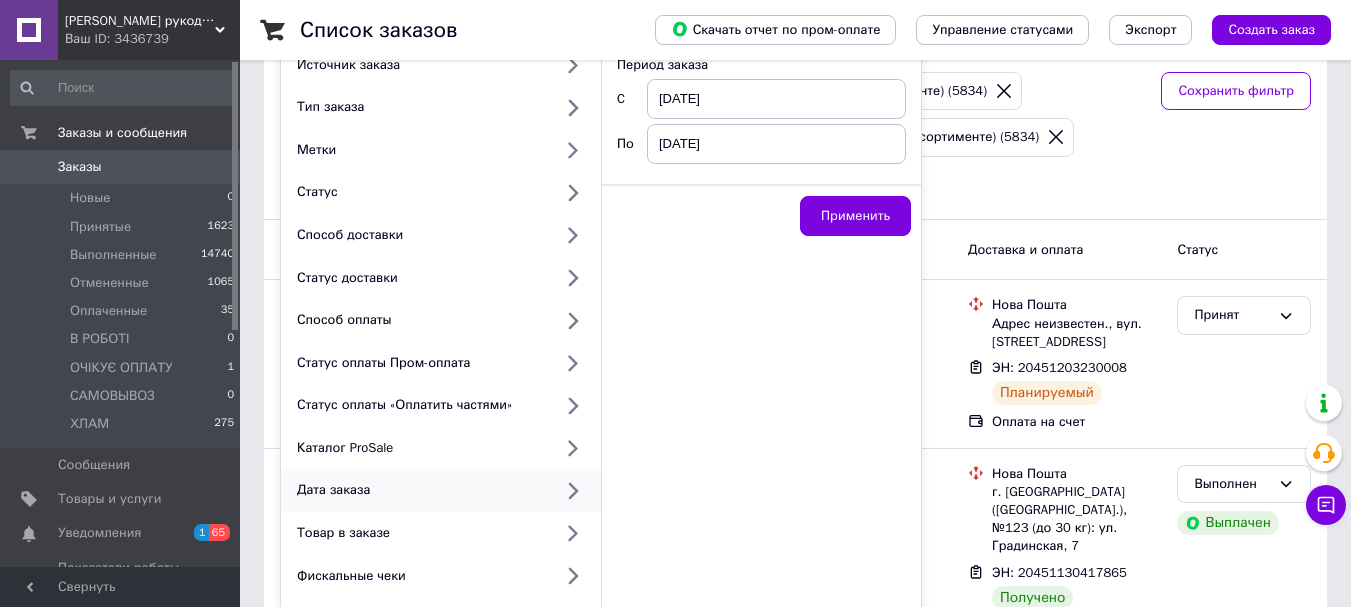 click on "[DATE]" at bounding box center (776, 99) 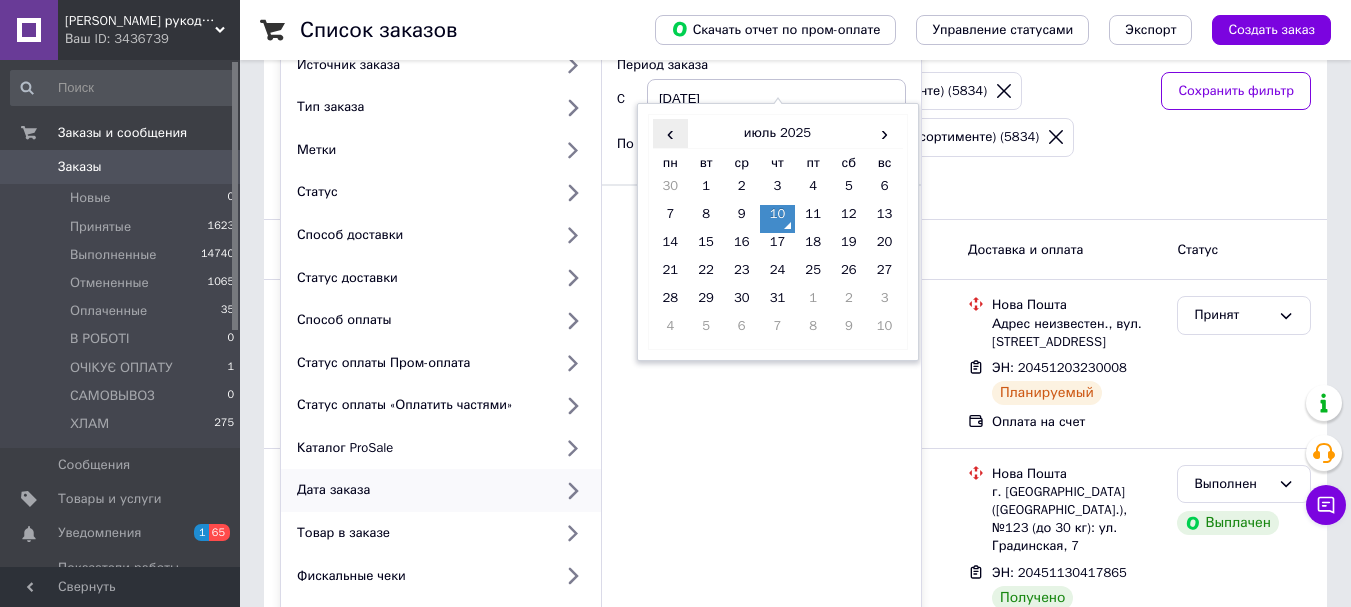 click on "‹" at bounding box center [671, 133] 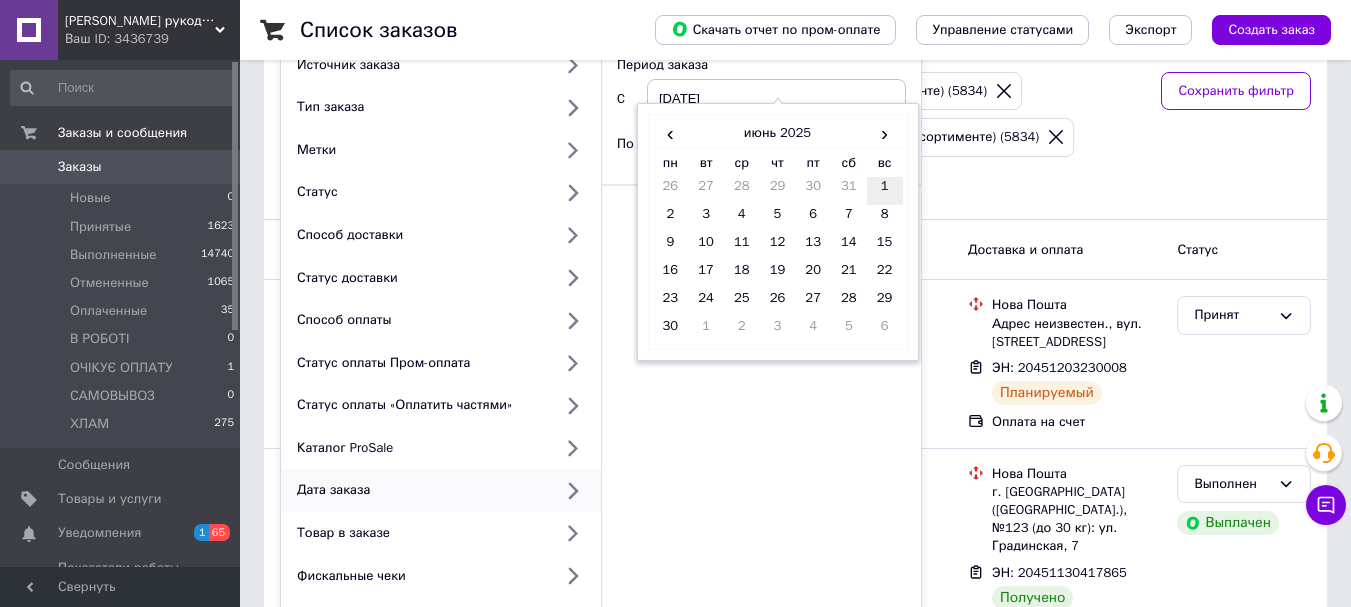click on "1" at bounding box center [885, 191] 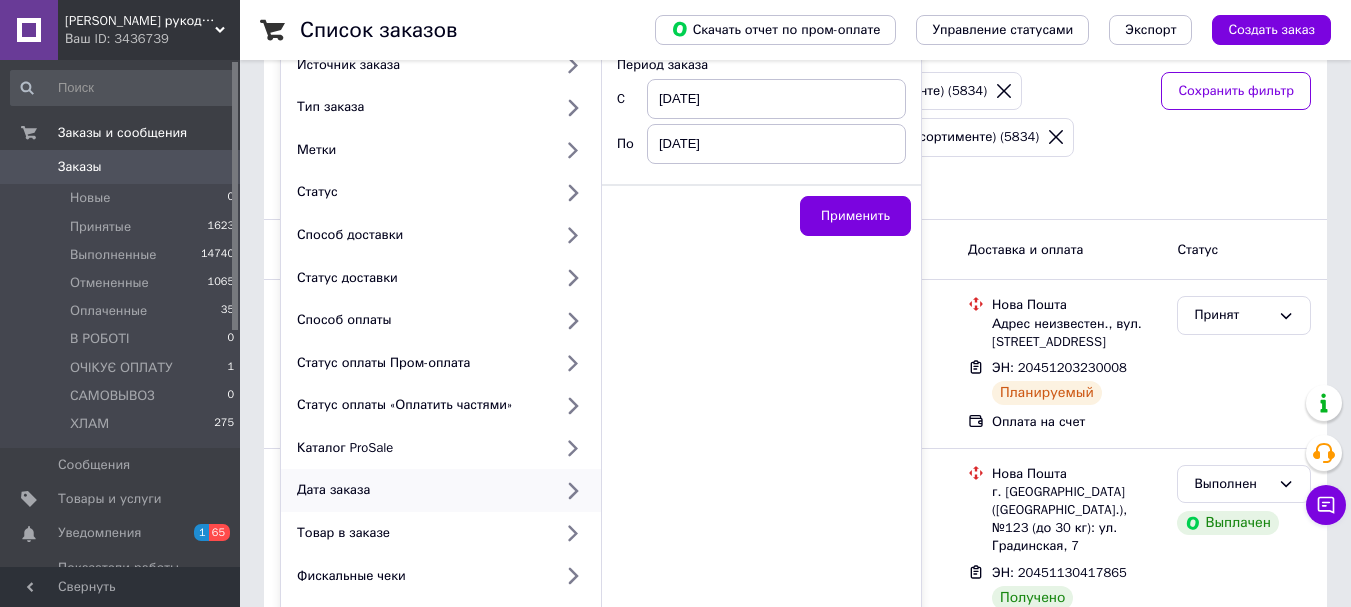click on "[DATE]" at bounding box center (776, 144) 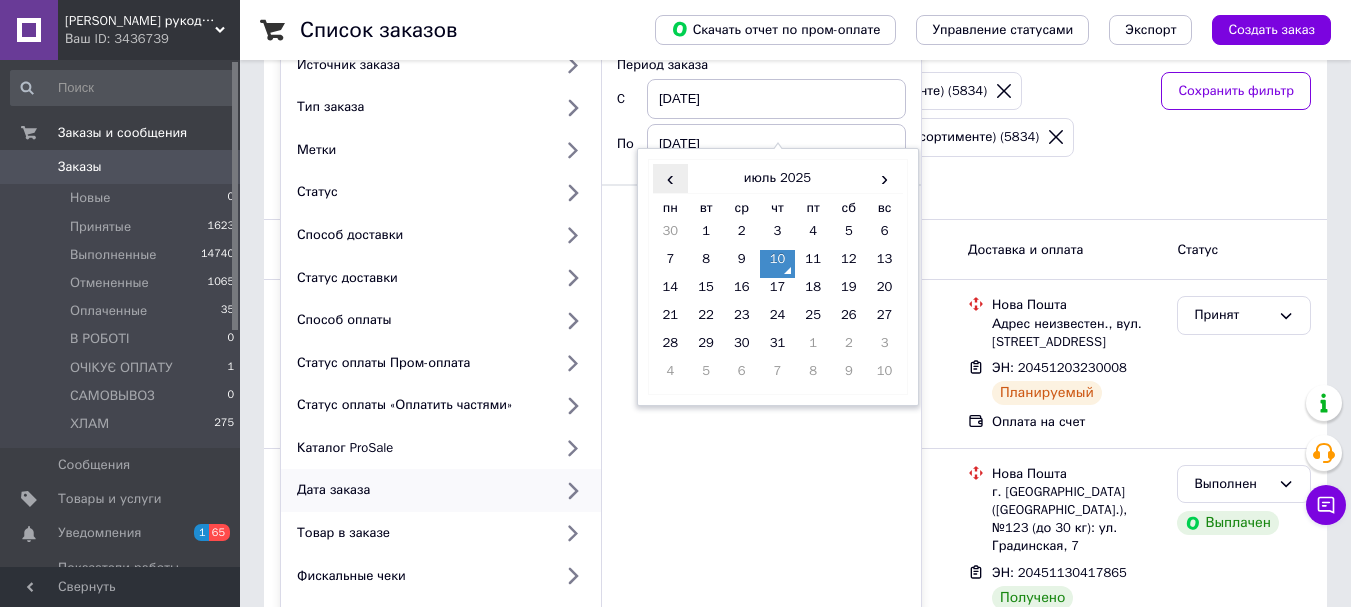 click on "‹" at bounding box center [671, 178] 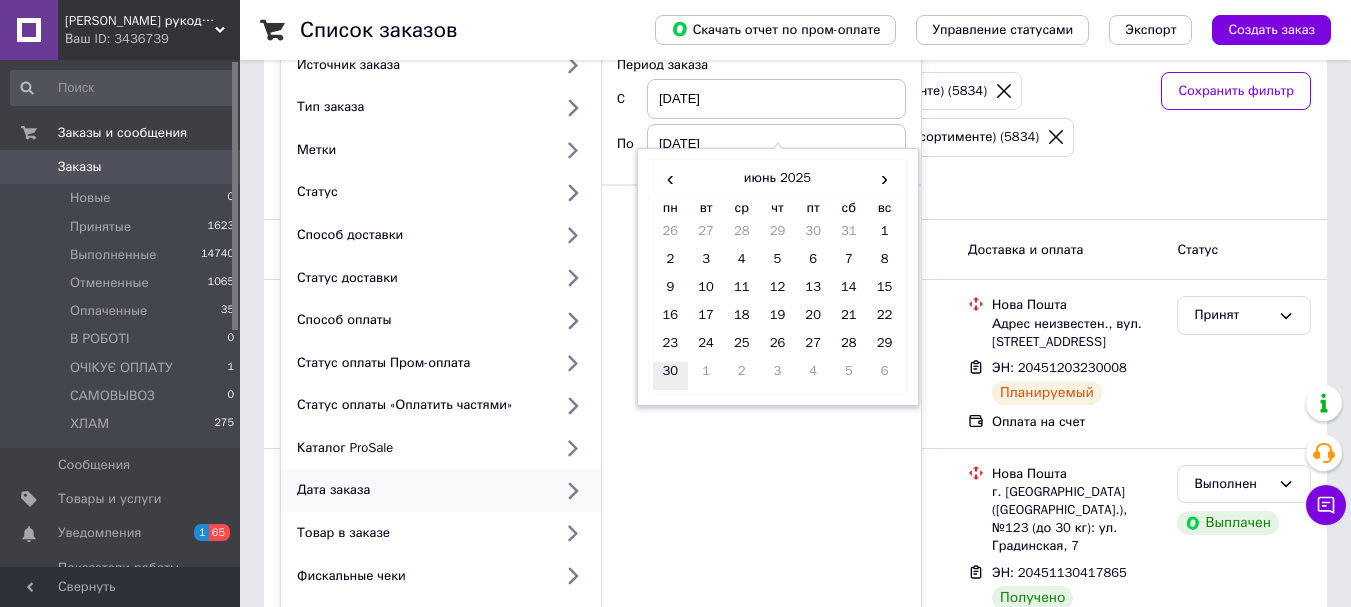 click on "30" at bounding box center [671, 376] 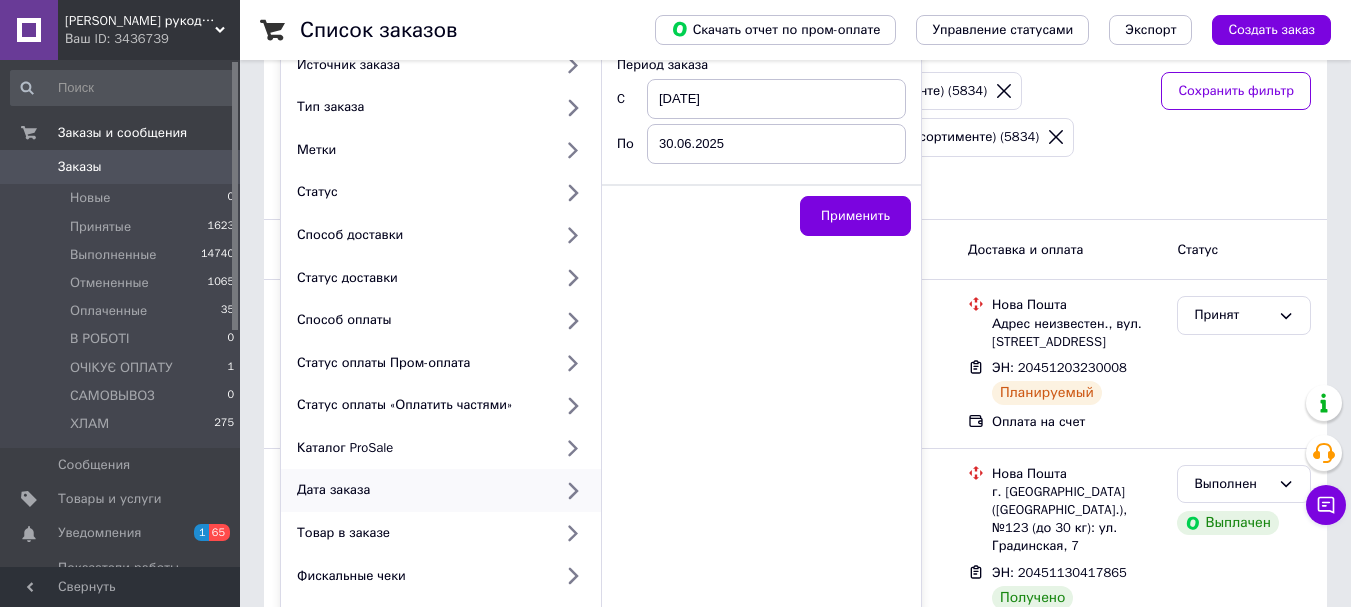 click on "30.06.2025" at bounding box center (776, 144) 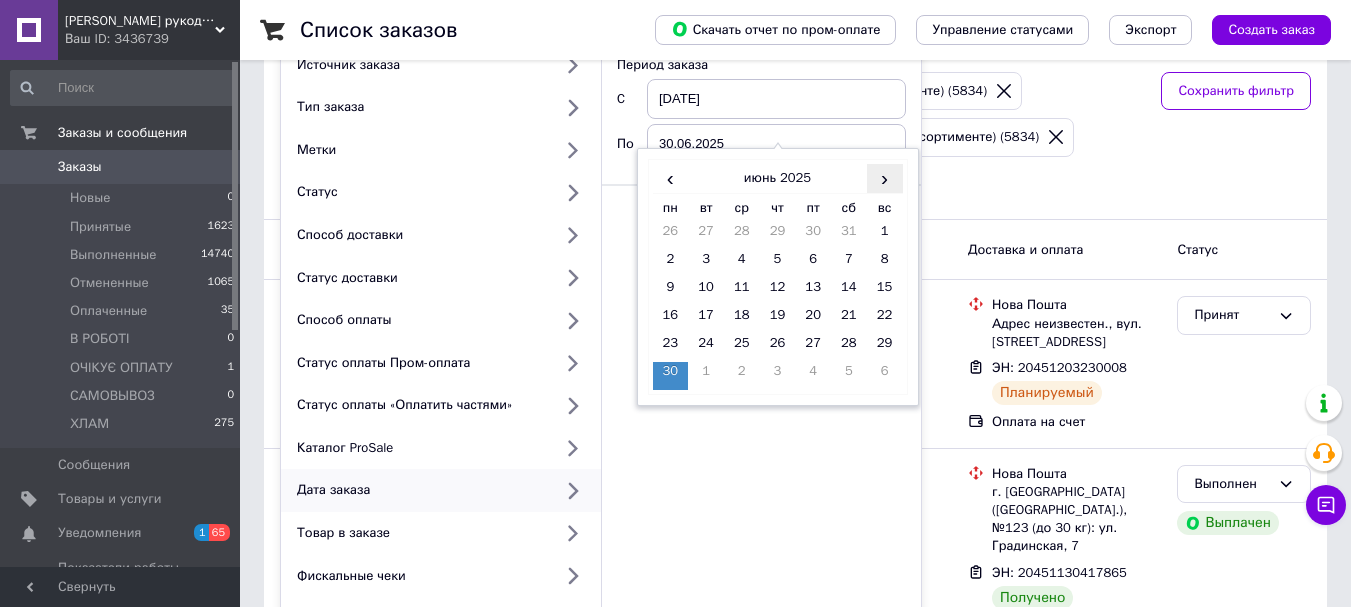 click on "›" at bounding box center [885, 178] 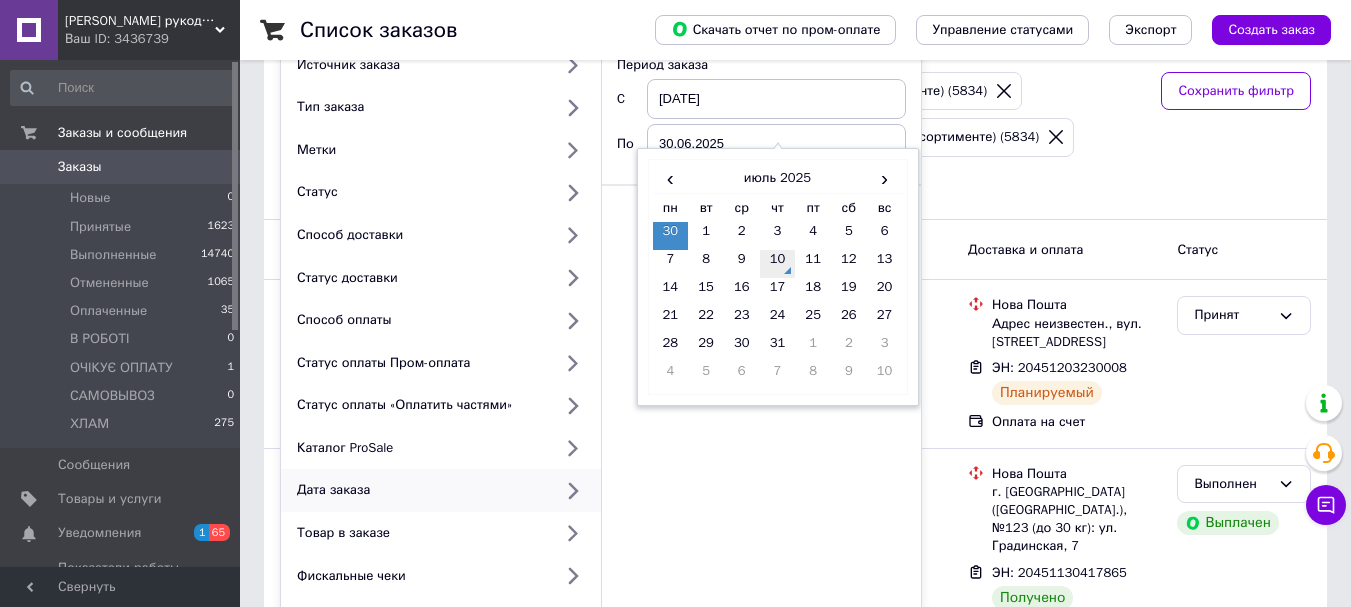 click on "10" at bounding box center [778, 264] 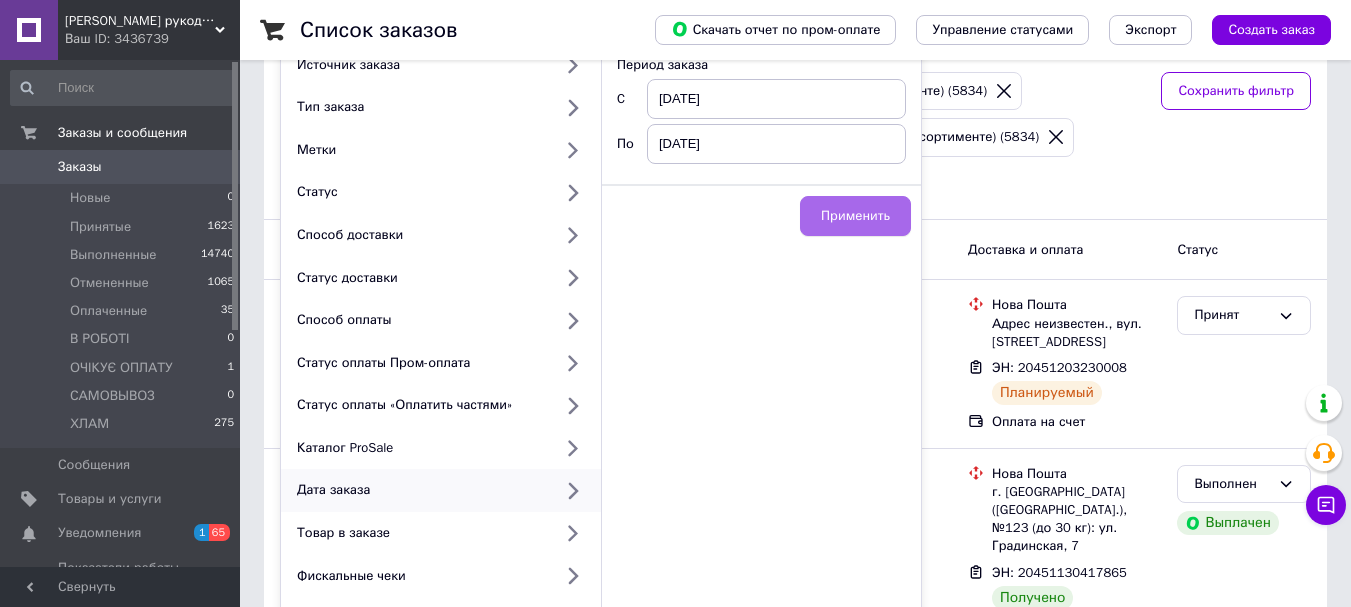 click on "Применить" at bounding box center (855, 216) 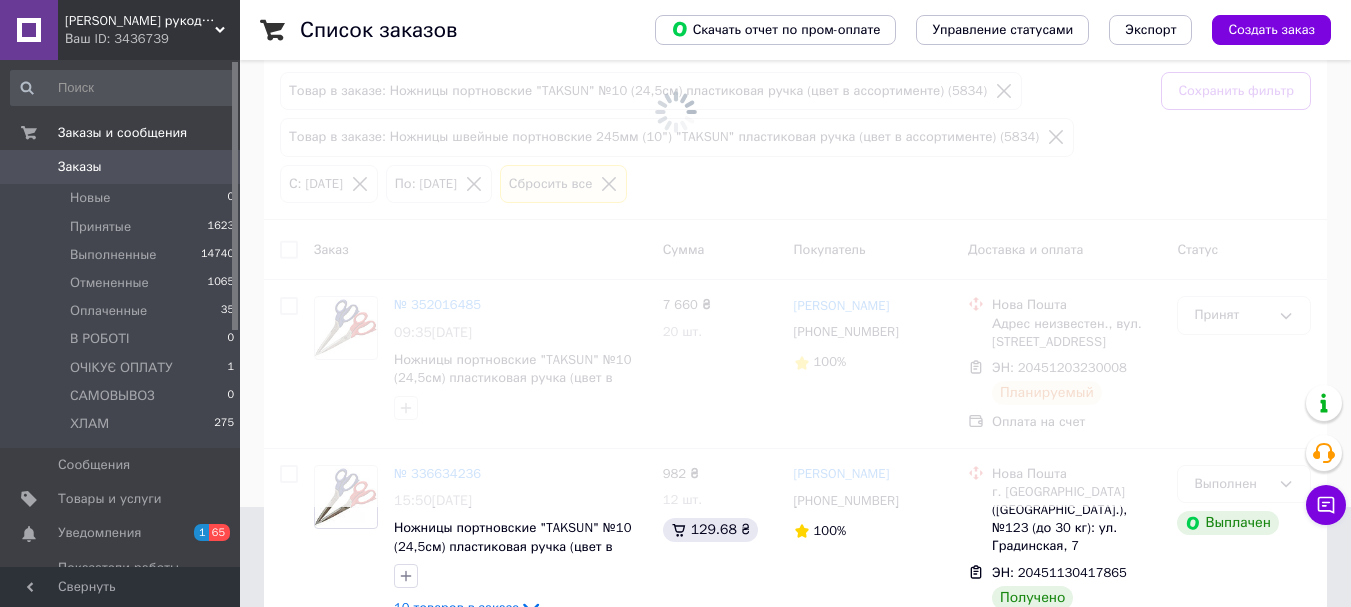 scroll, scrollTop: 0, scrollLeft: 0, axis: both 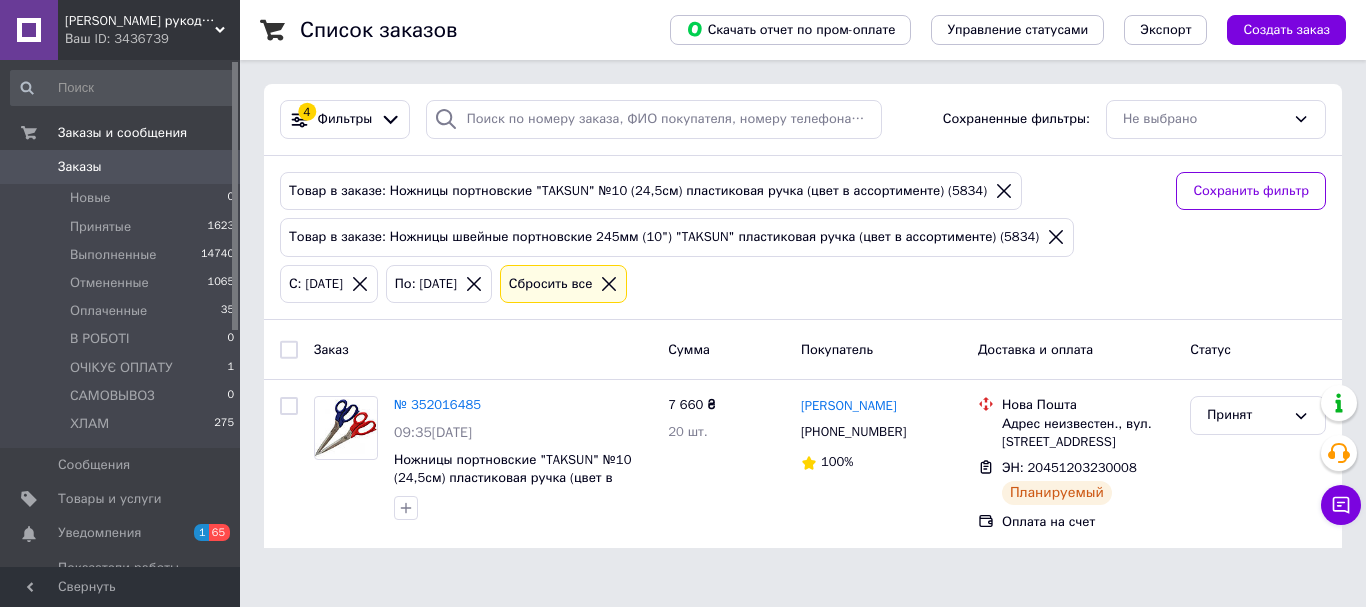 click 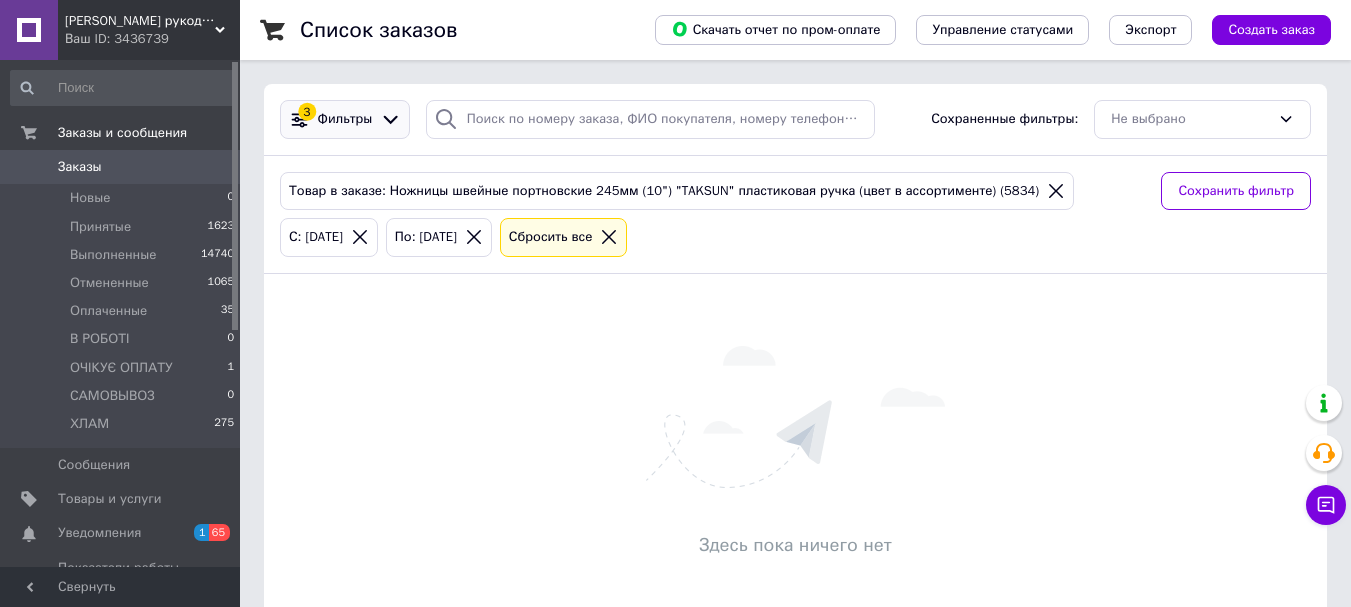 click on "Фильтры" at bounding box center [345, 119] 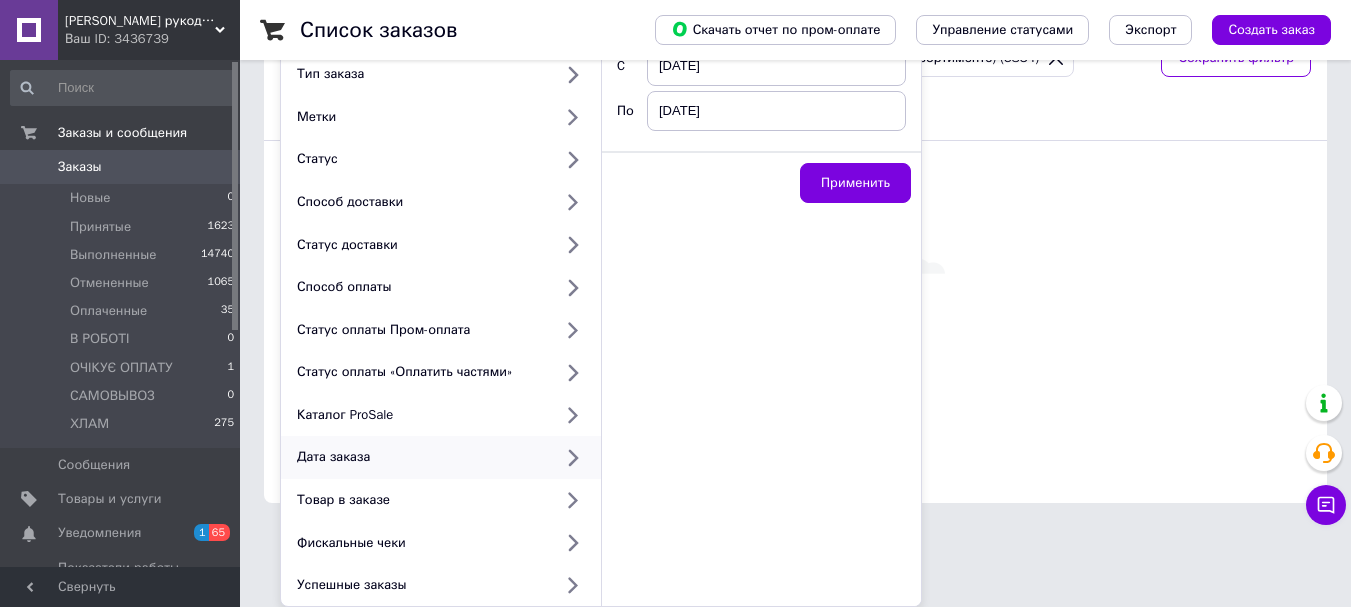 scroll, scrollTop: 33, scrollLeft: 0, axis: vertical 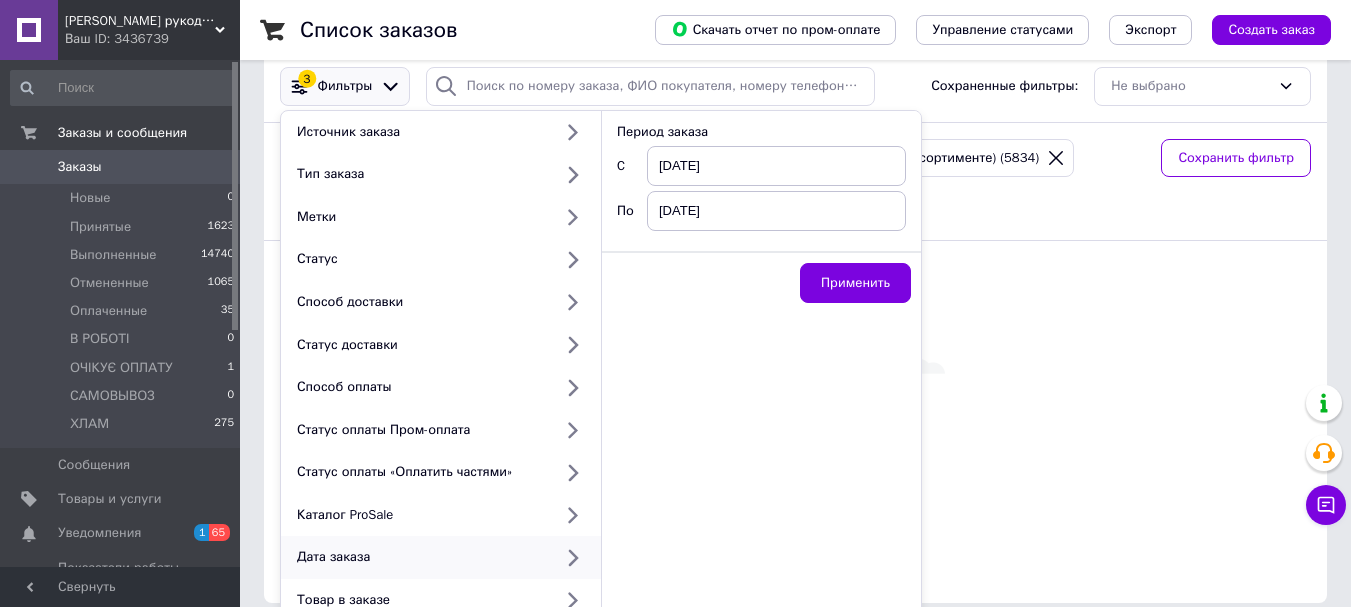 click on "[DATE]" at bounding box center [776, 166] 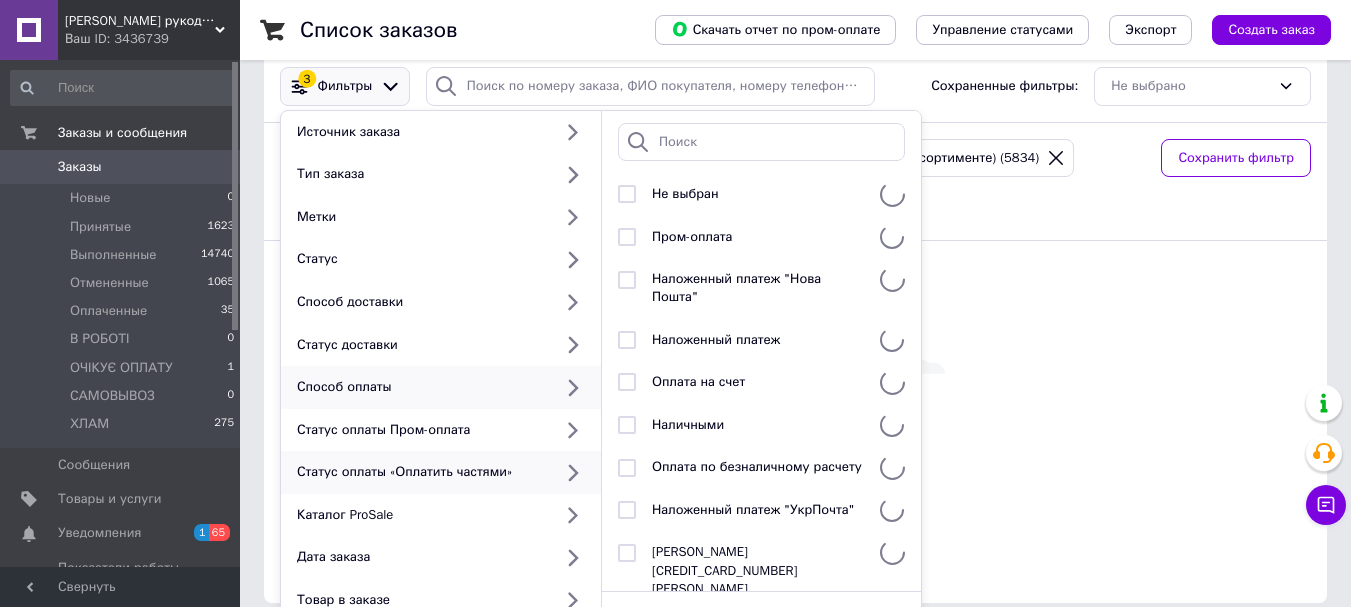 scroll, scrollTop: 133, scrollLeft: 0, axis: vertical 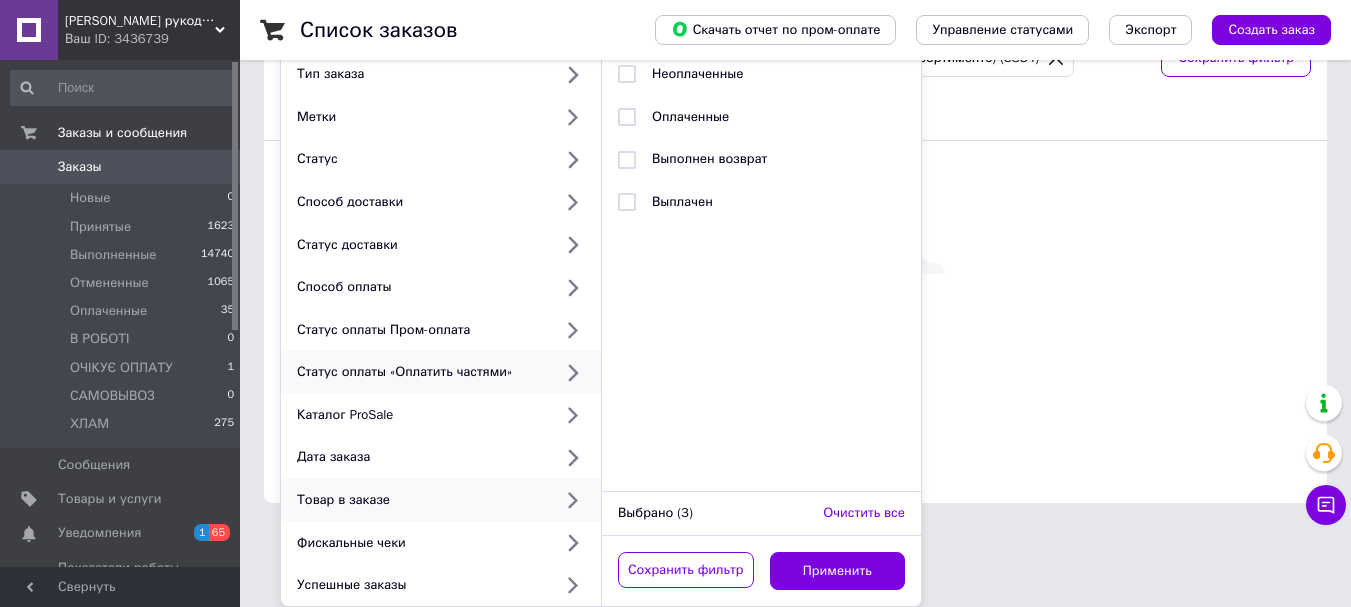 click 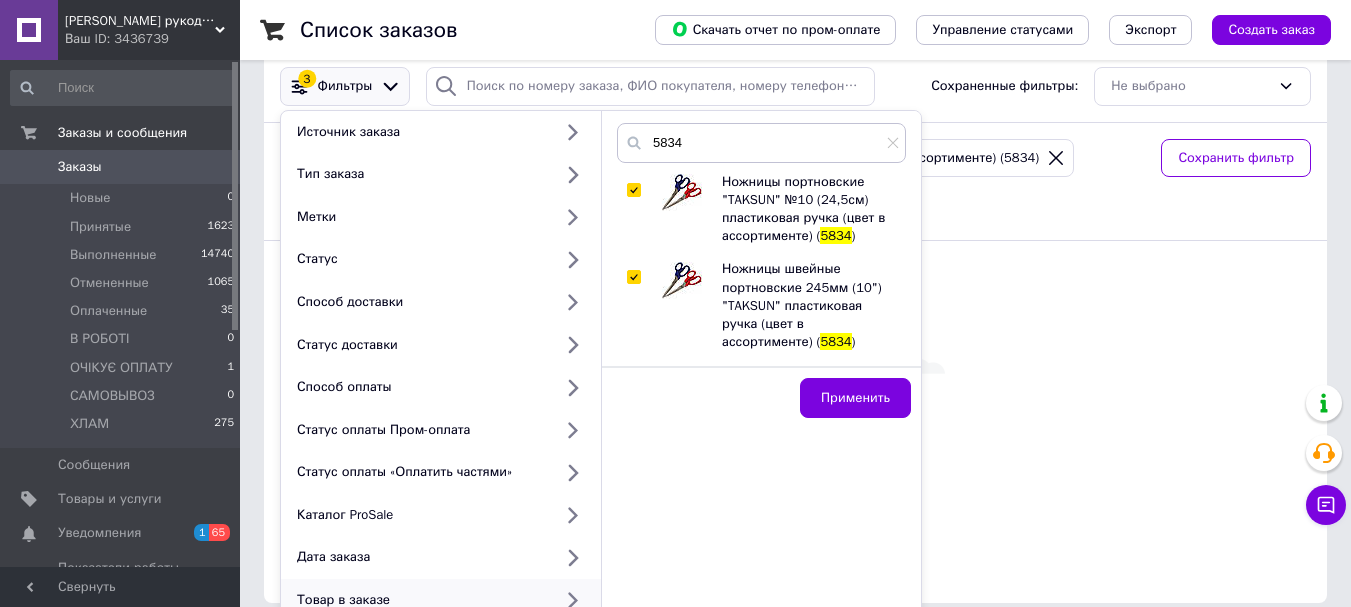 scroll, scrollTop: 0, scrollLeft: 0, axis: both 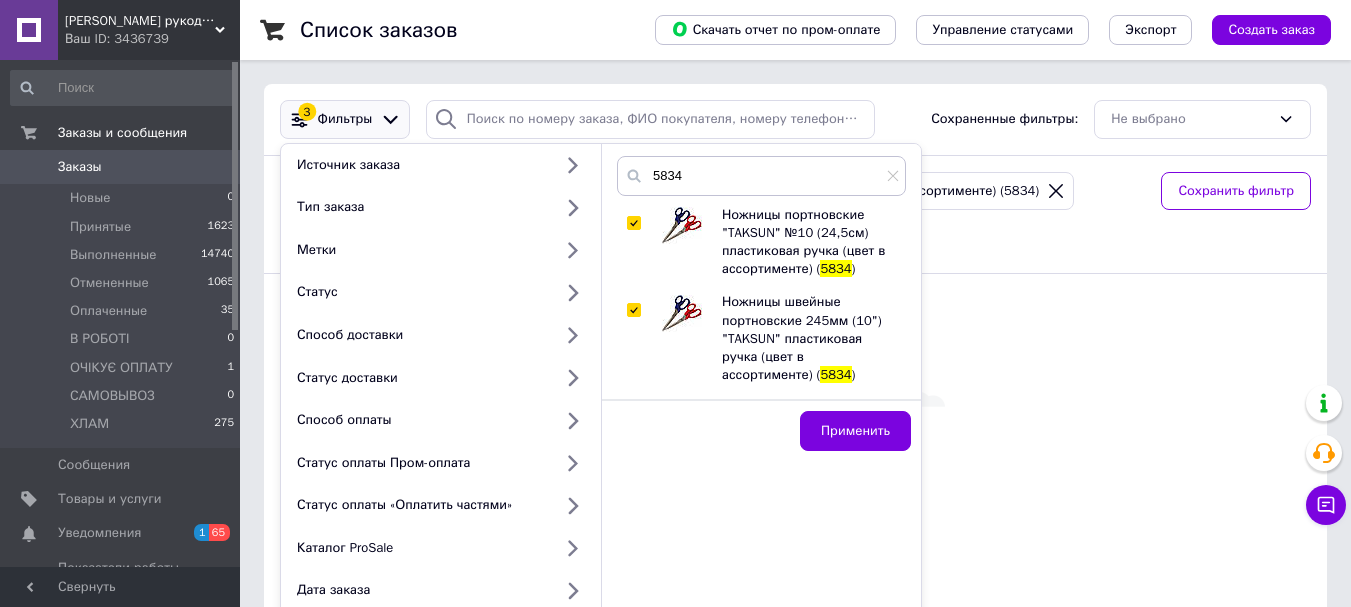 click at bounding box center (633, 223) 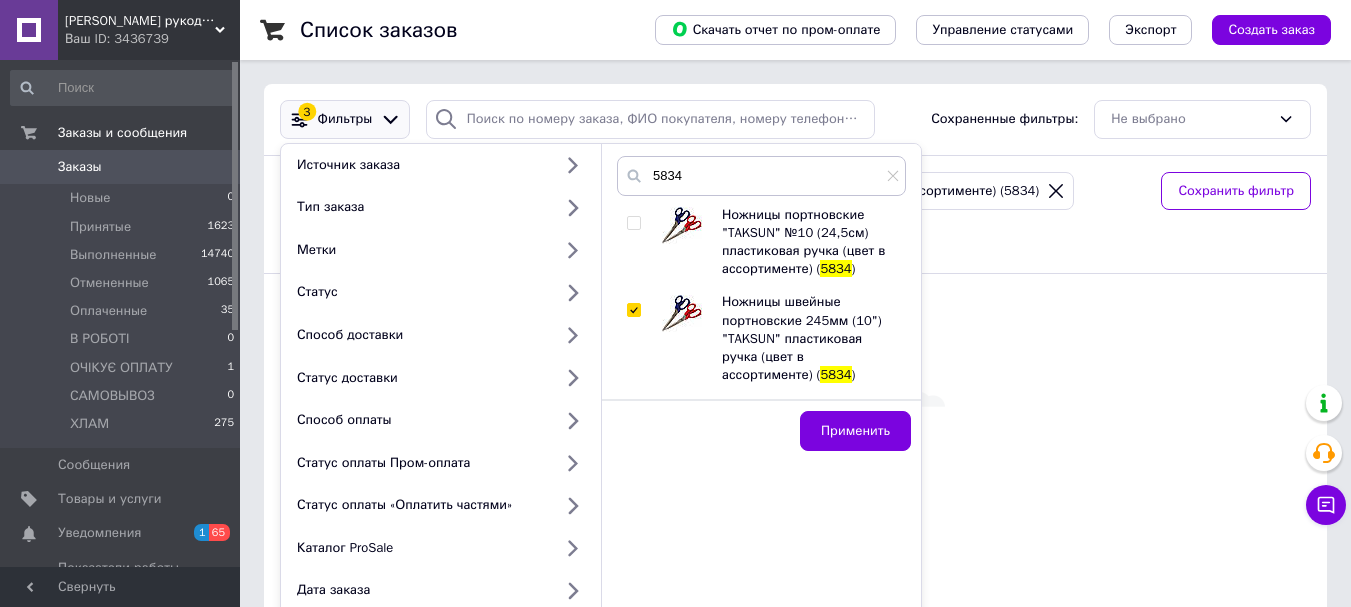checkbox on "false" 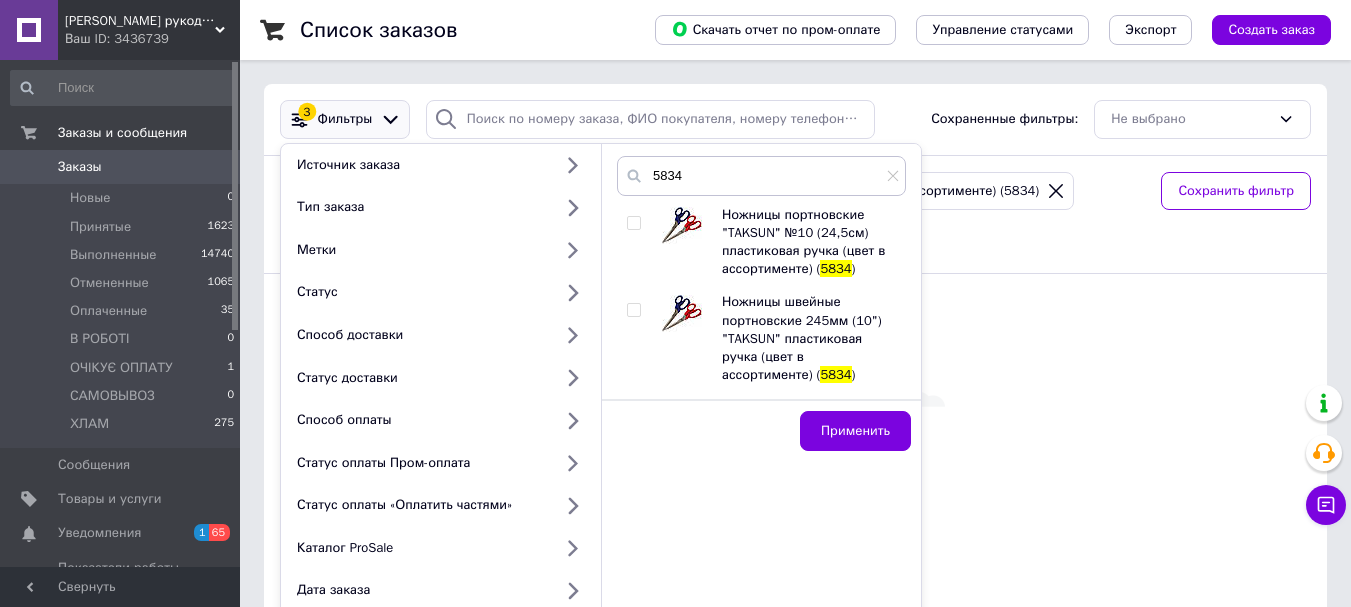 checkbox on "false" 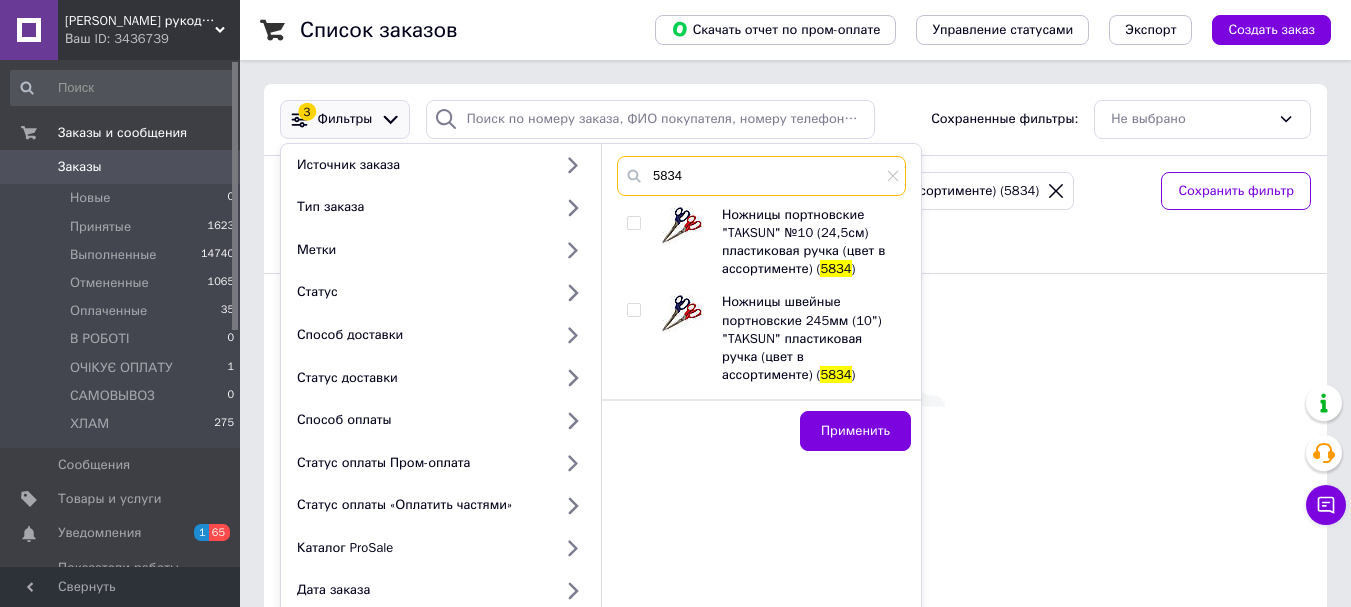click on "5834" at bounding box center (761, 176) 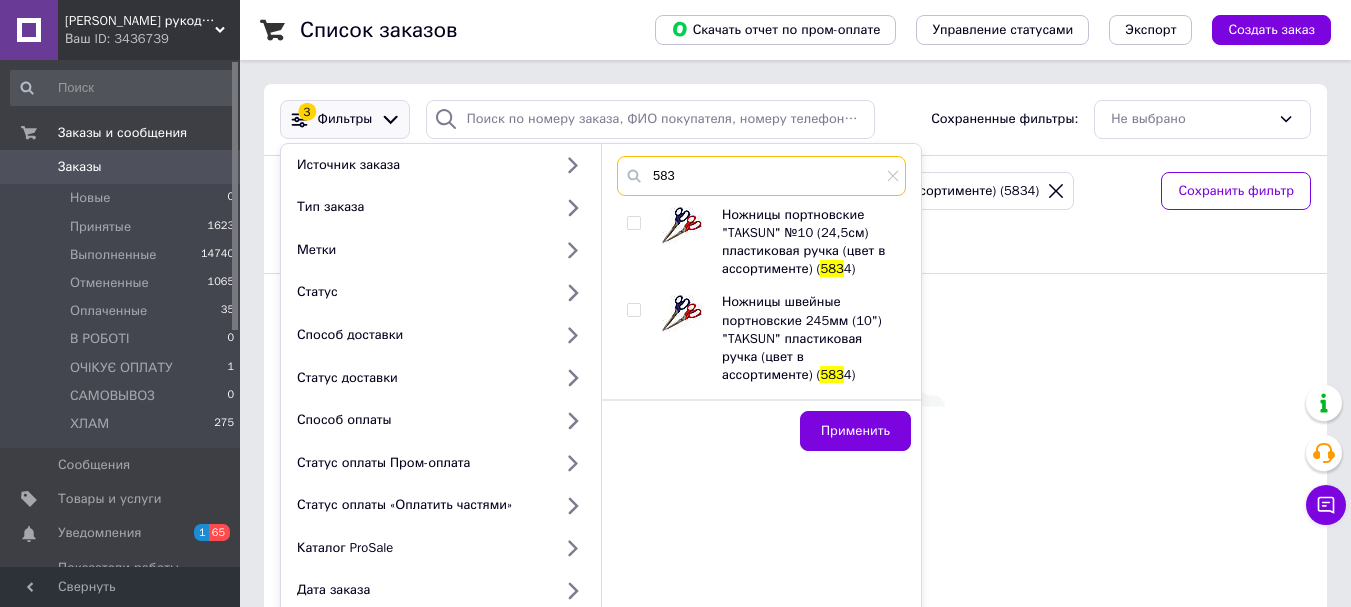 type on "5833" 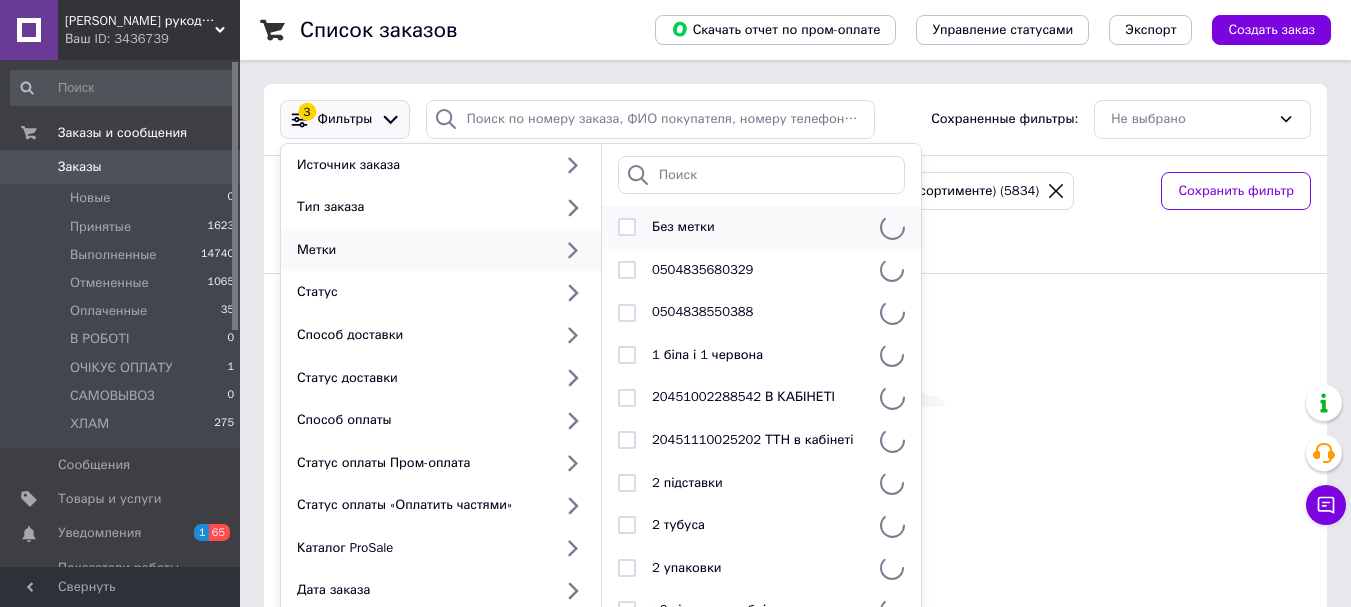 click at bounding box center [627, 227] 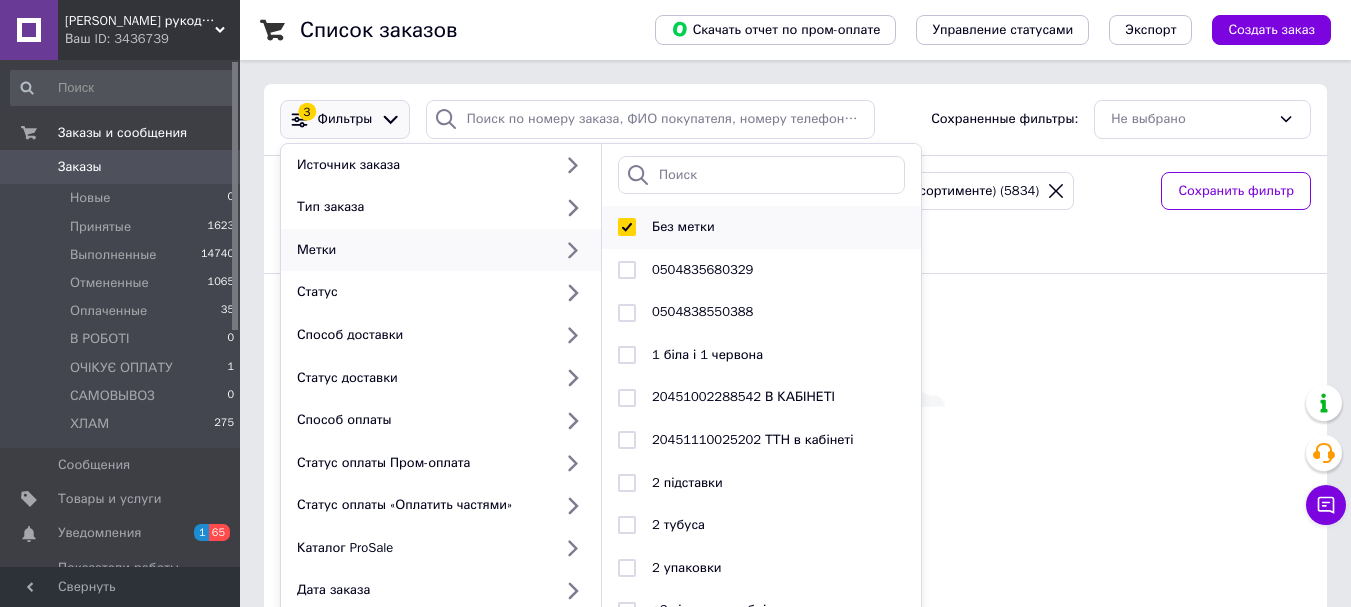 click at bounding box center (627, 227) 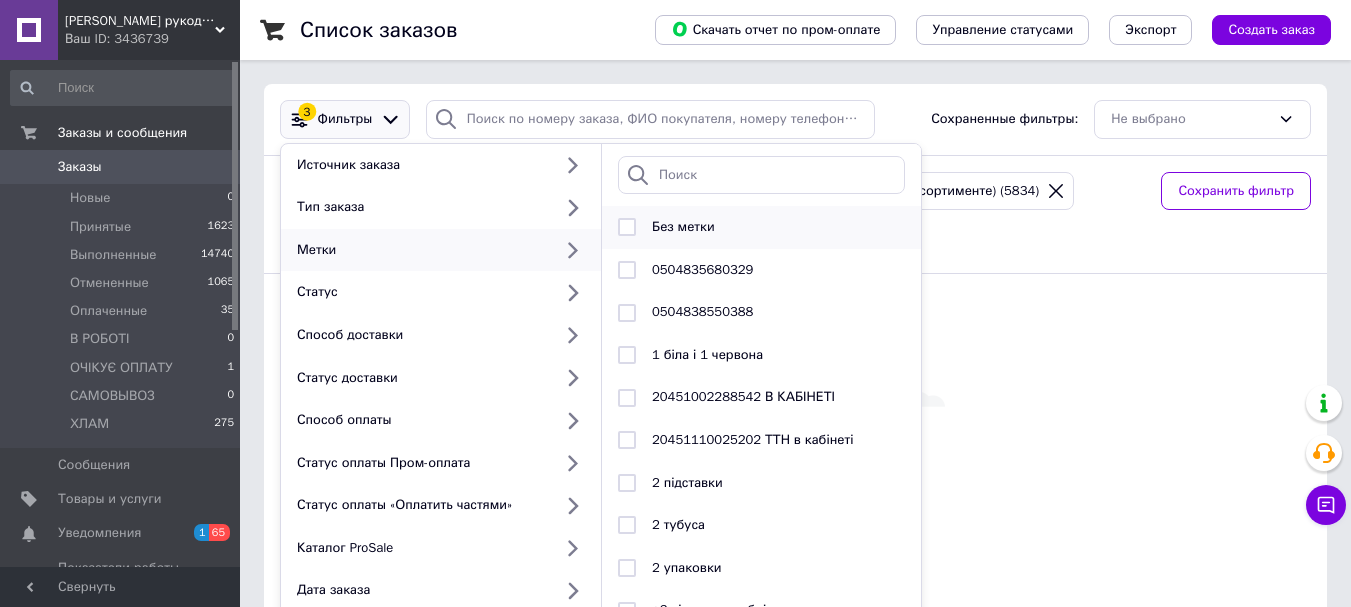 checkbox on "false" 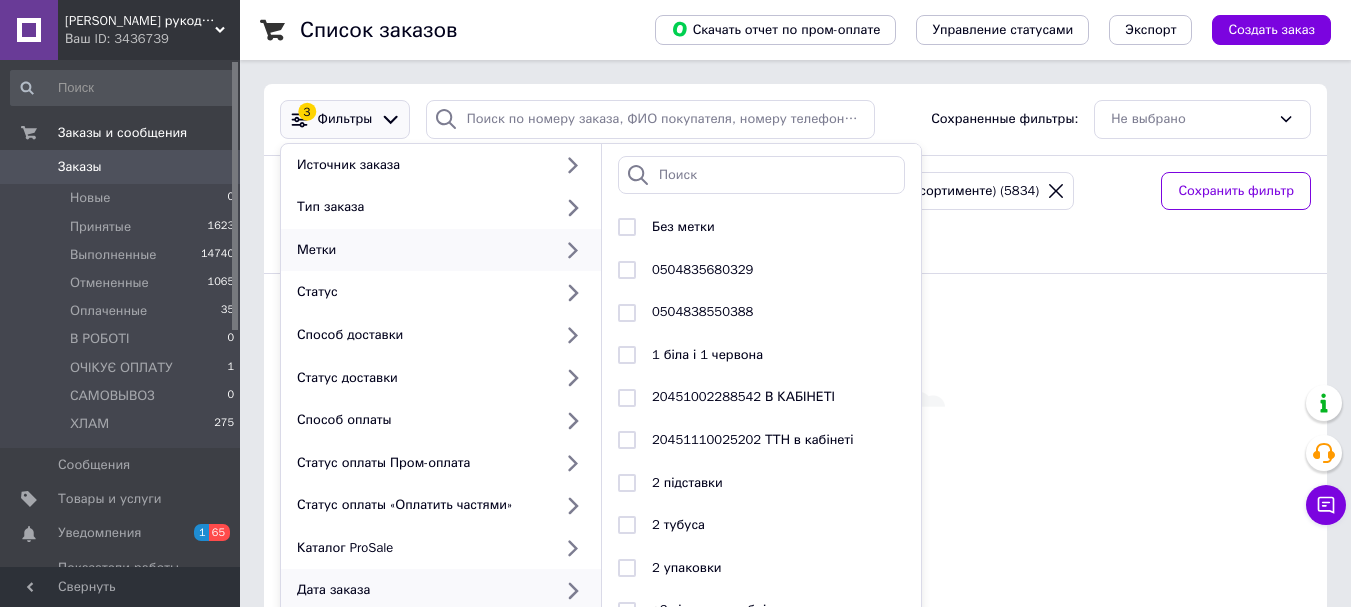scroll, scrollTop: 133, scrollLeft: 0, axis: vertical 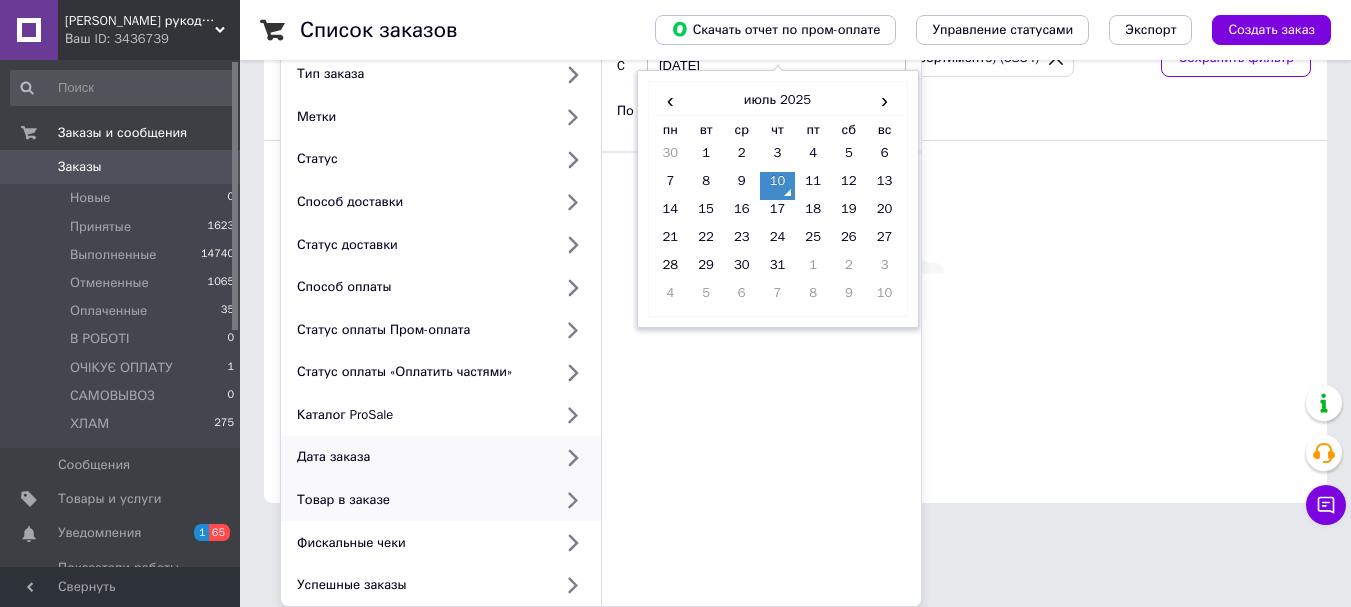 click 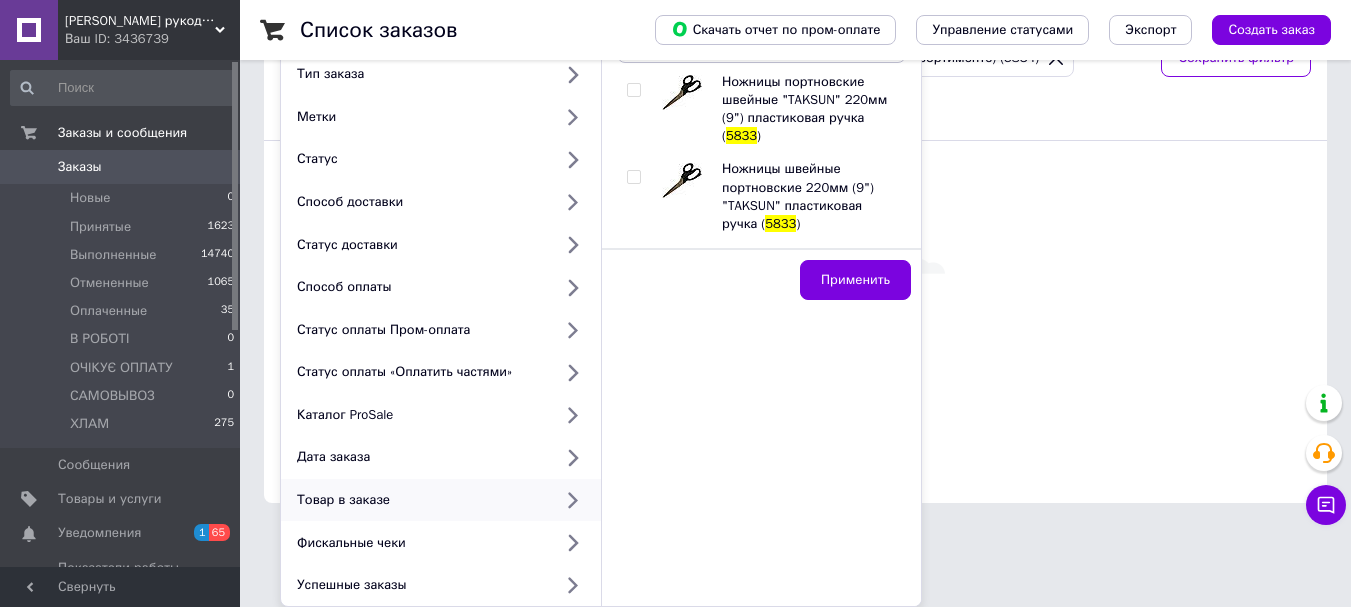scroll, scrollTop: 33, scrollLeft: 0, axis: vertical 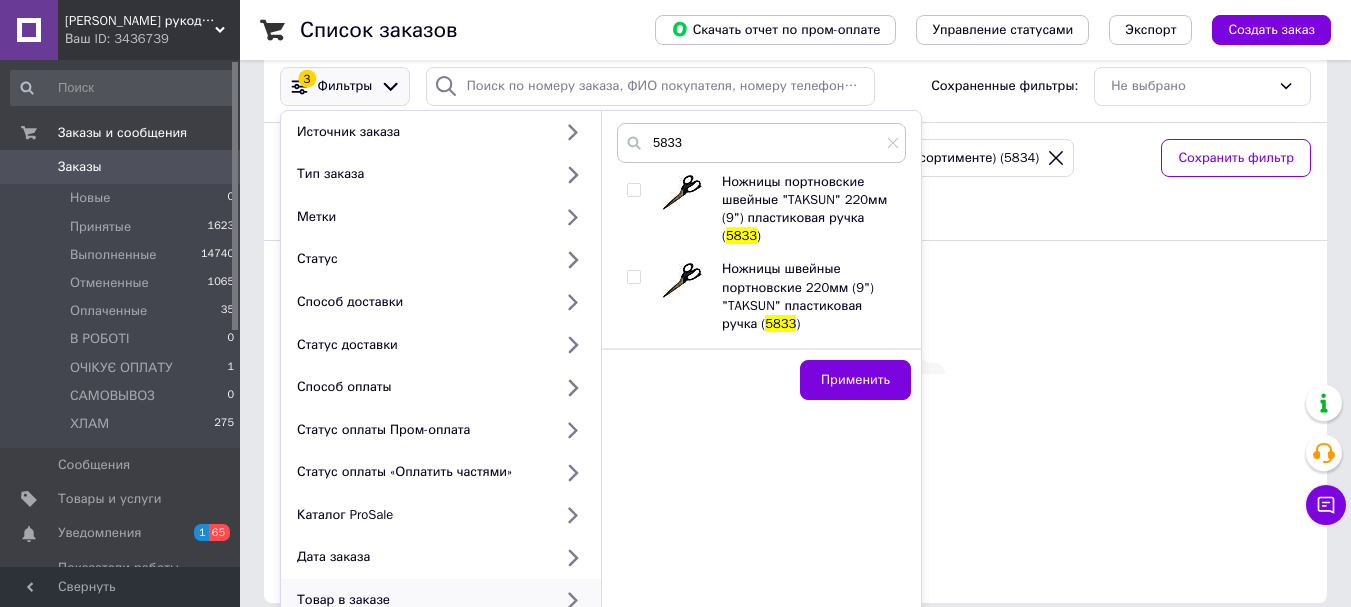 click at bounding box center [633, 277] 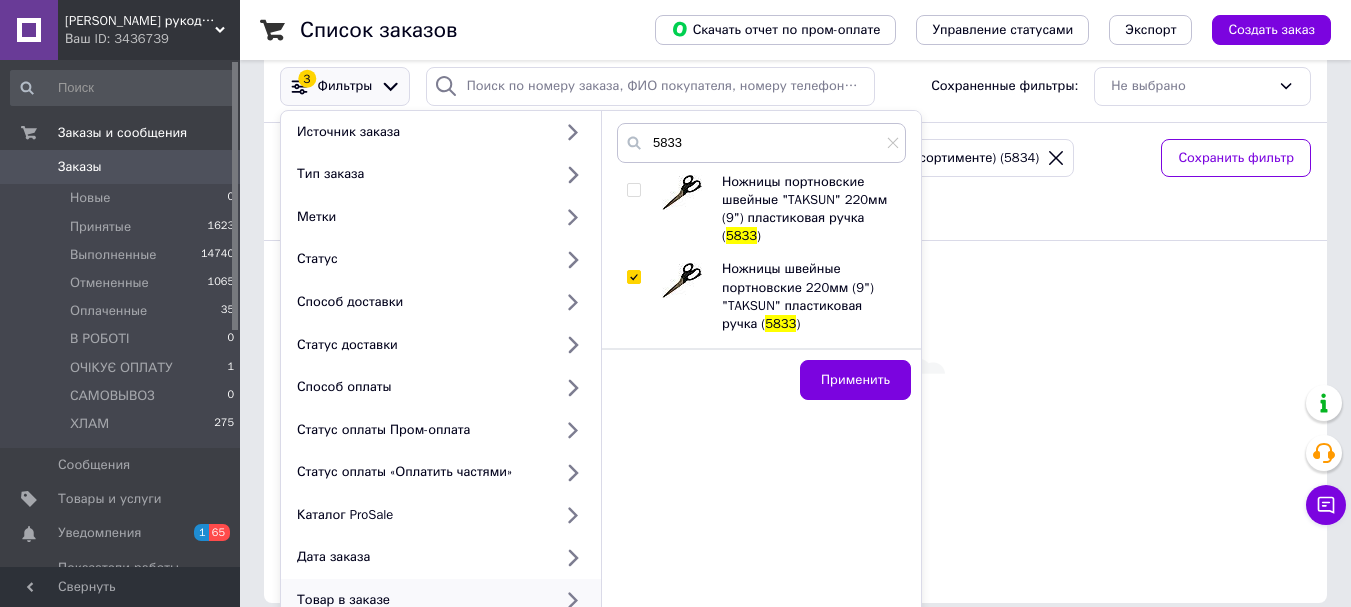 checkbox on "true" 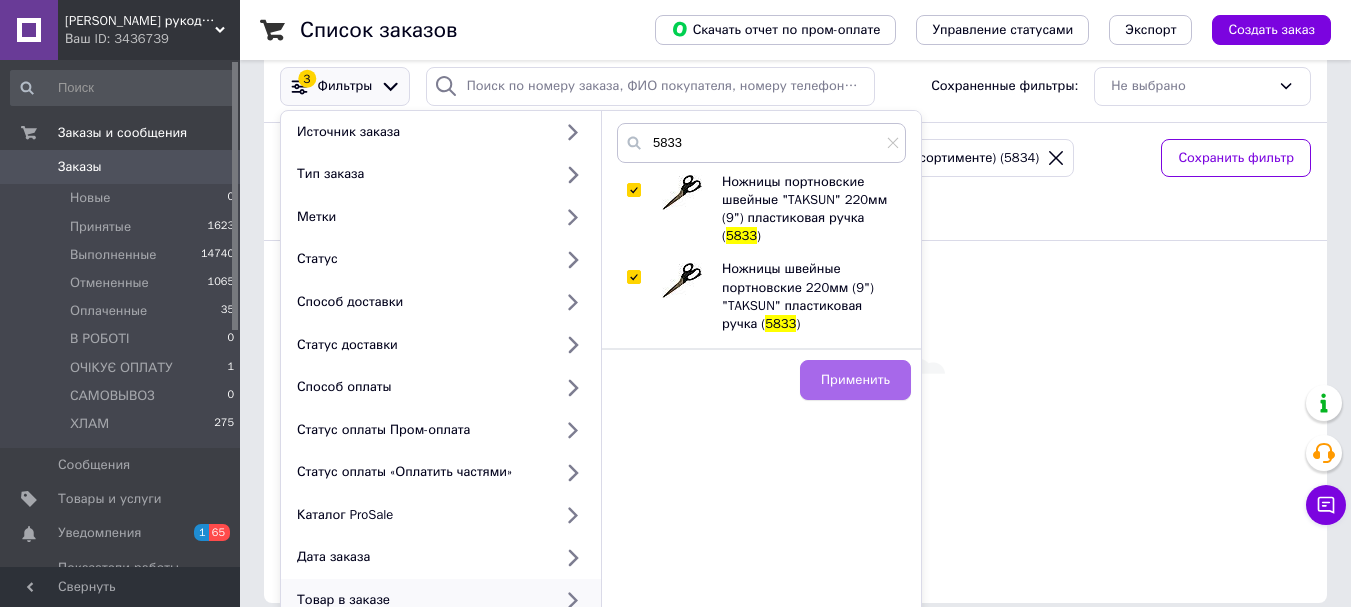 click on "Применить" at bounding box center (855, 380) 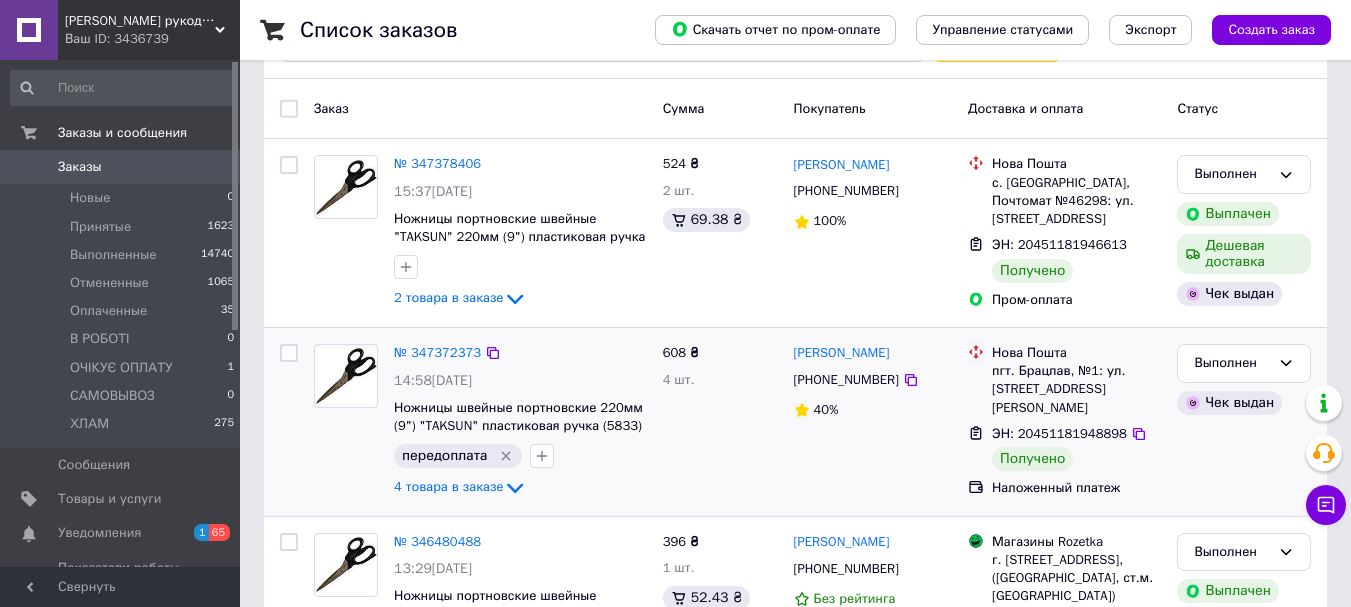 scroll, scrollTop: 441, scrollLeft: 0, axis: vertical 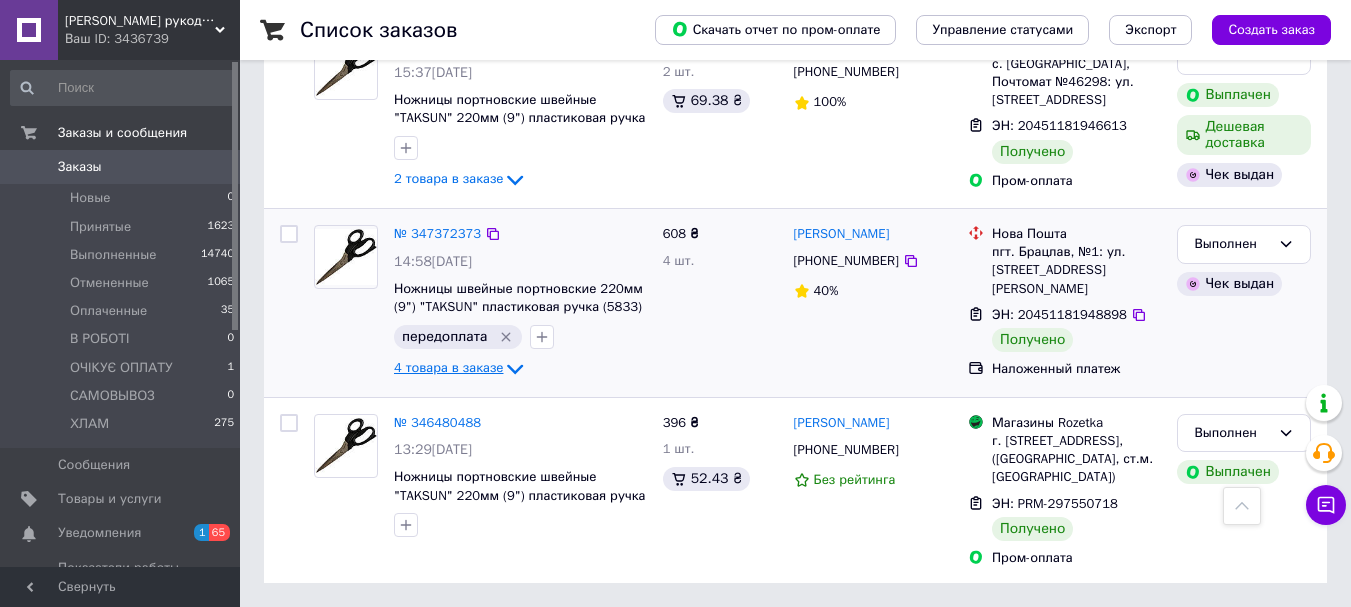 click 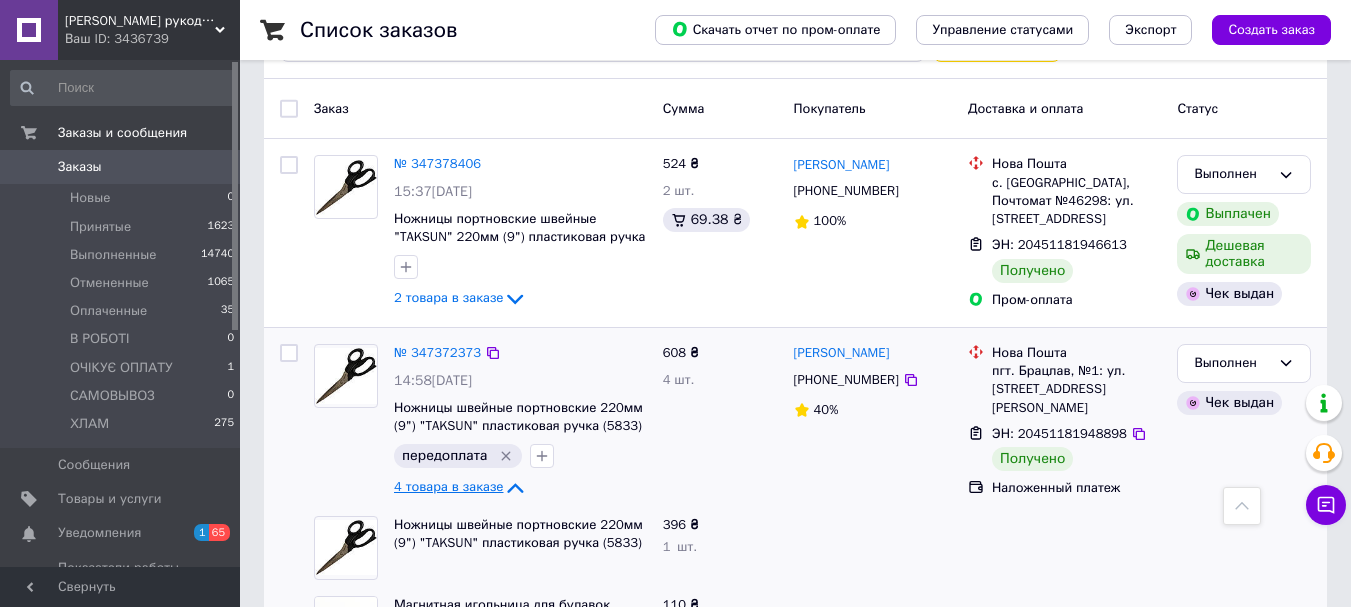scroll, scrollTop: 141, scrollLeft: 0, axis: vertical 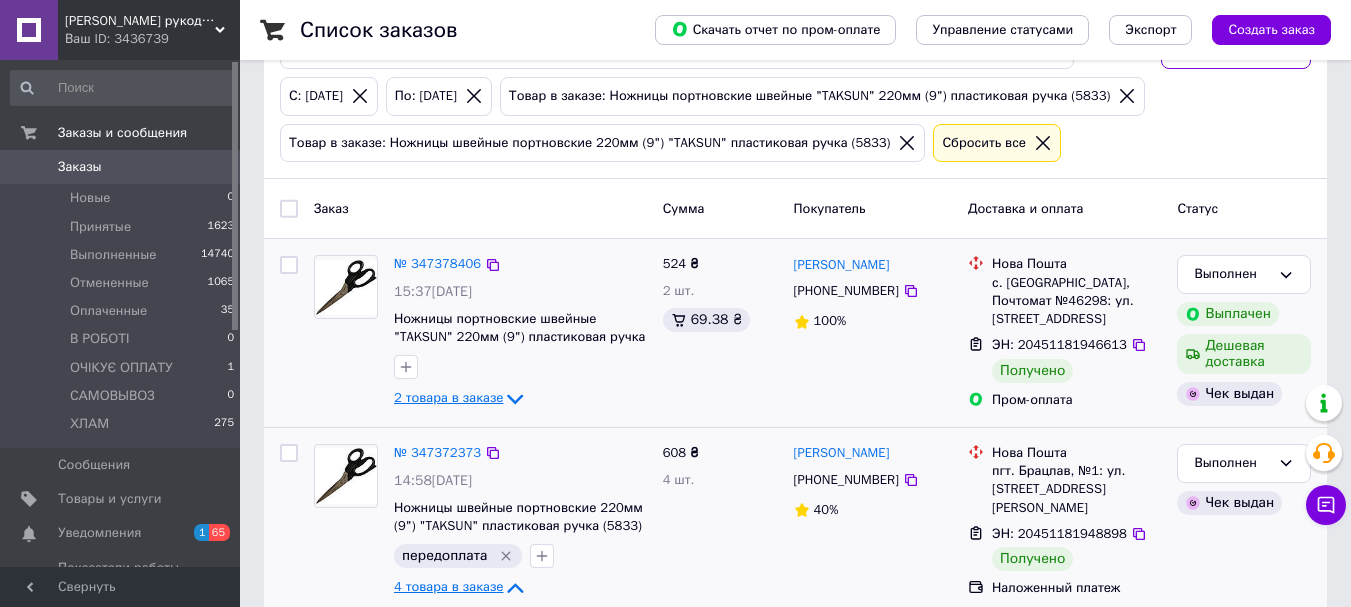 click 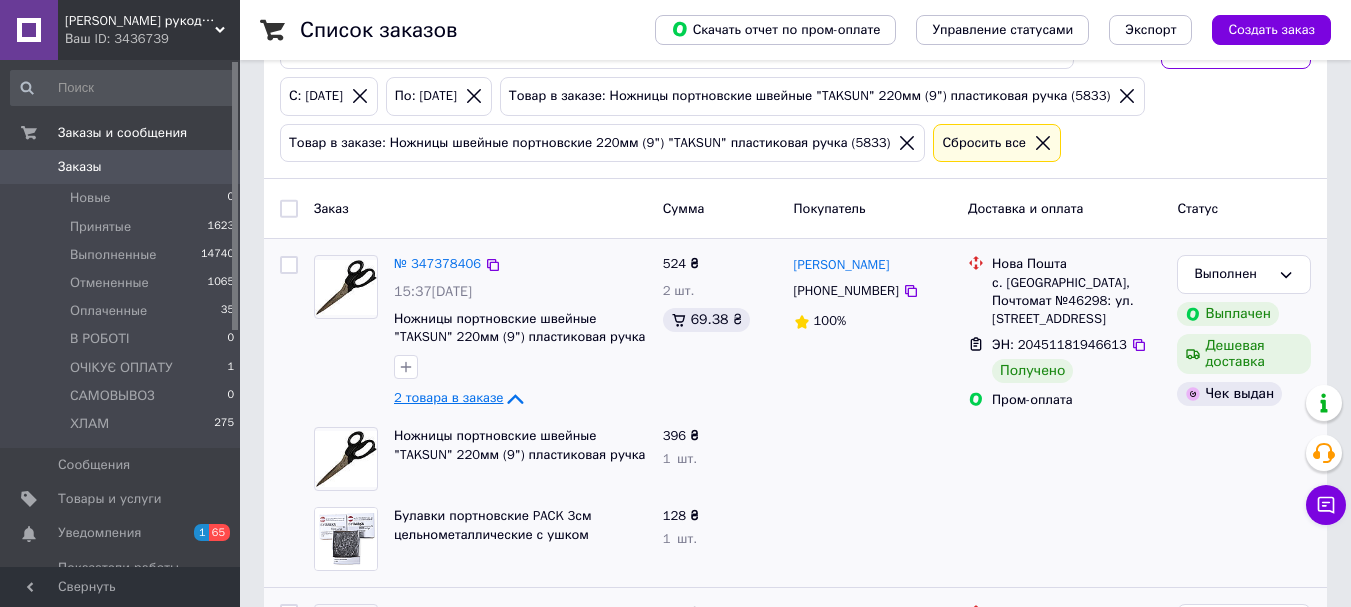 click 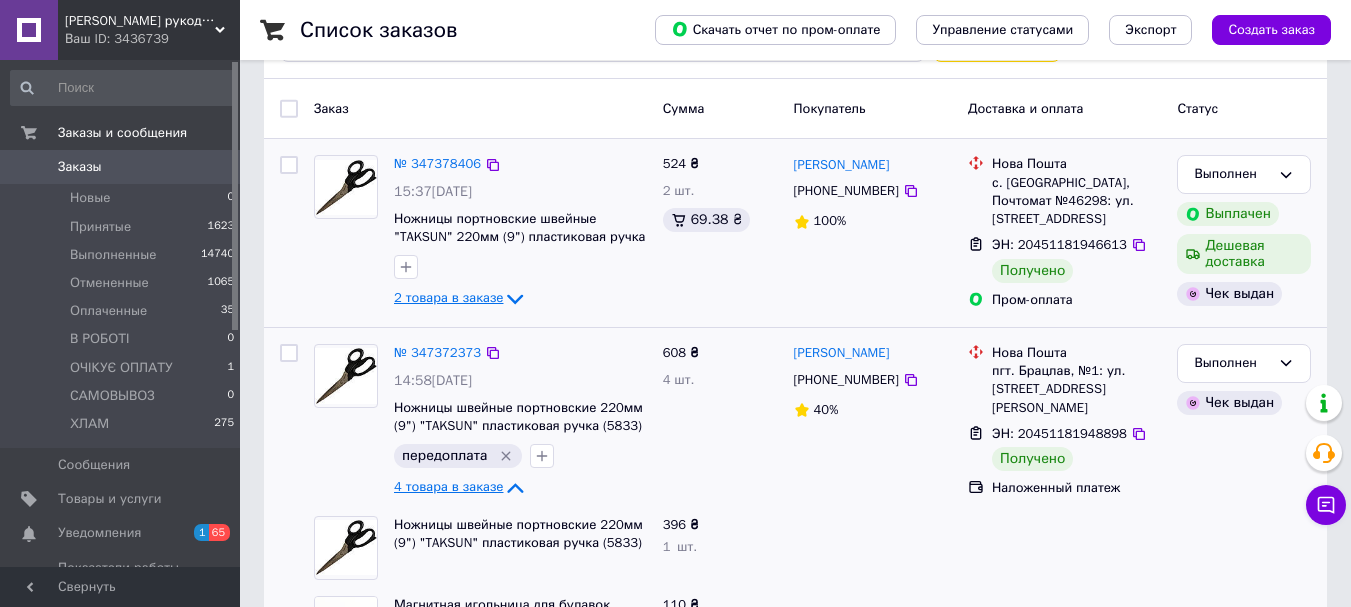 scroll, scrollTop: 0, scrollLeft: 0, axis: both 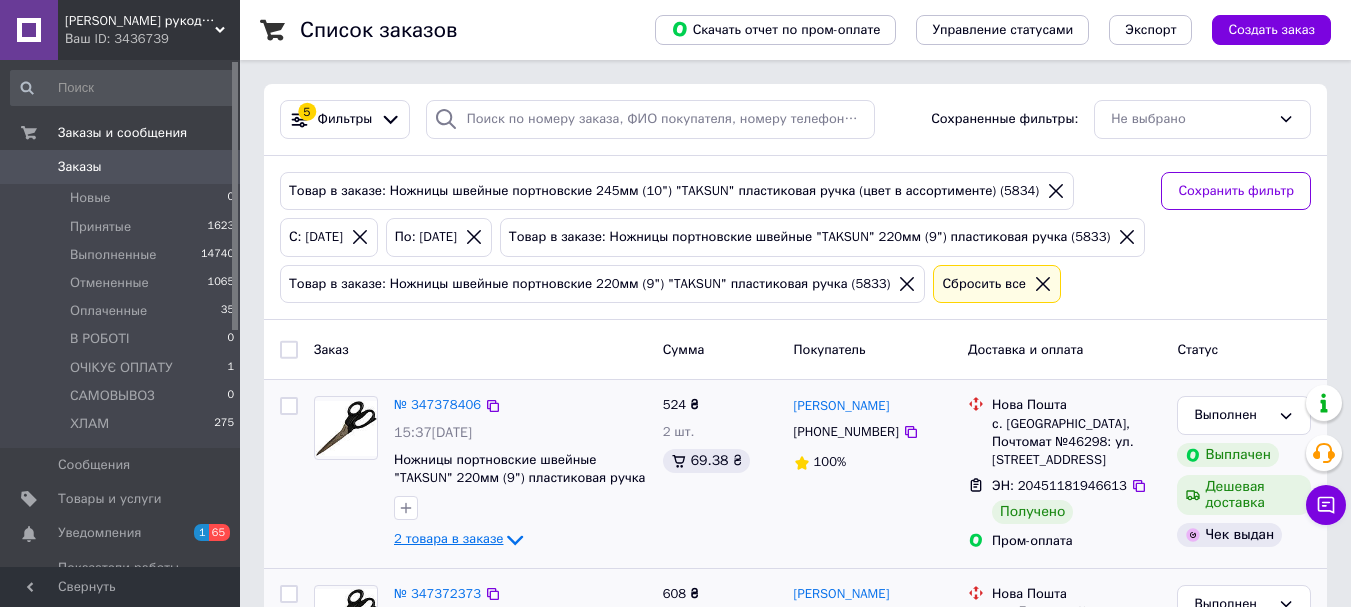 click on "Заказы" at bounding box center [80, 167] 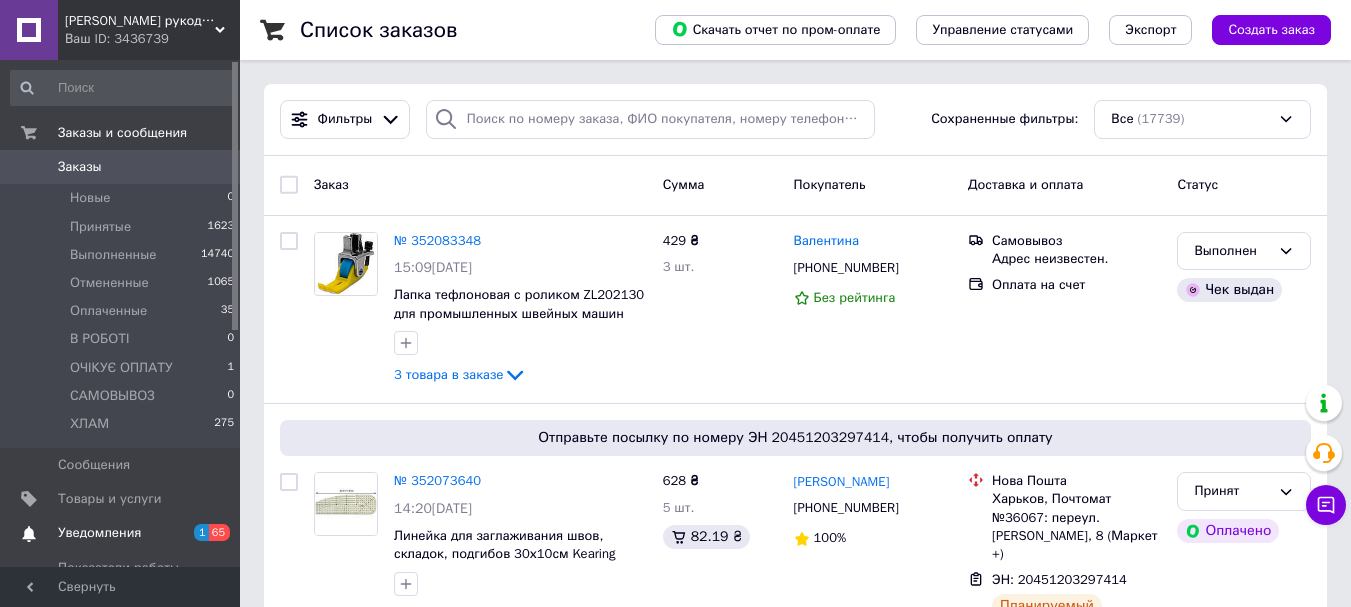 click on "Уведомления" at bounding box center [99, 533] 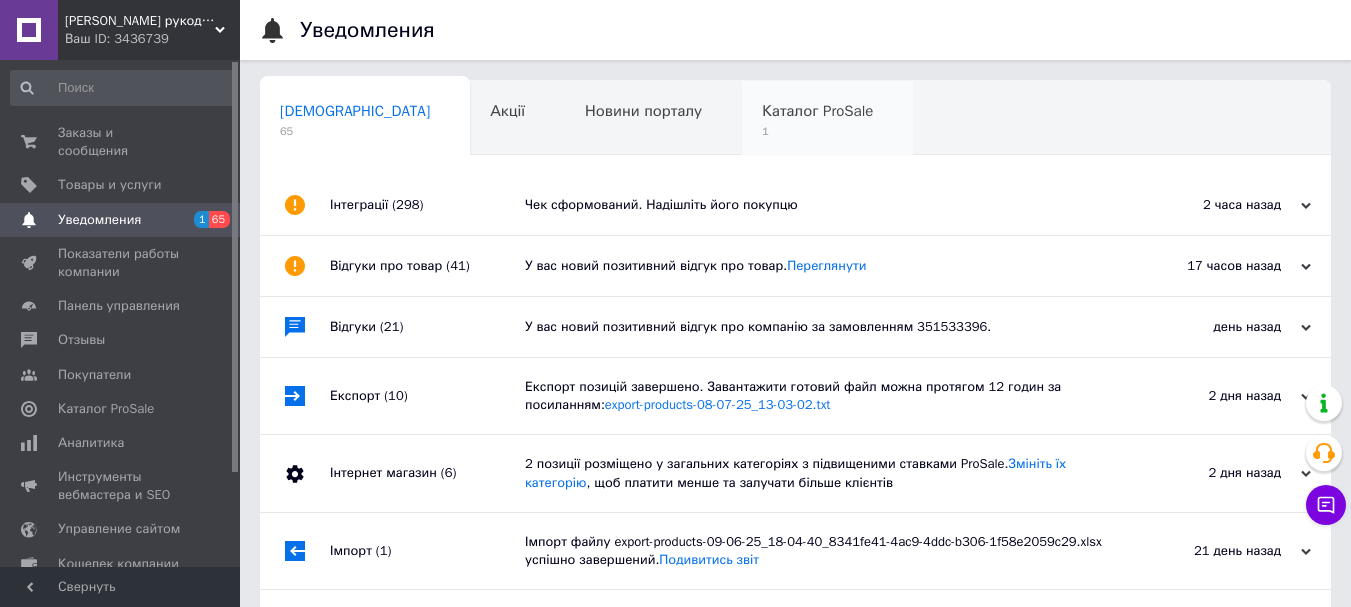click on "Каталог ProSale" at bounding box center [817, 111] 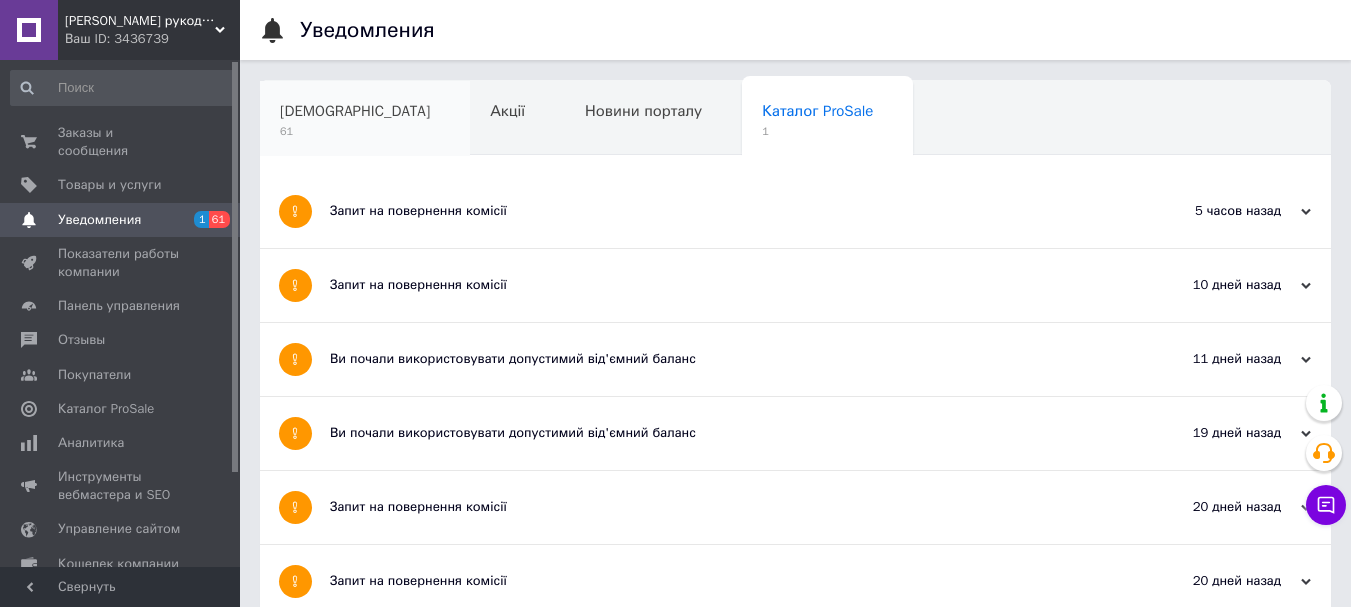 click on "[DEMOGRAPHIC_DATA]" at bounding box center [355, 111] 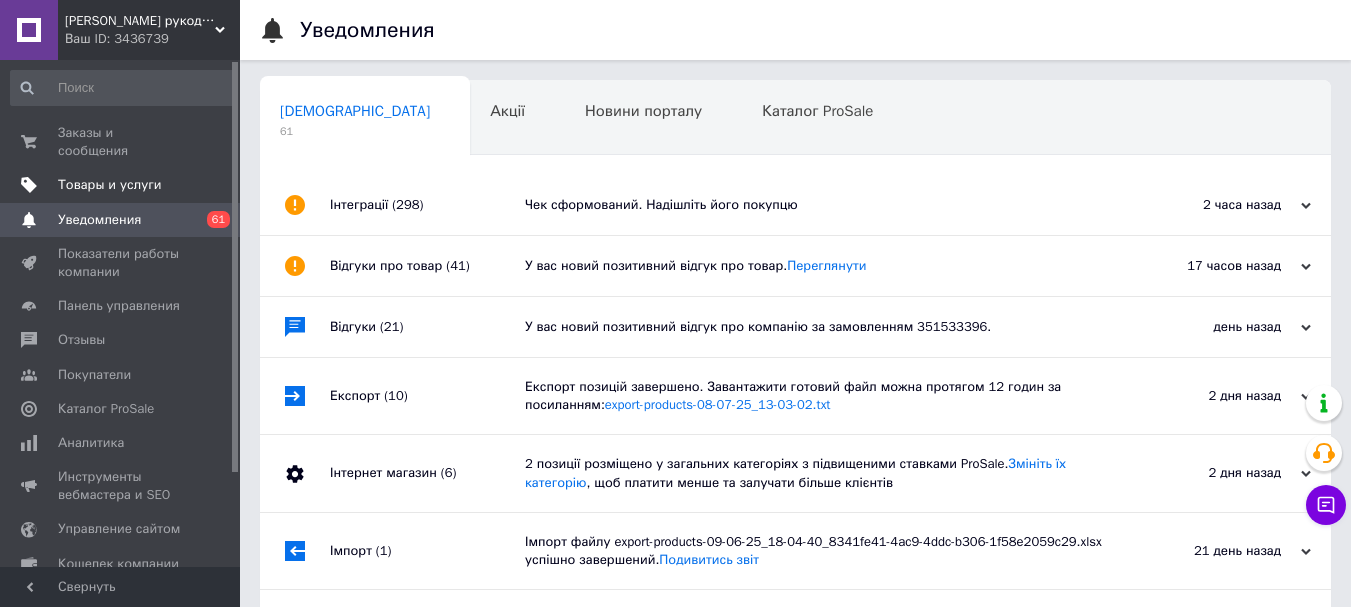 click on "Товары и услуги" at bounding box center [110, 185] 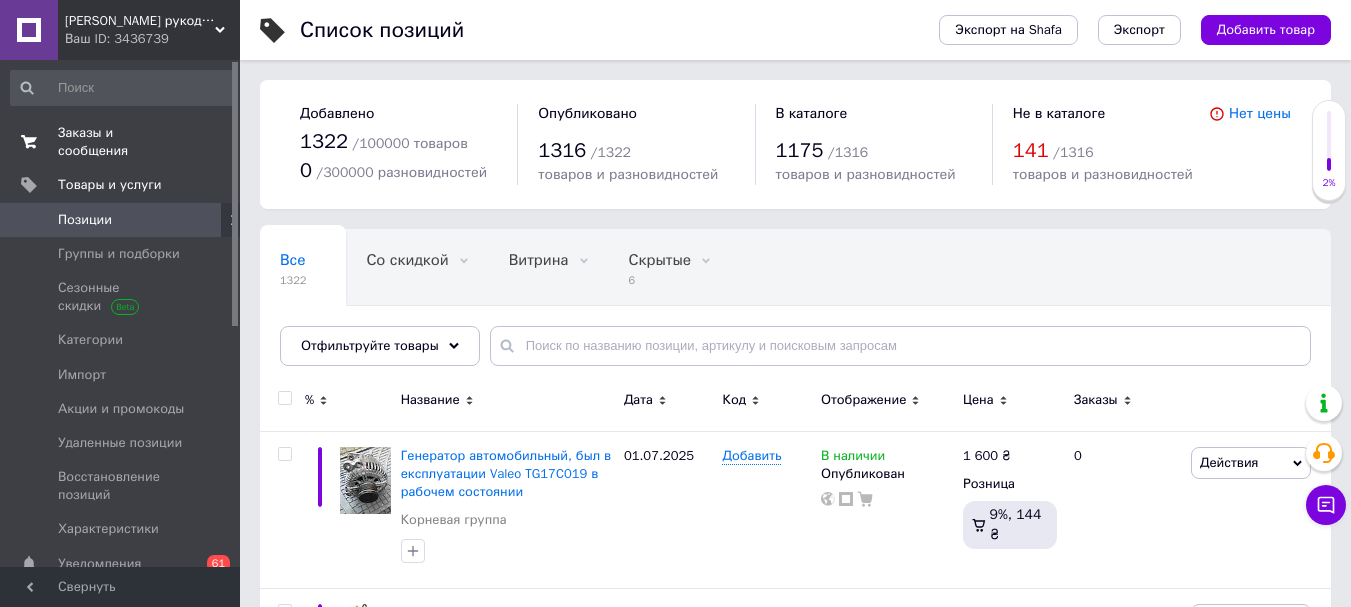 click on "Заказы и сообщения" at bounding box center [121, 142] 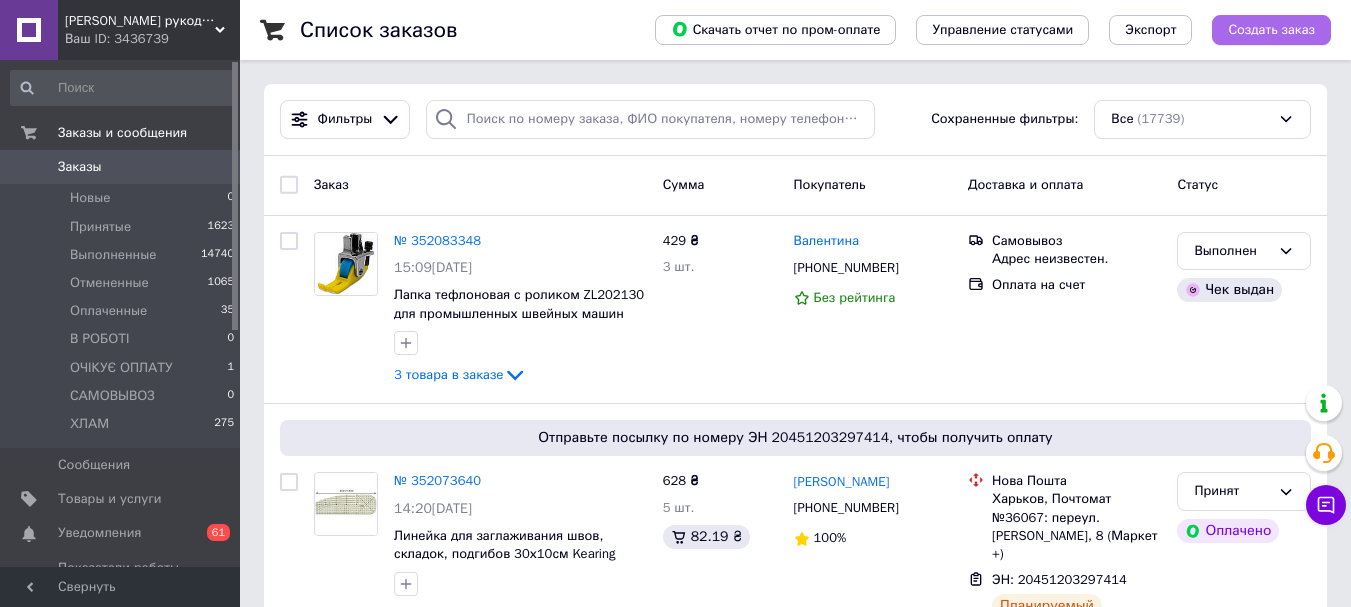 click on "Создать заказ" at bounding box center [1271, 30] 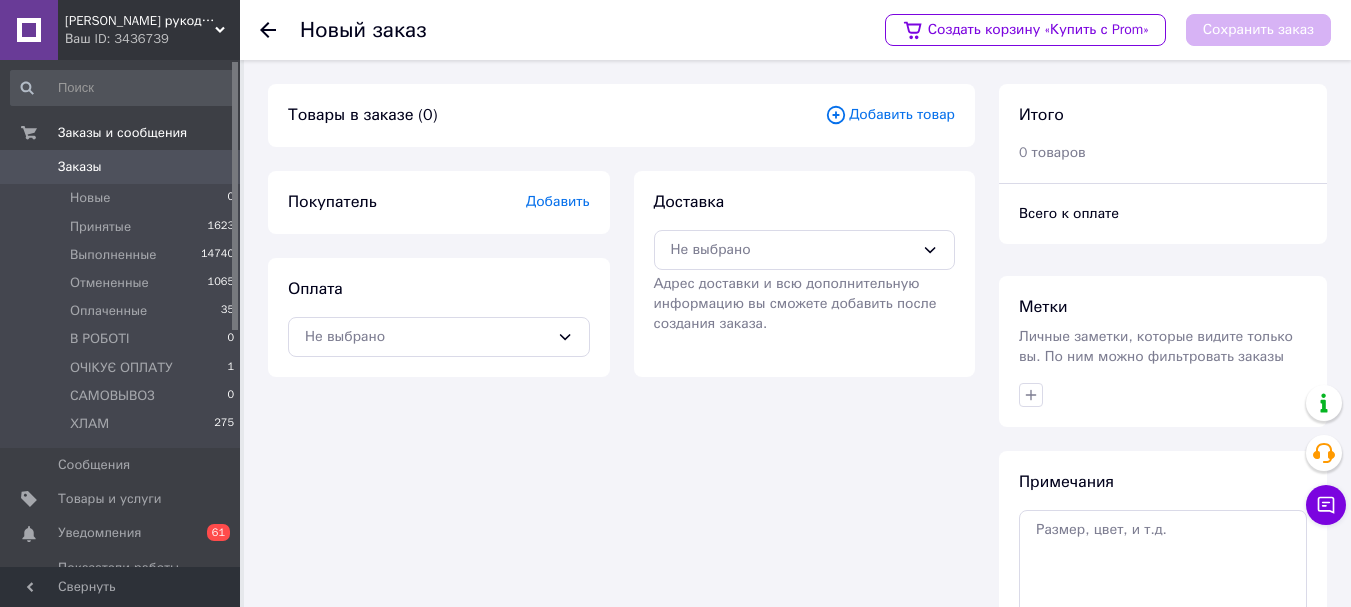 click on "Добавить товар" at bounding box center [890, 115] 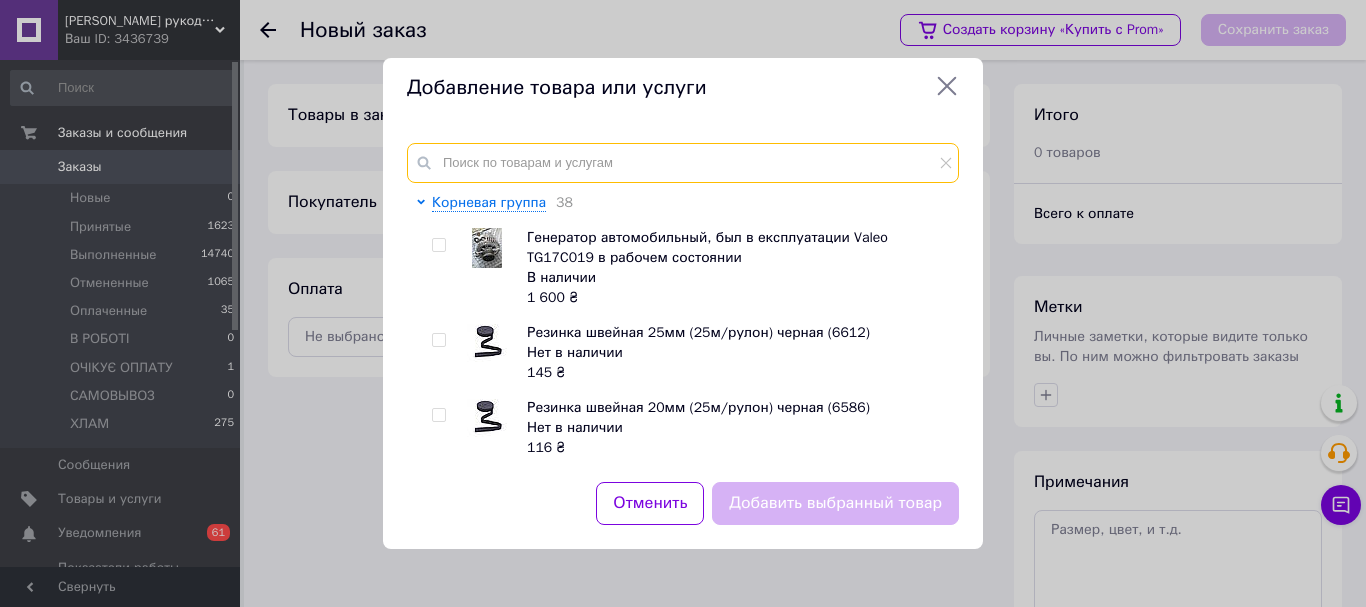 click at bounding box center (683, 163) 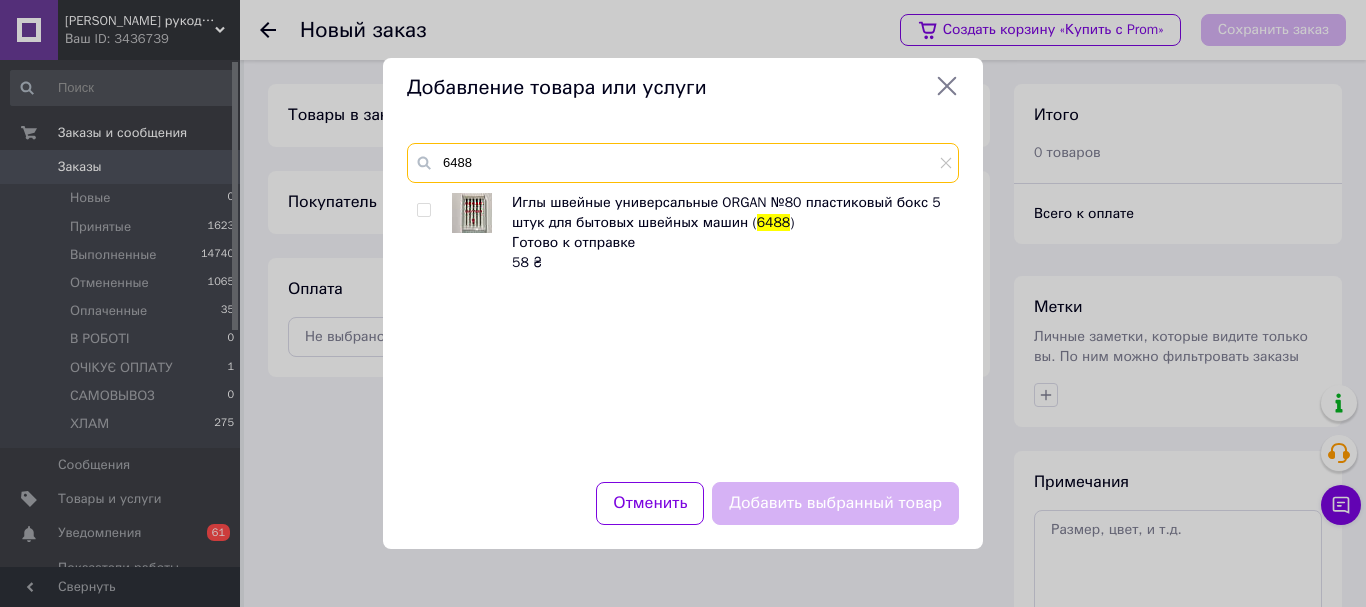 type on "6488" 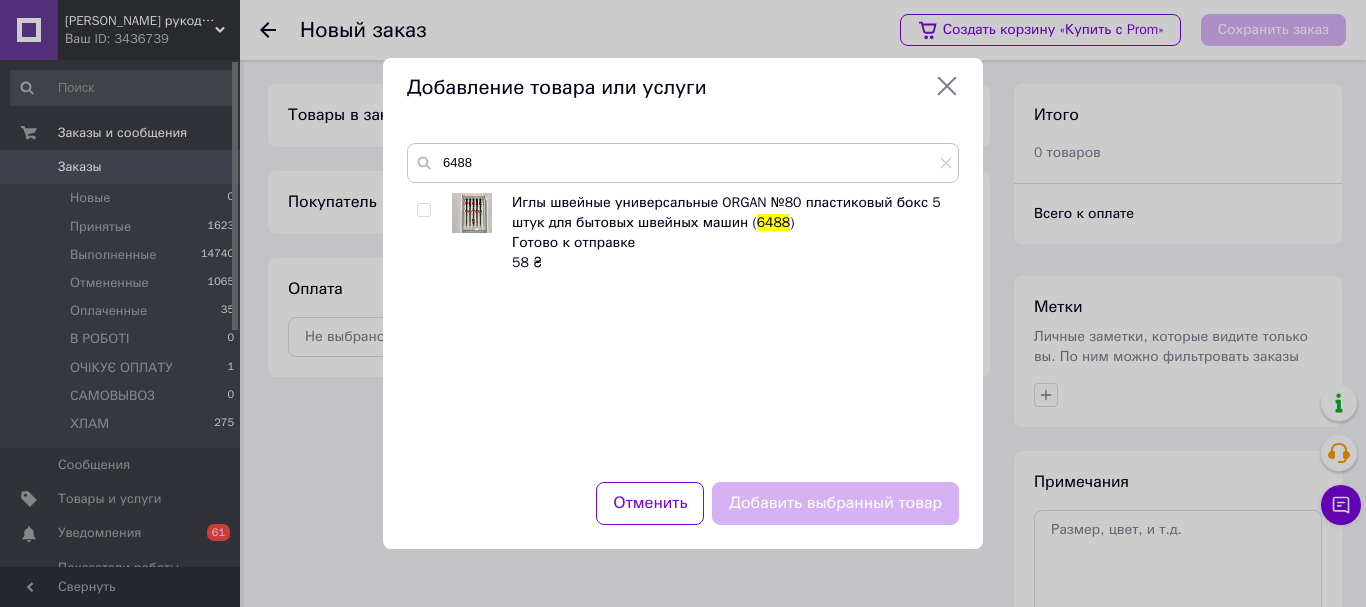 click at bounding box center [423, 210] 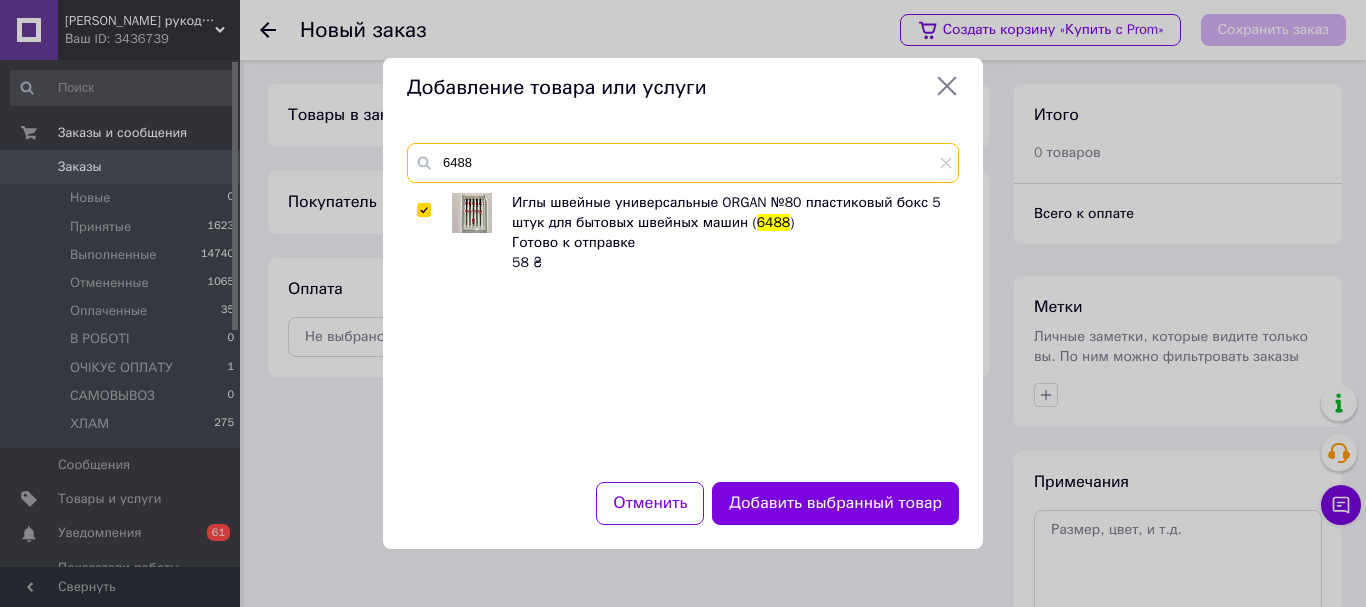 click on "6488" at bounding box center [683, 163] 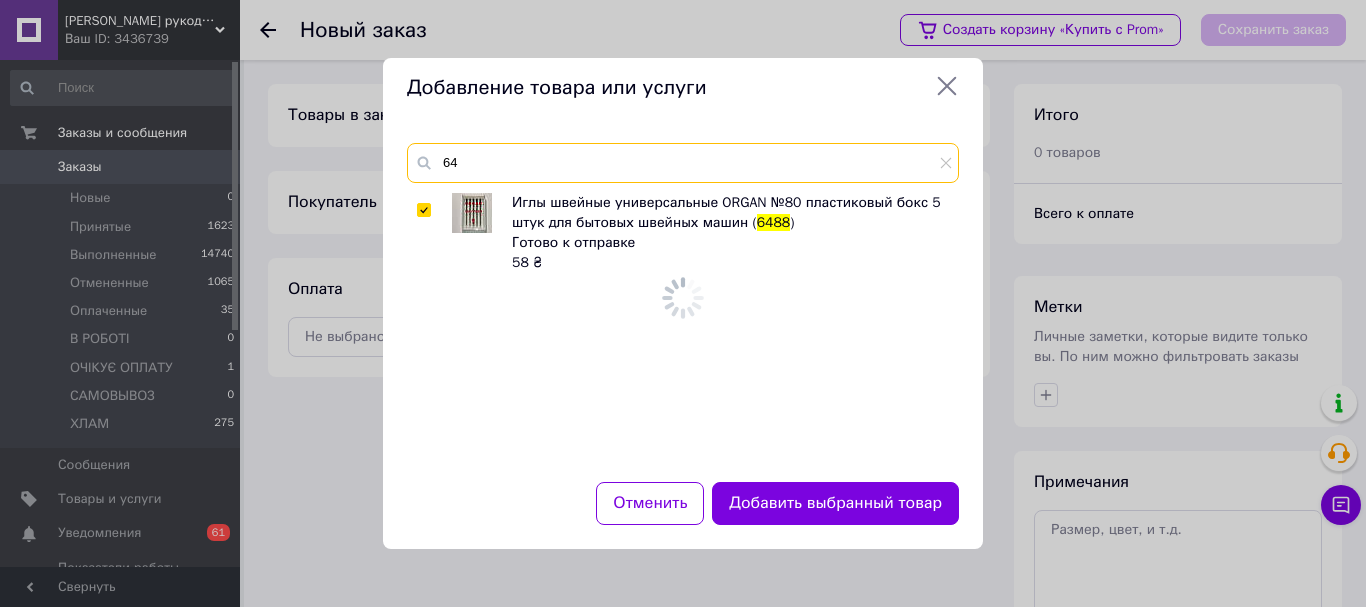 type on "6" 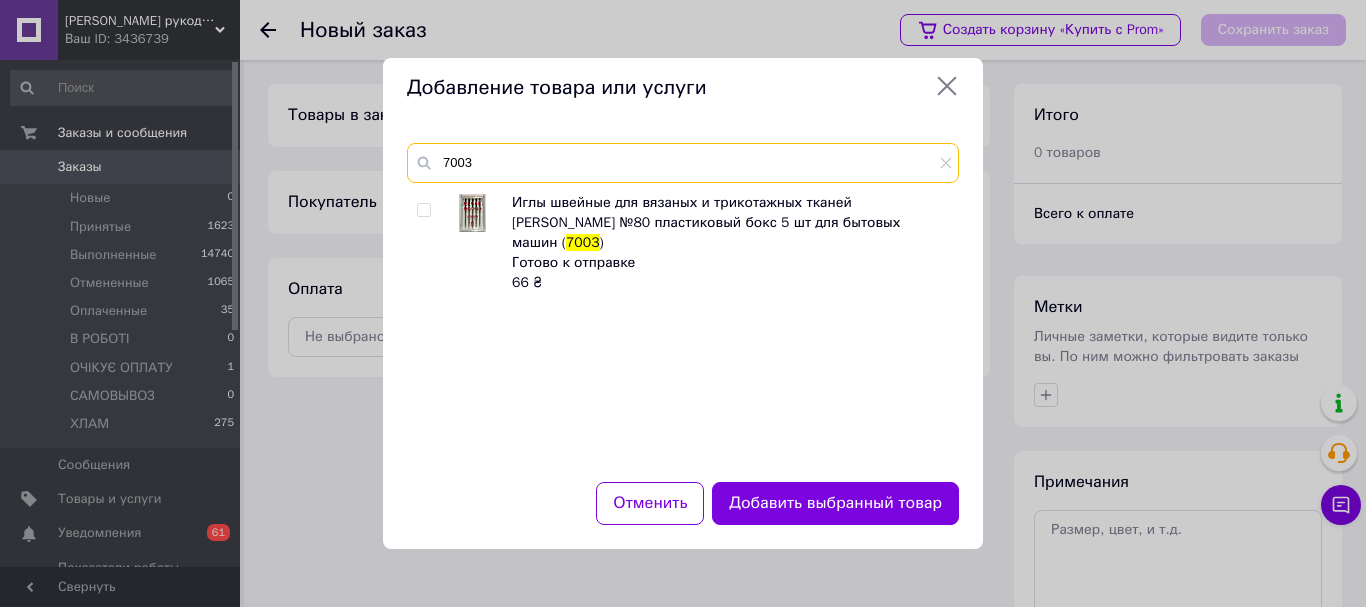 type on "7003" 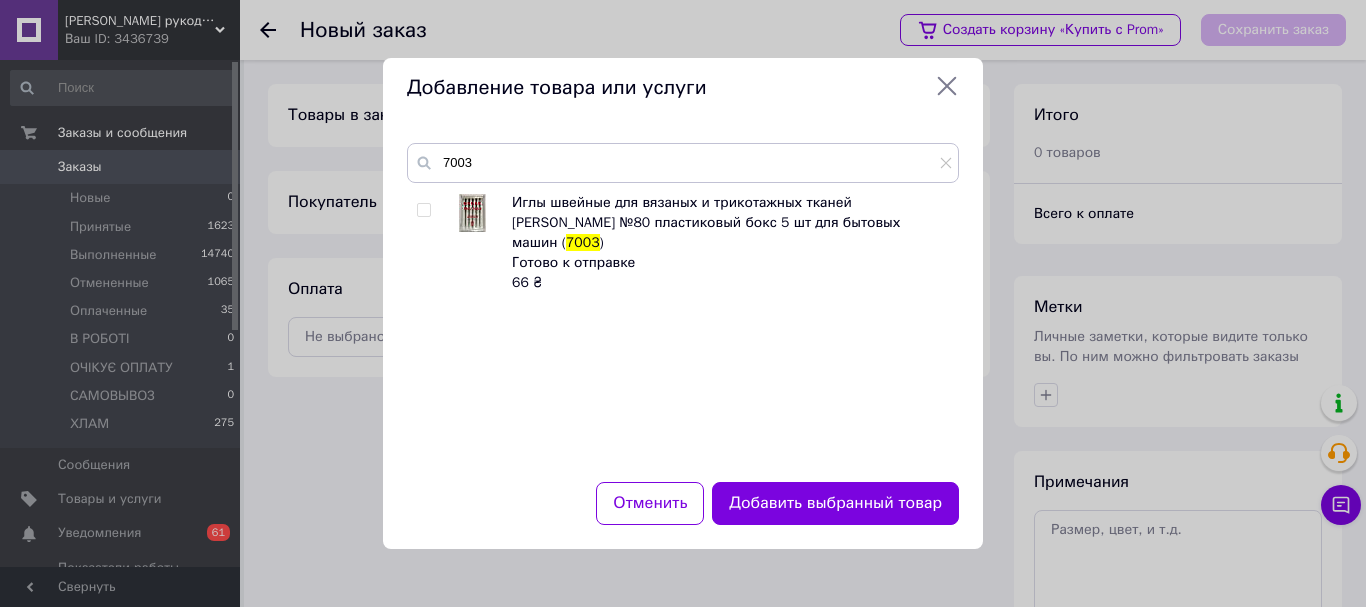 click at bounding box center (423, 210) 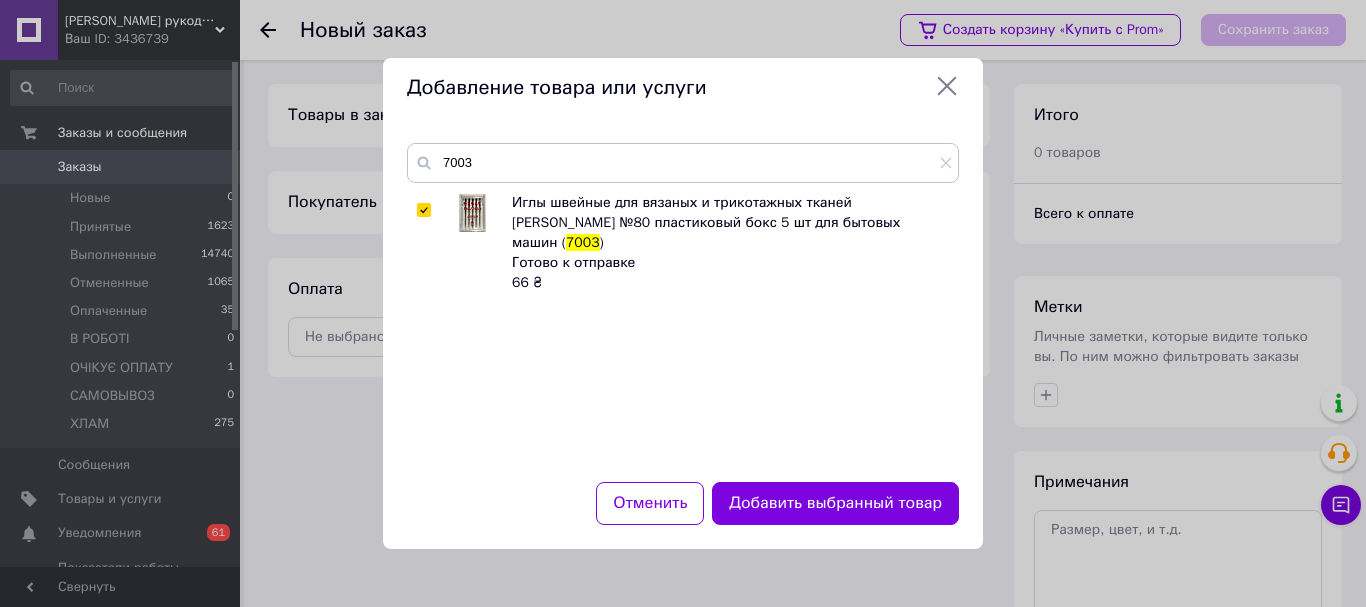 checkbox on "true" 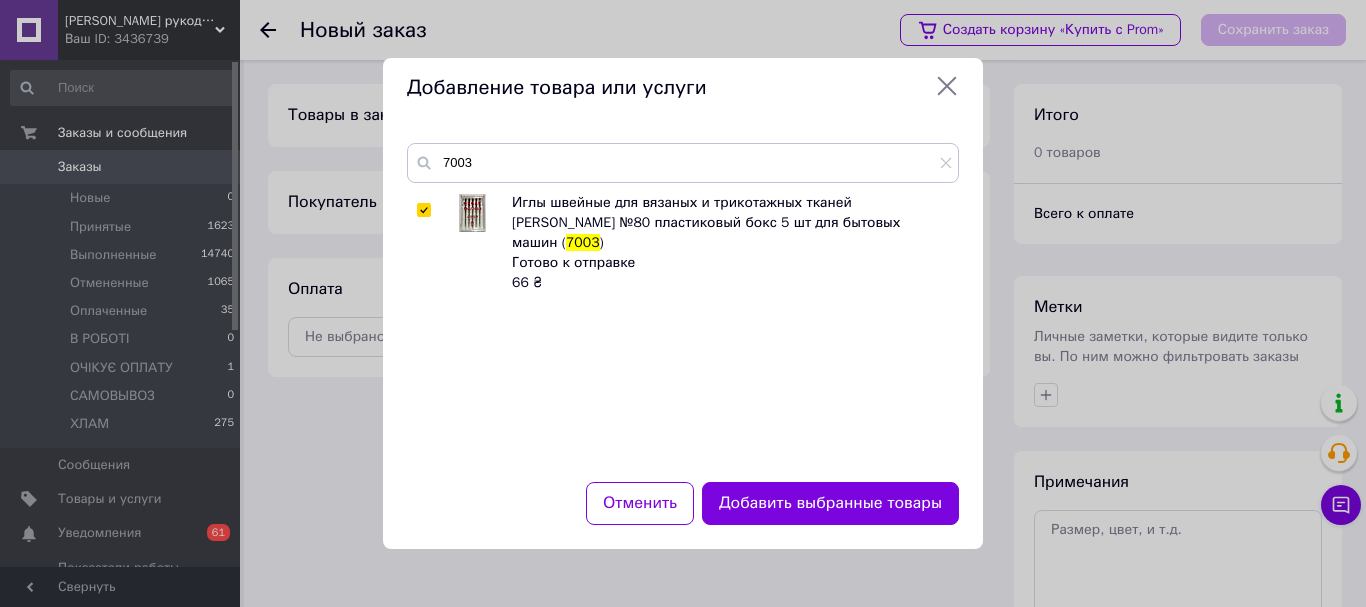 click on "Добавить выбранные товары" at bounding box center (830, 503) 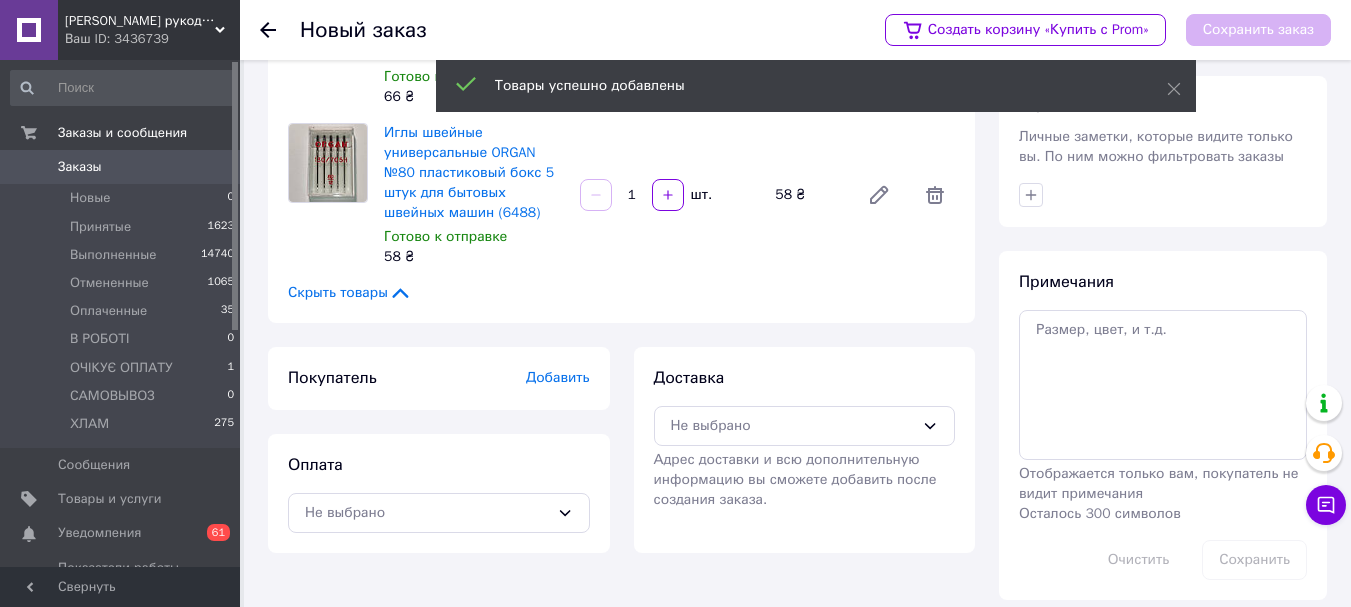 scroll, scrollTop: 217, scrollLeft: 0, axis: vertical 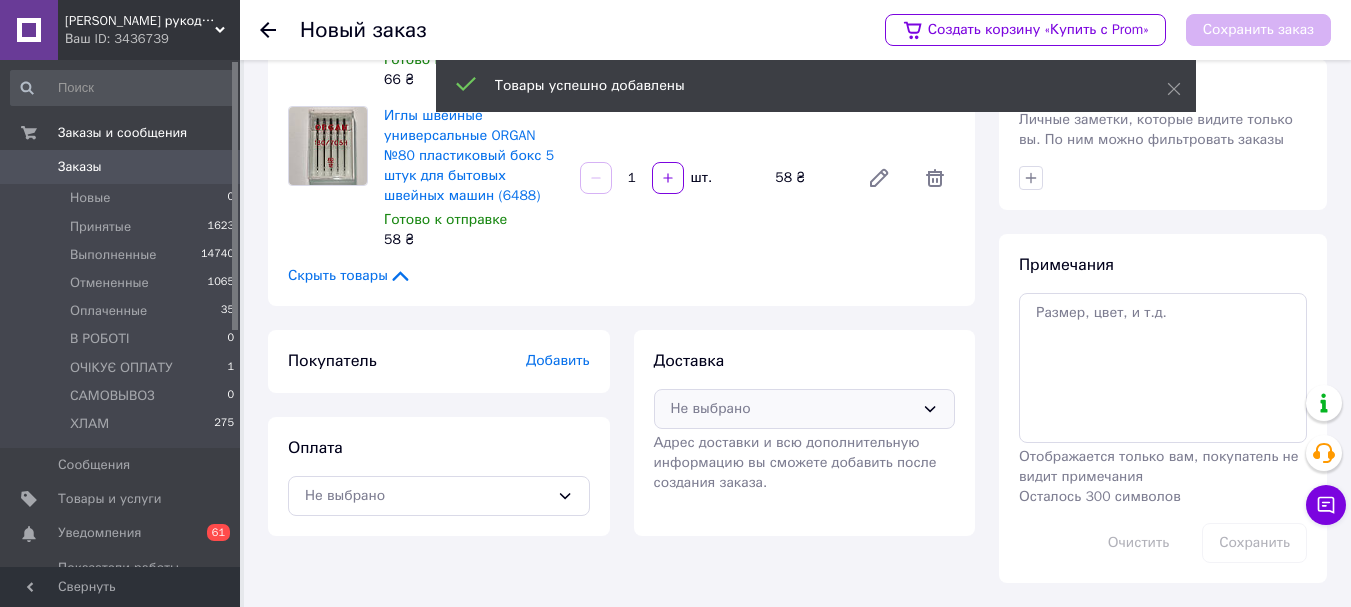 click on "Не выбрано" at bounding box center (805, 409) 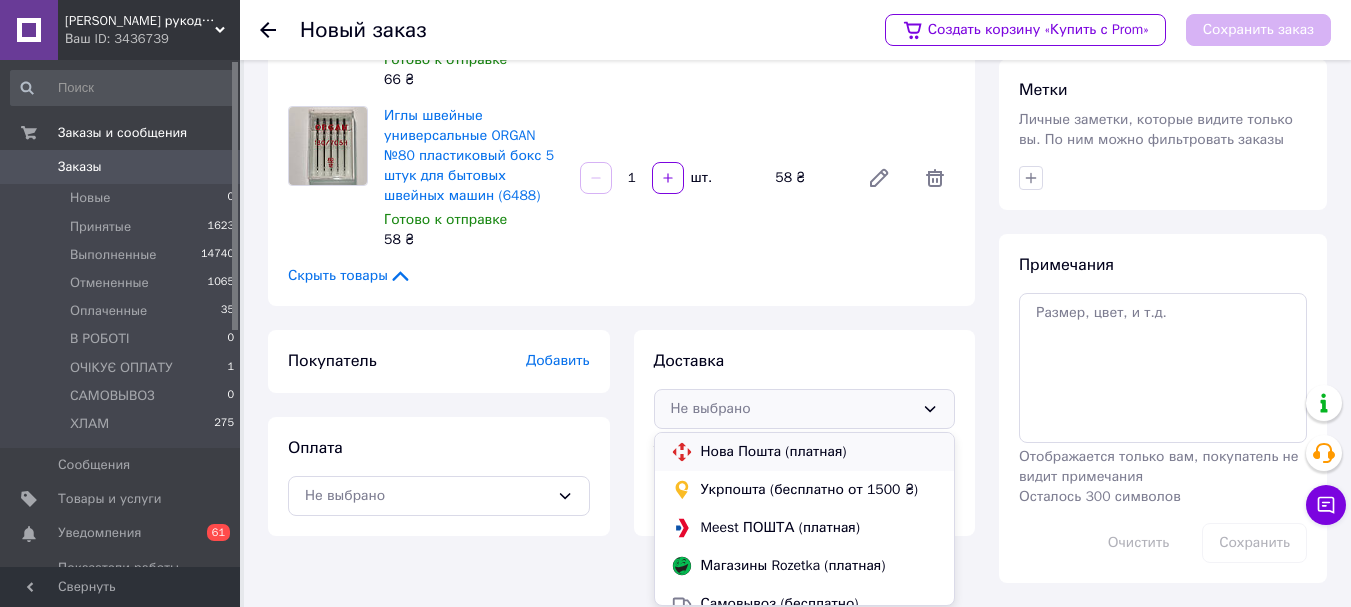 click on "Нова Пошта (платная)" at bounding box center [820, 452] 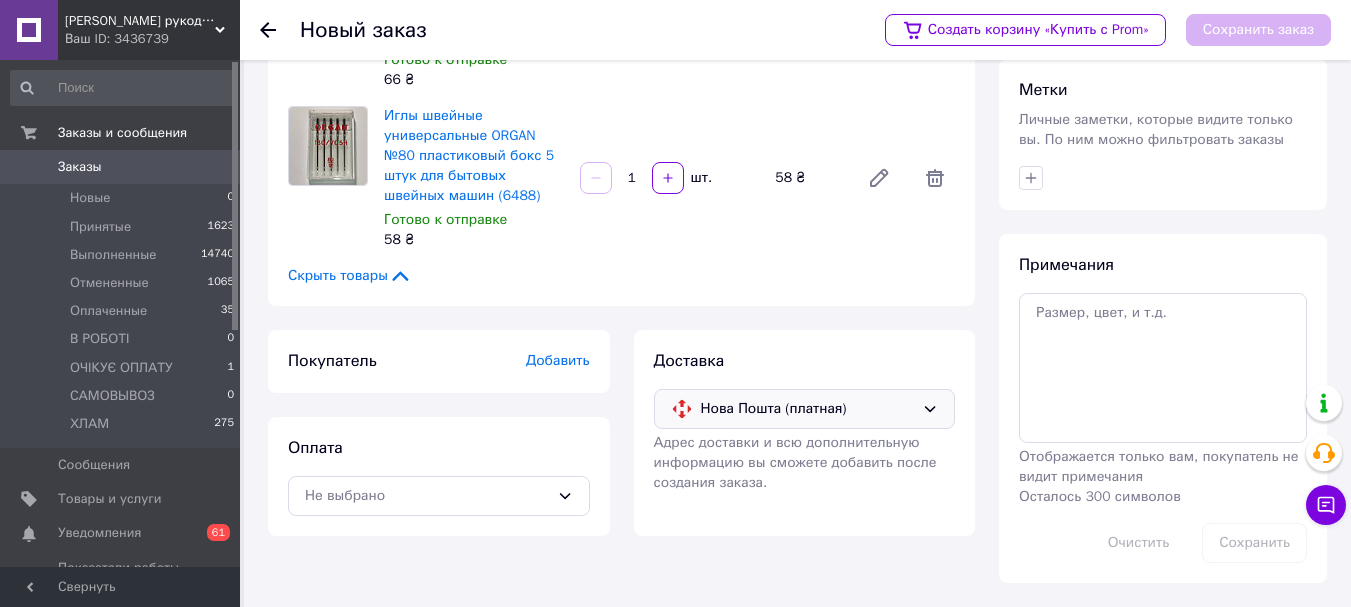 click on "Добавить" at bounding box center [558, 360] 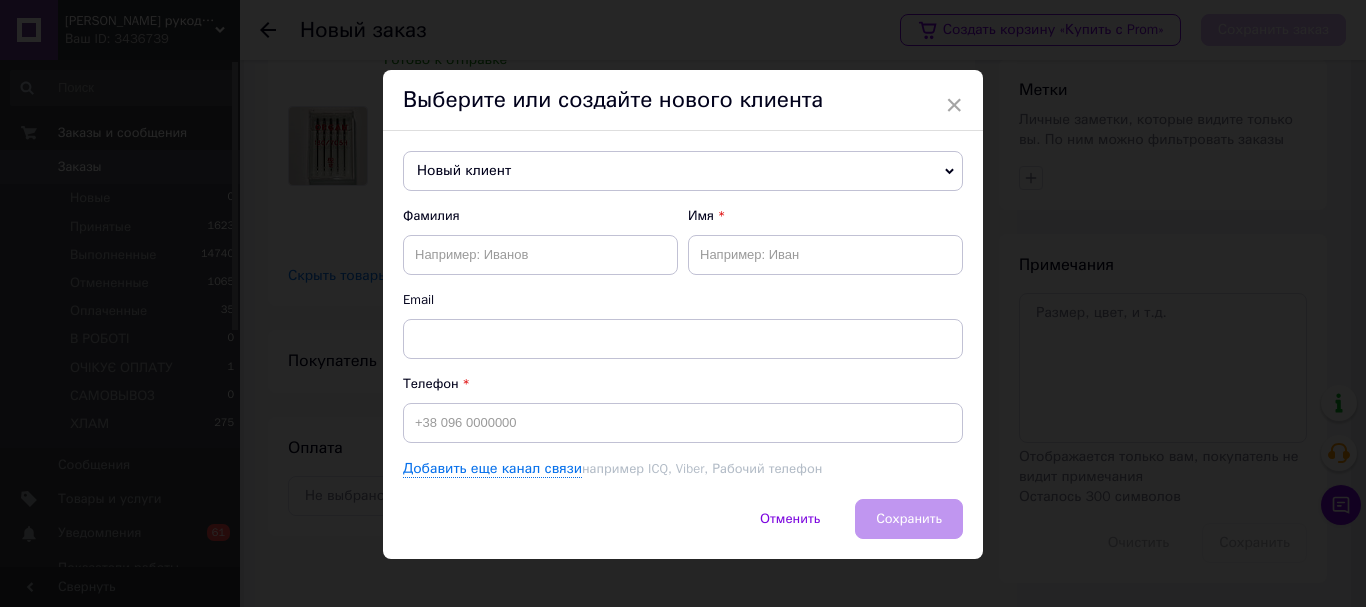 click on "Новый клиент" at bounding box center [683, 171] 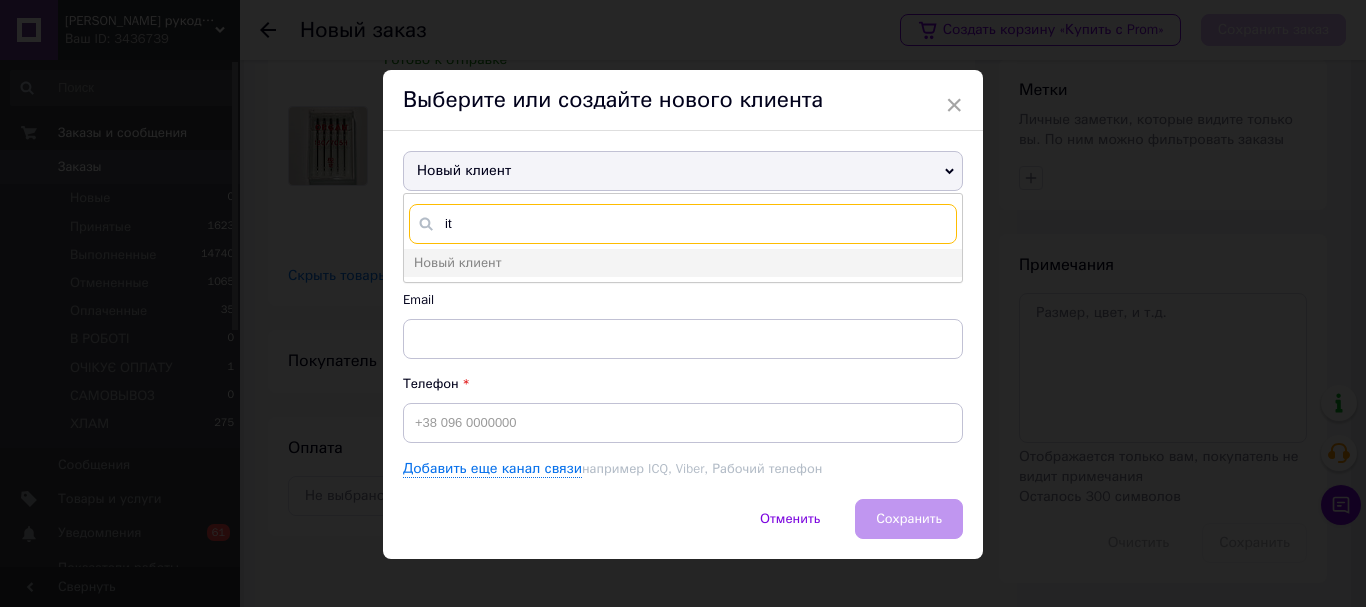 type on "i" 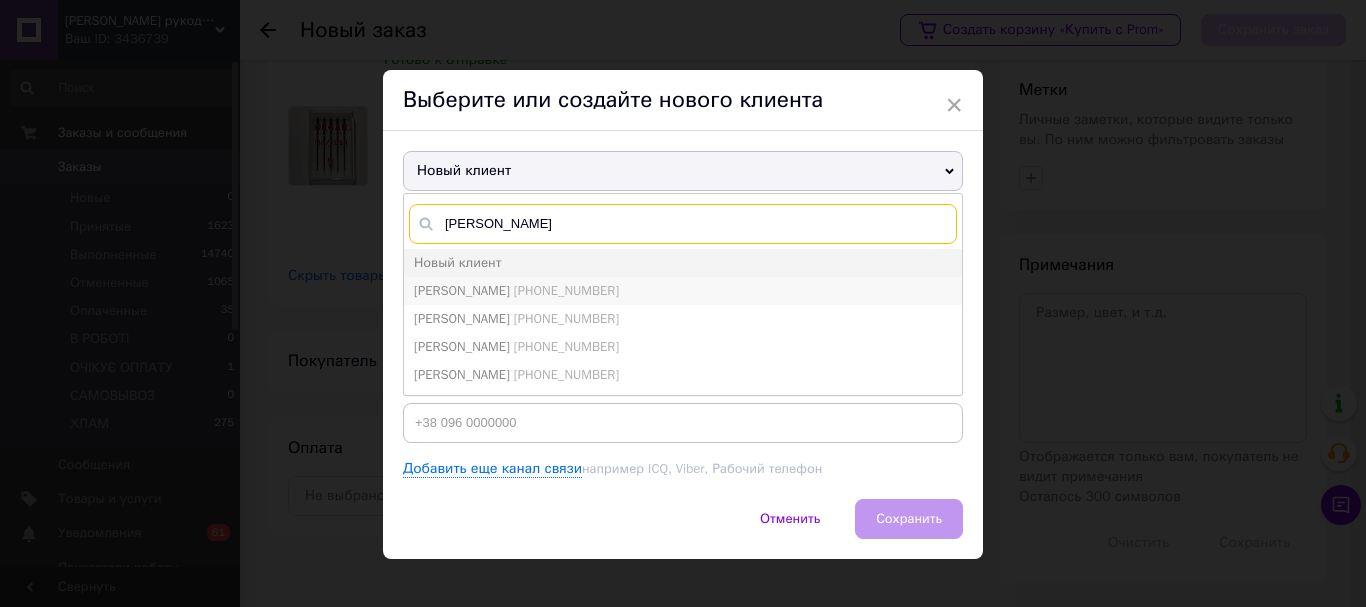 type on "[PERSON_NAME]" 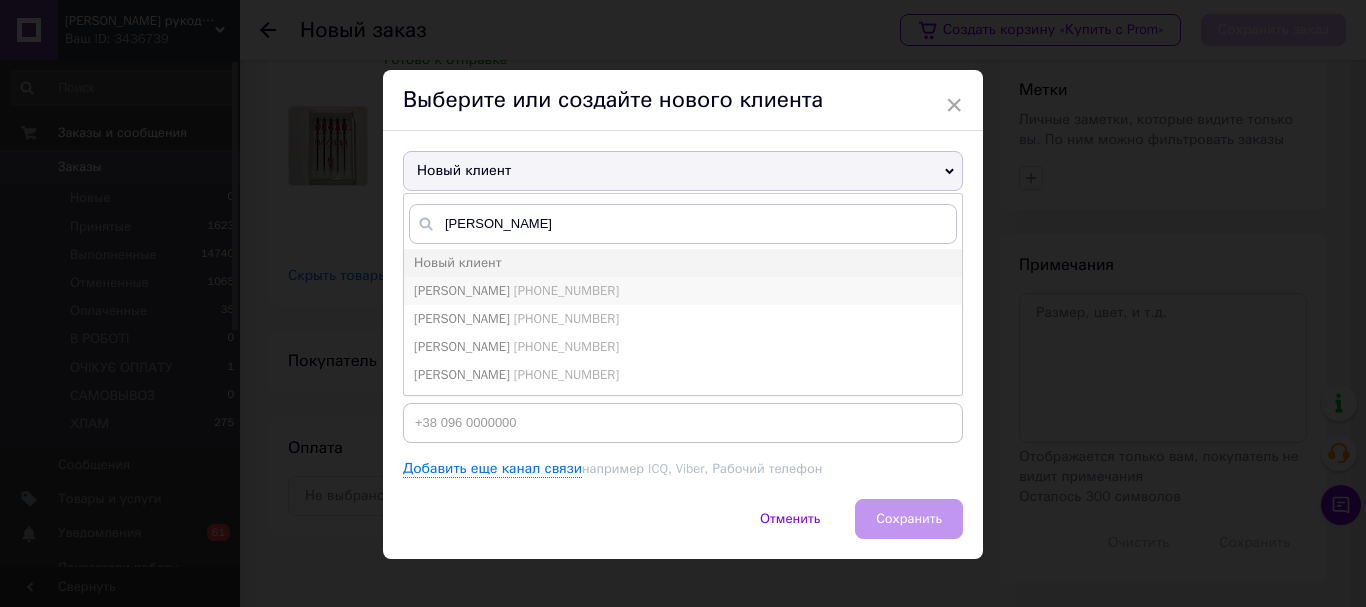 click on "[PHONE_NUMBER]" at bounding box center (566, 290) 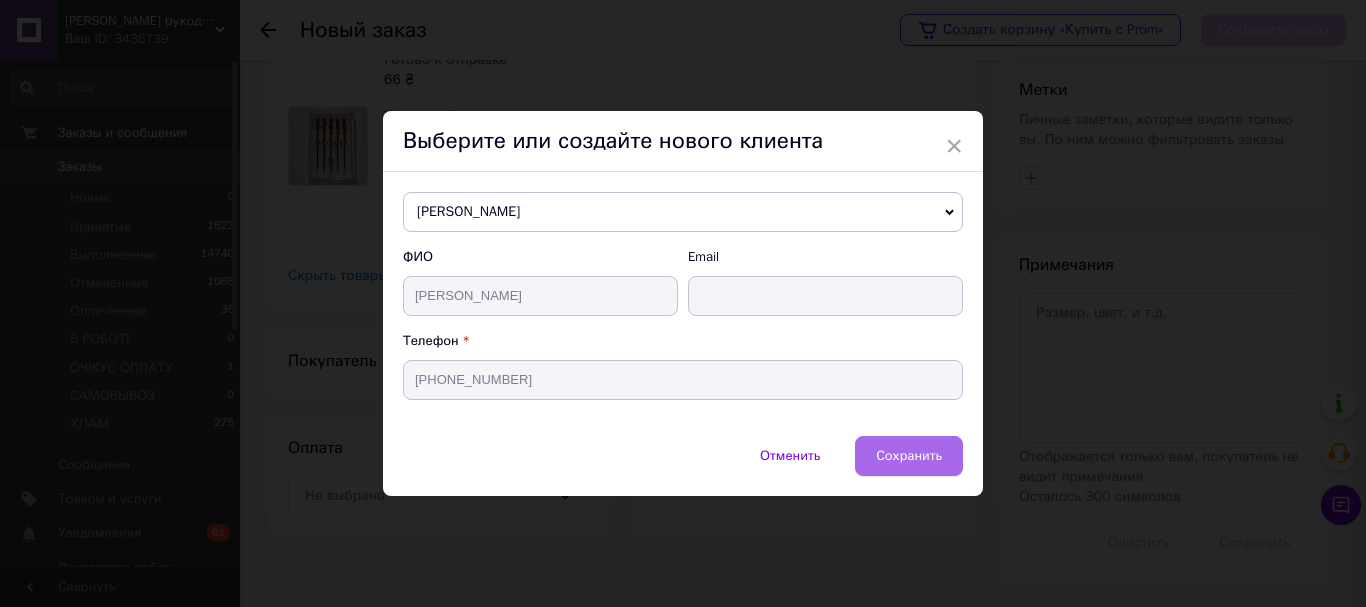 click on "Сохранить" at bounding box center [909, 455] 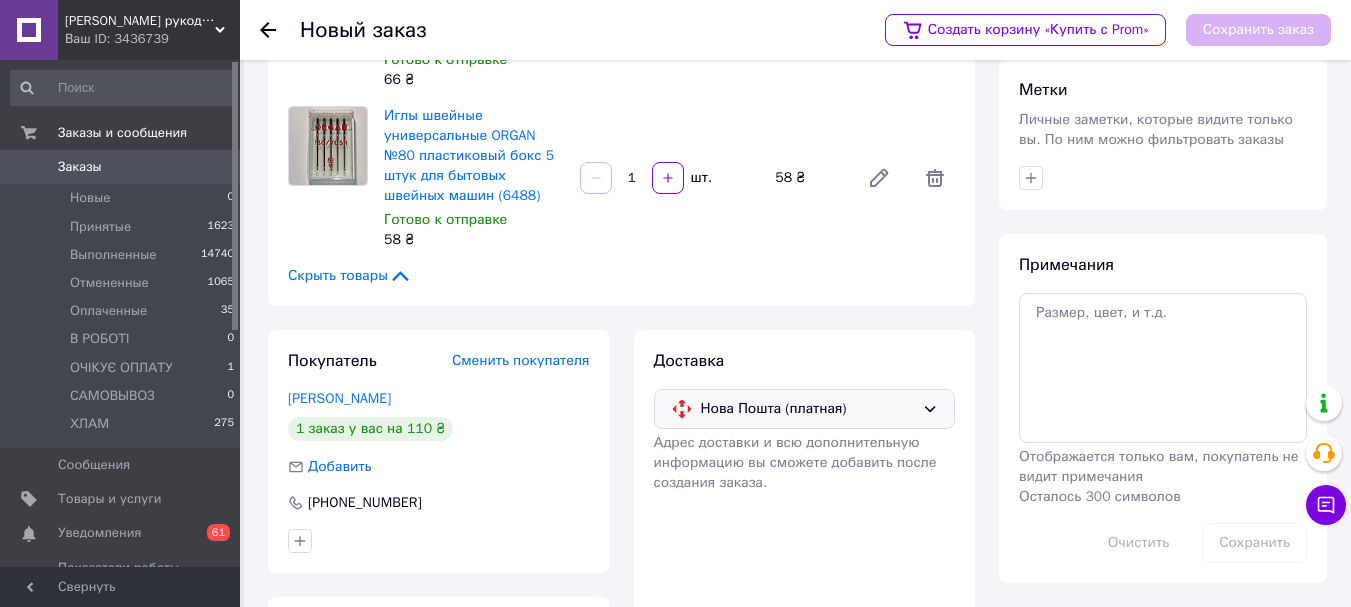scroll, scrollTop: 330, scrollLeft: 0, axis: vertical 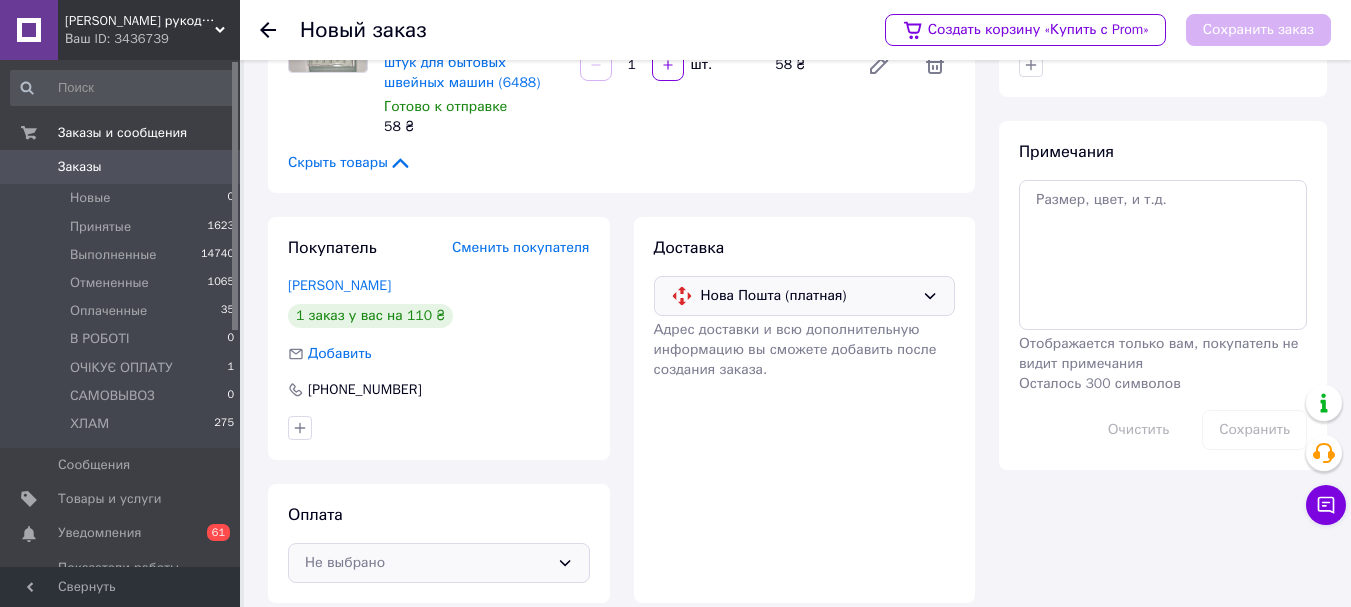 click on "Не выбрано" at bounding box center [427, 563] 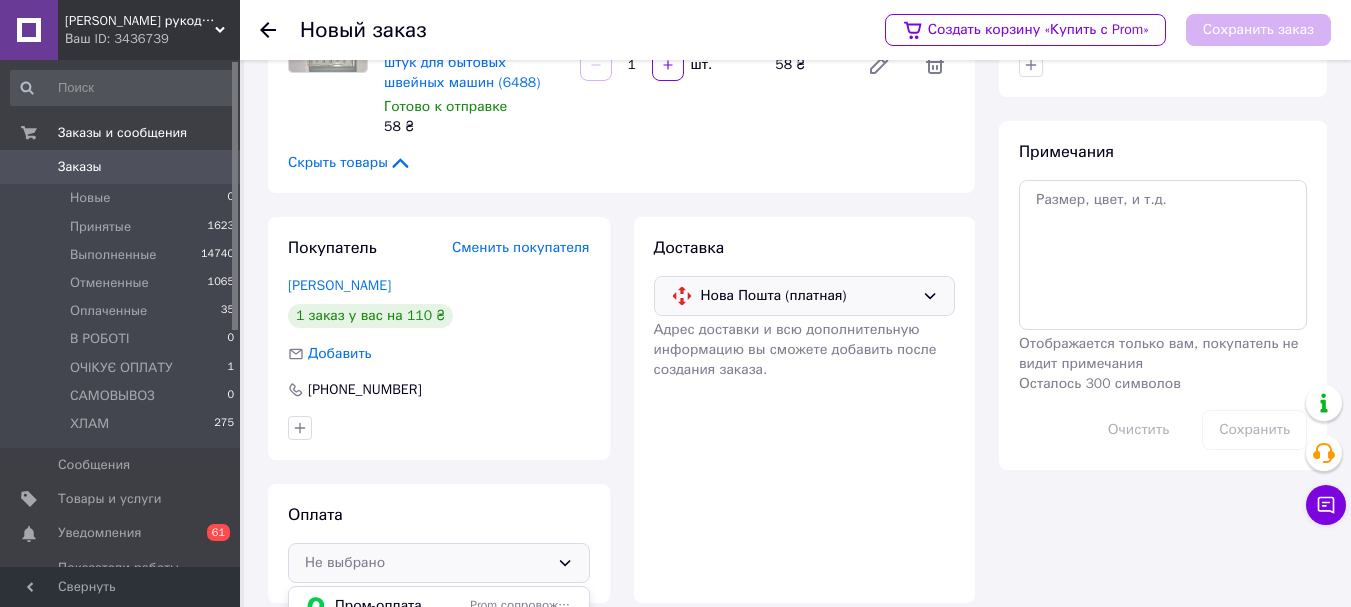 scroll, scrollTop: 463, scrollLeft: 0, axis: vertical 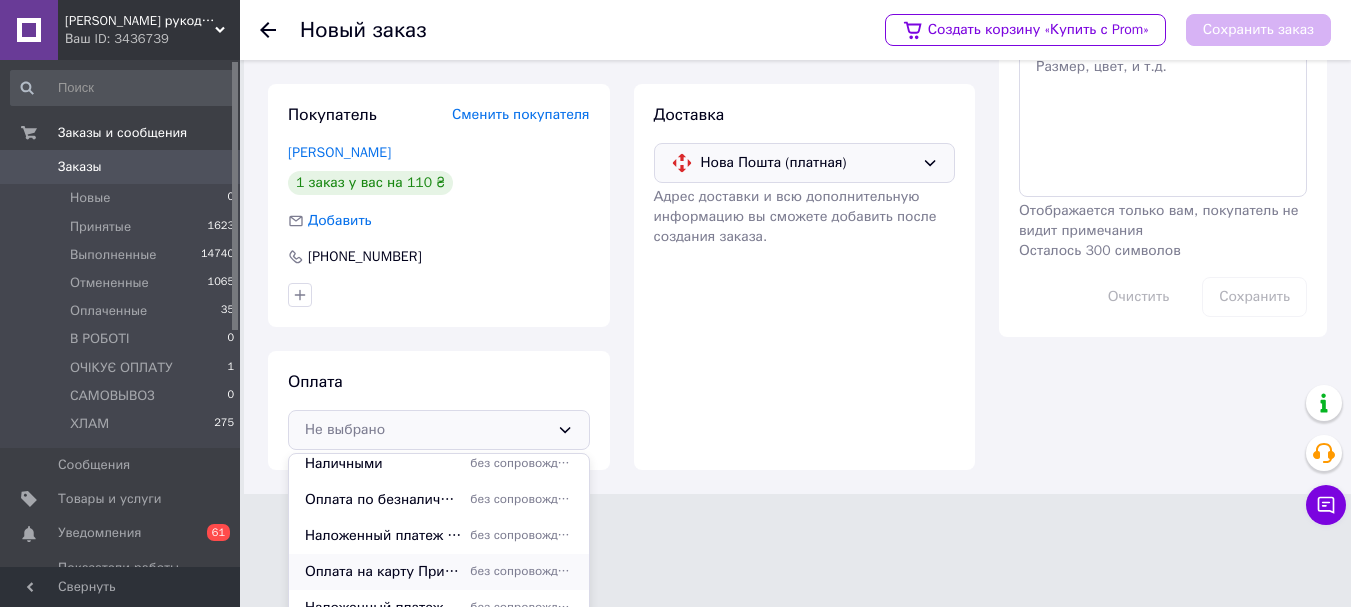 click on "Оплата на карту  Приват Банка" at bounding box center [383, 572] 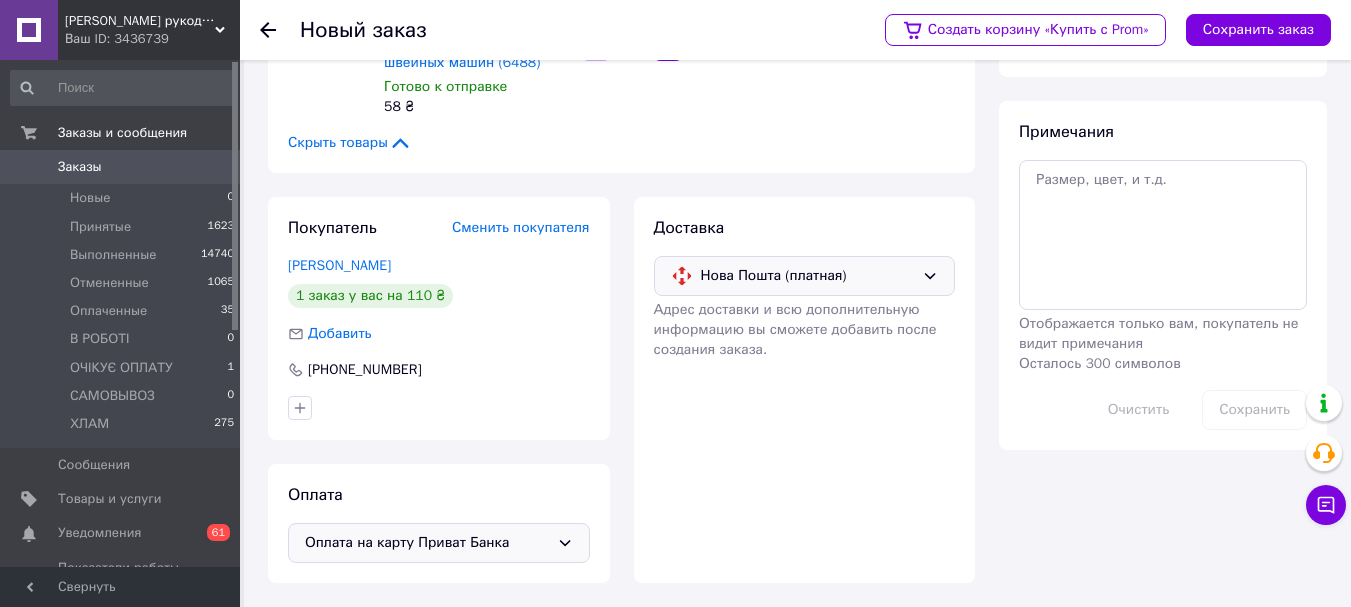 scroll, scrollTop: 330, scrollLeft: 0, axis: vertical 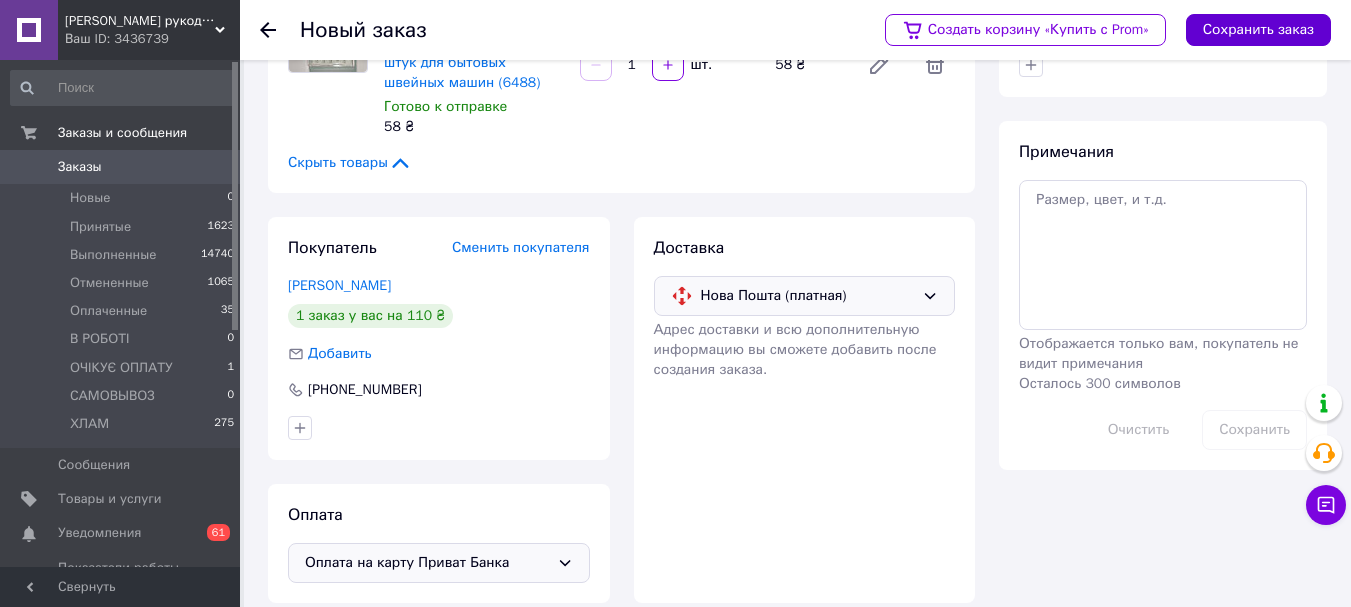 click on "Сохранить заказ" at bounding box center [1258, 30] 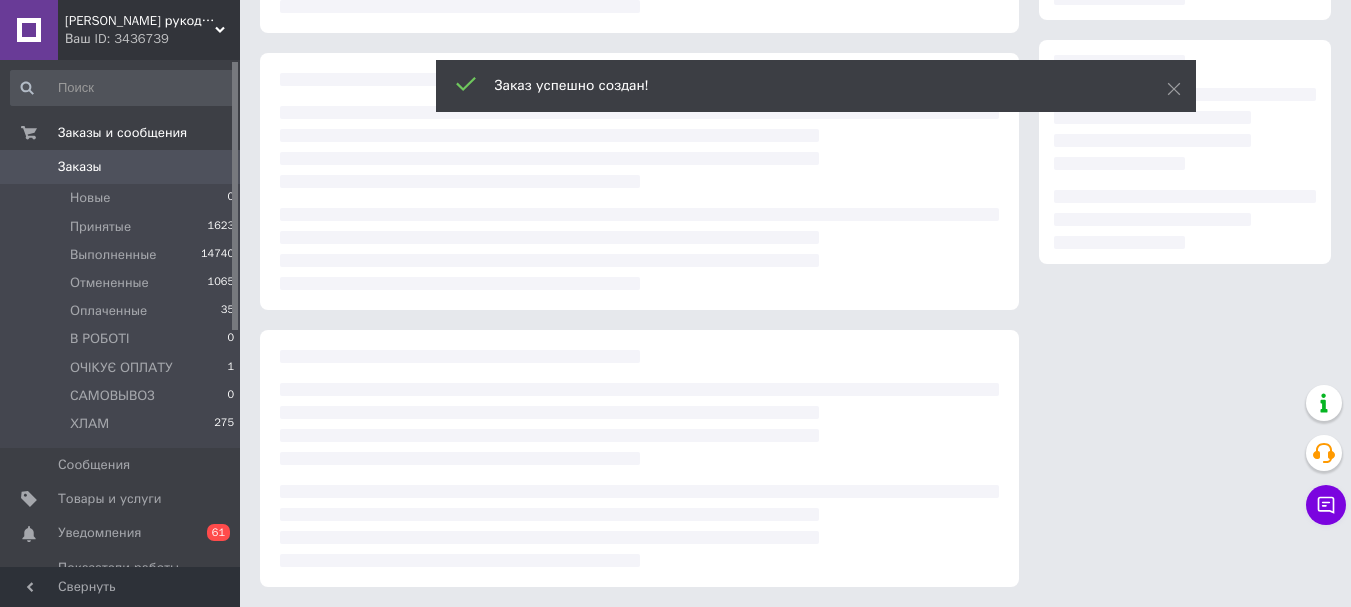 scroll, scrollTop: 330, scrollLeft: 0, axis: vertical 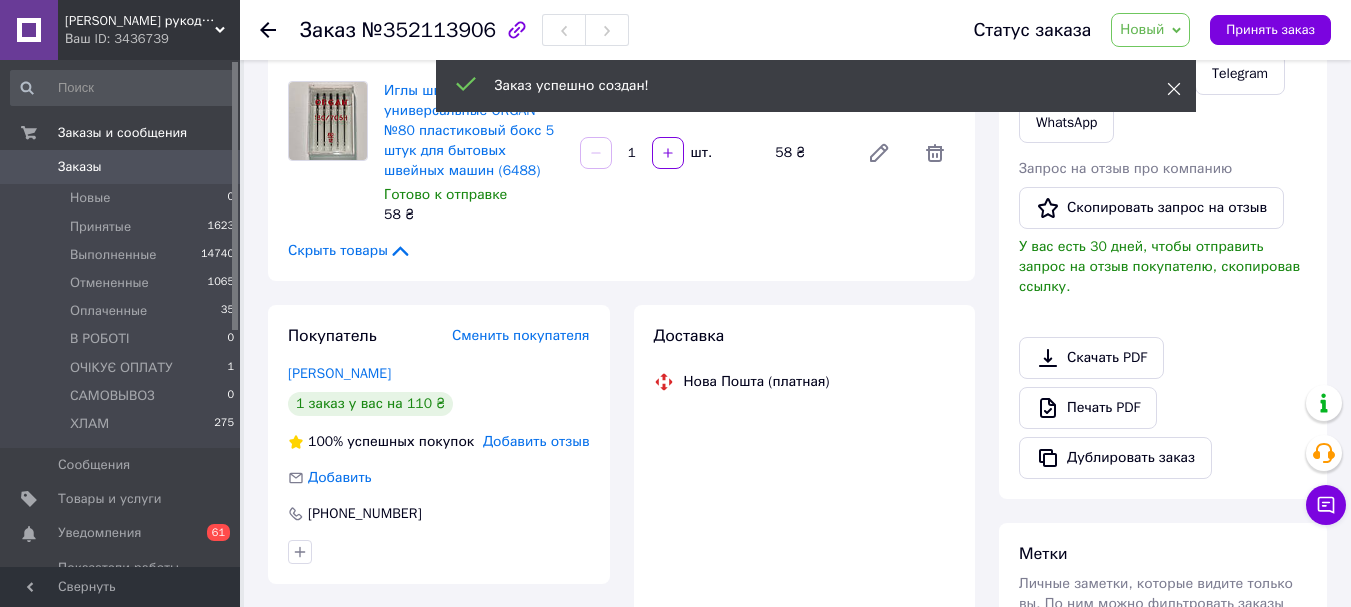 click 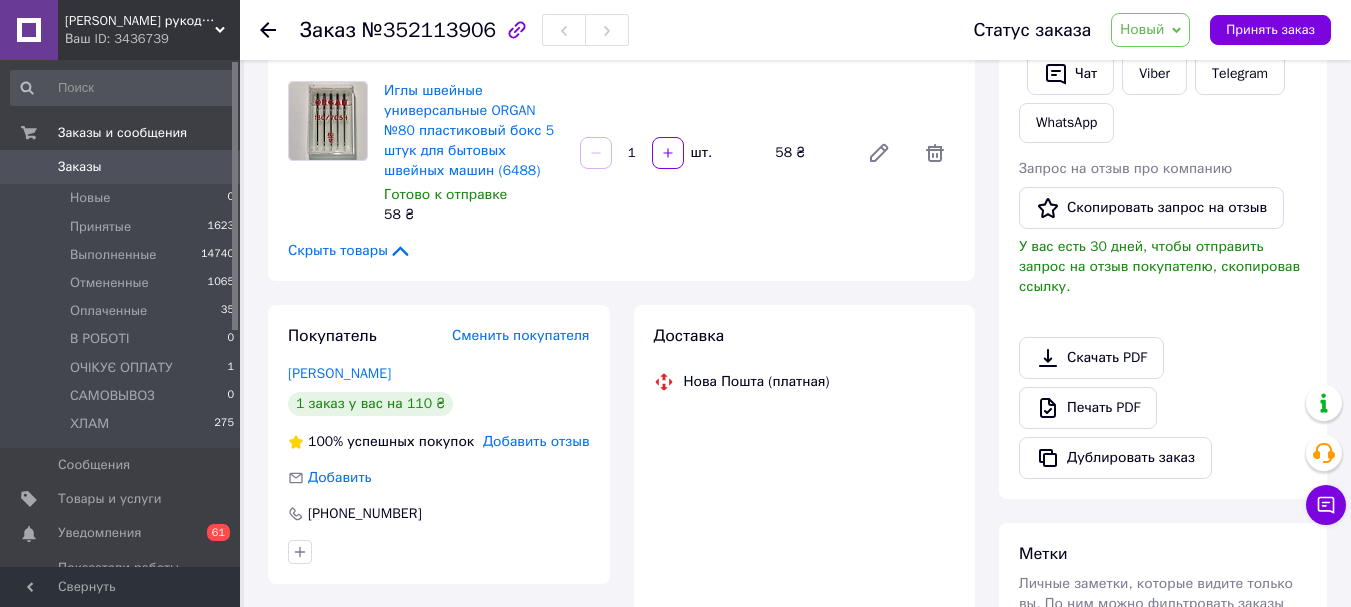 click on "Новый" at bounding box center (1142, 29) 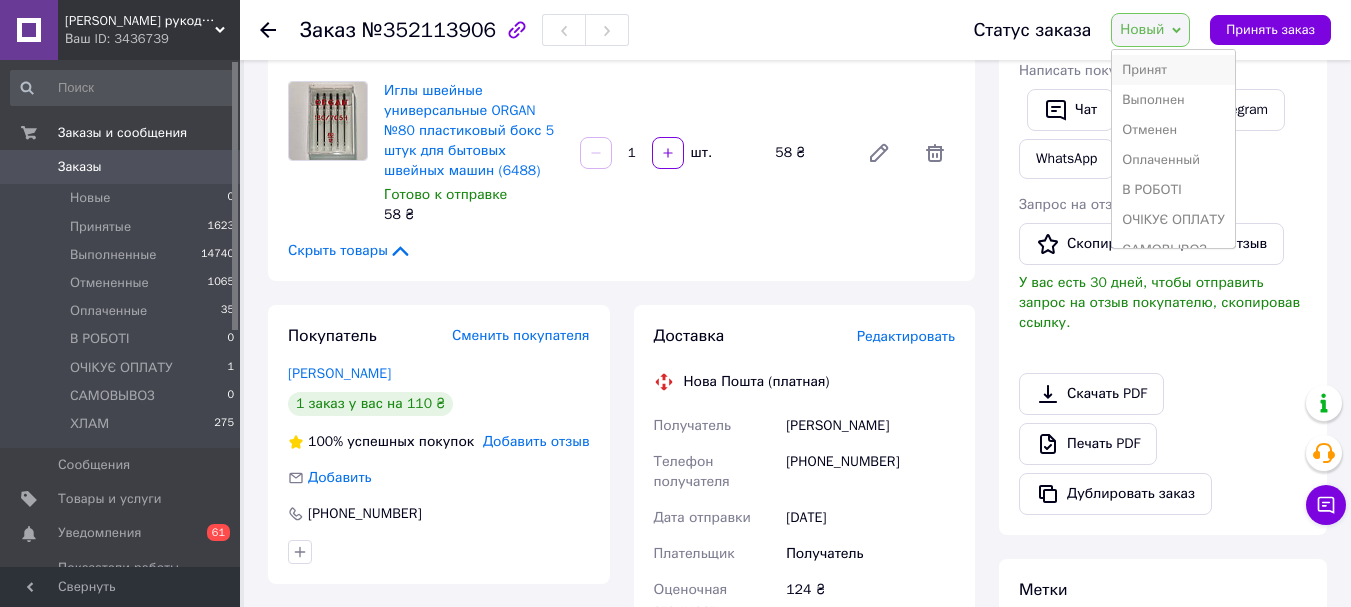 click on "Принят" at bounding box center [1173, 70] 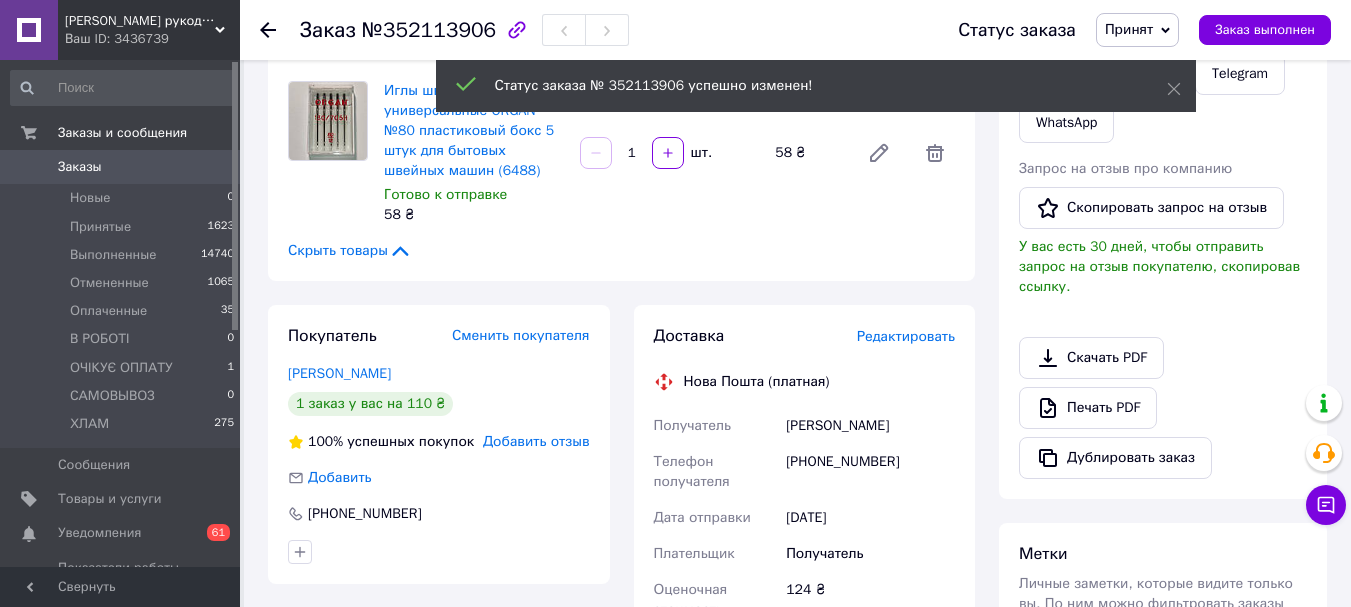 scroll, scrollTop: 230, scrollLeft: 0, axis: vertical 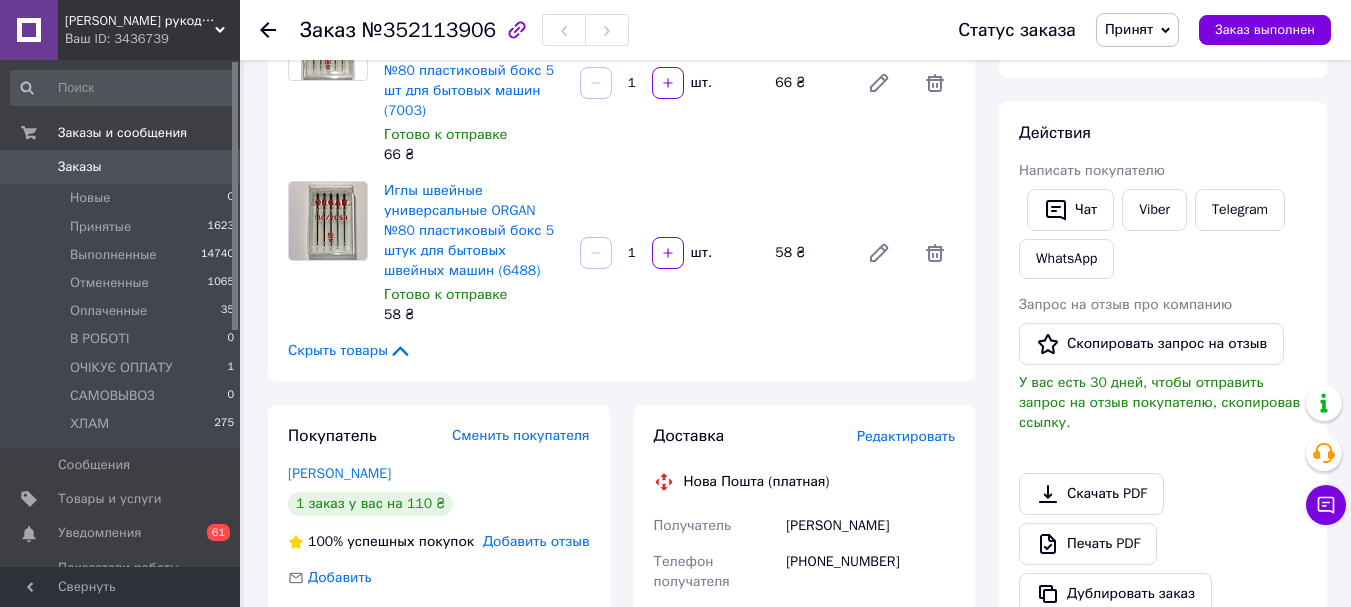 click on "[PERSON_NAME]" at bounding box center [339, 473] 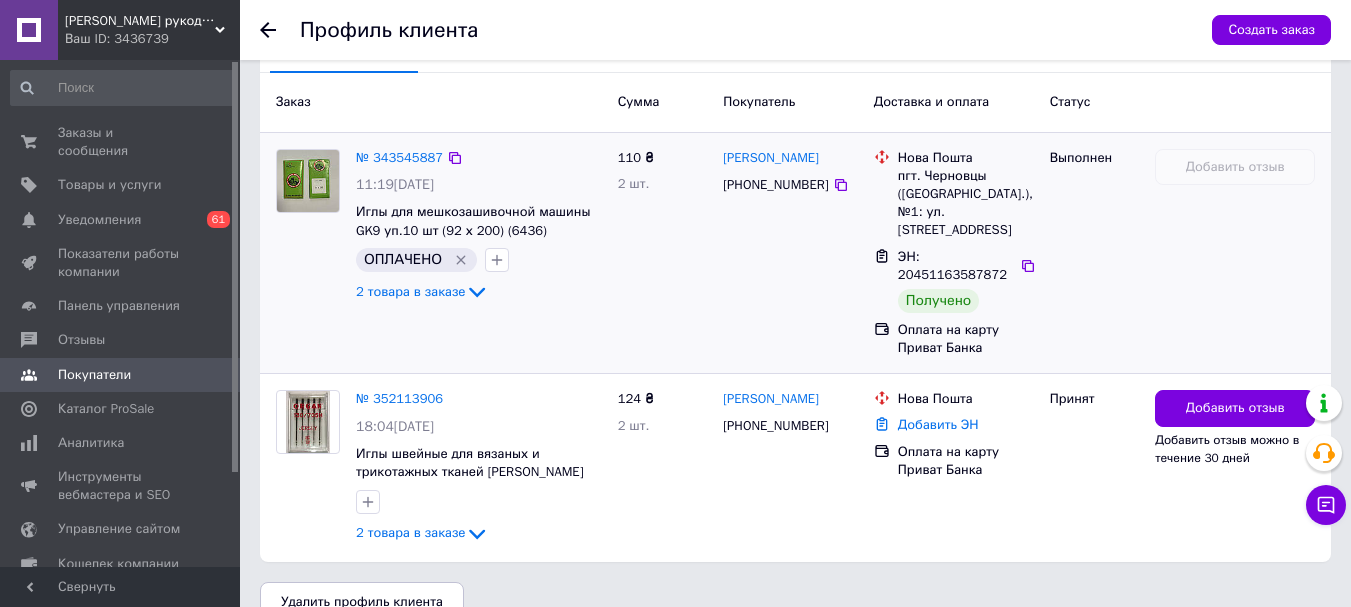 scroll, scrollTop: 535, scrollLeft: 0, axis: vertical 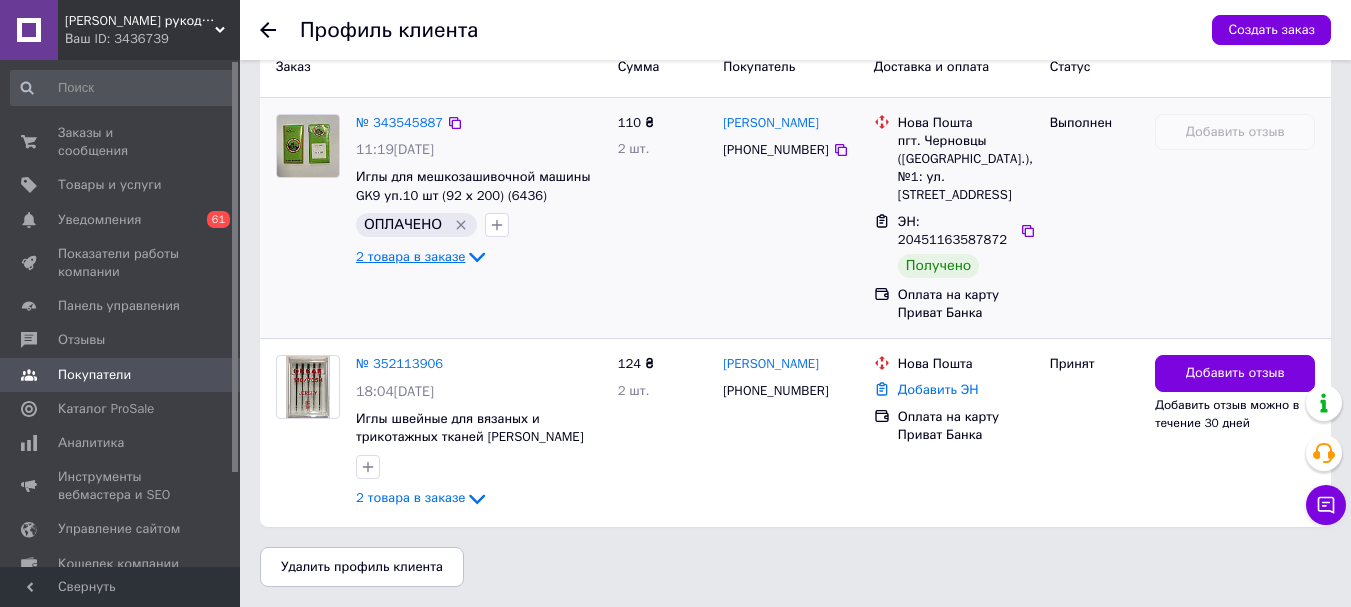 click 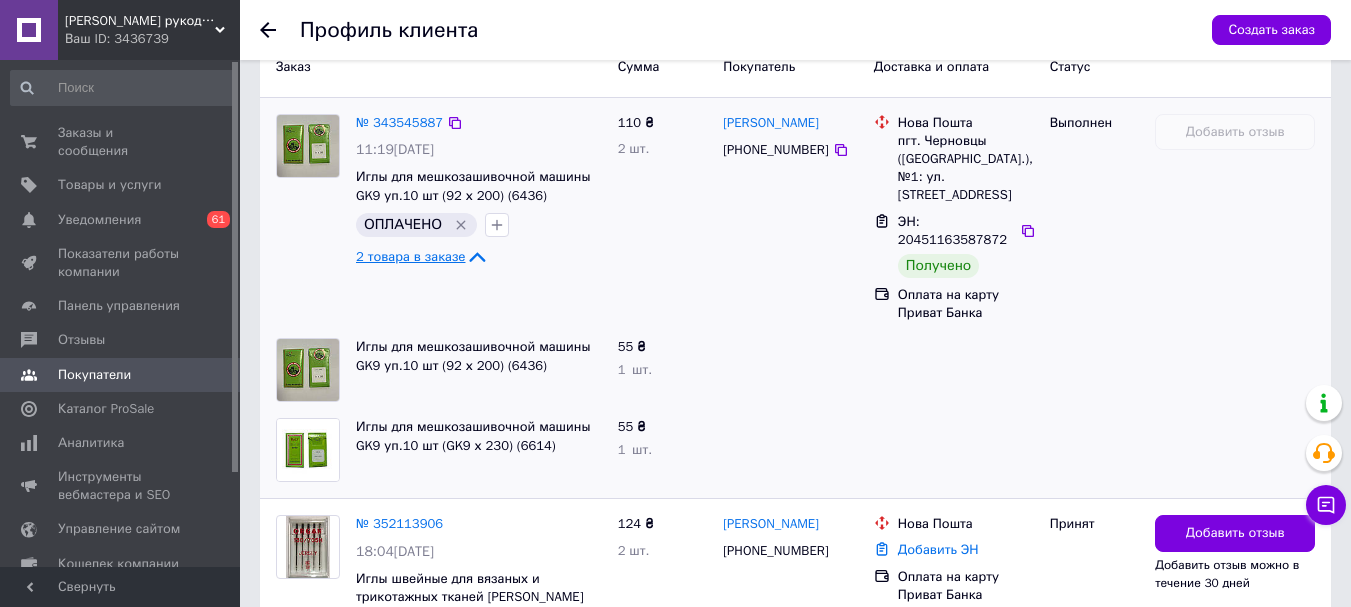 click 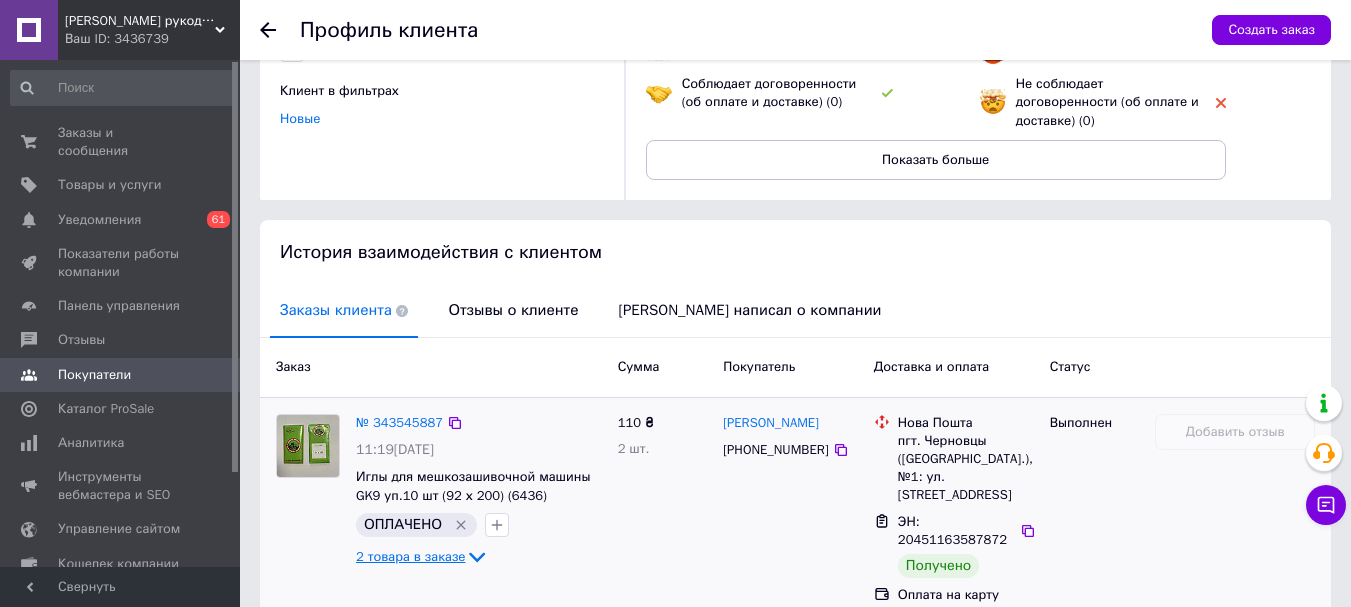 scroll, scrollTop: 0, scrollLeft: 0, axis: both 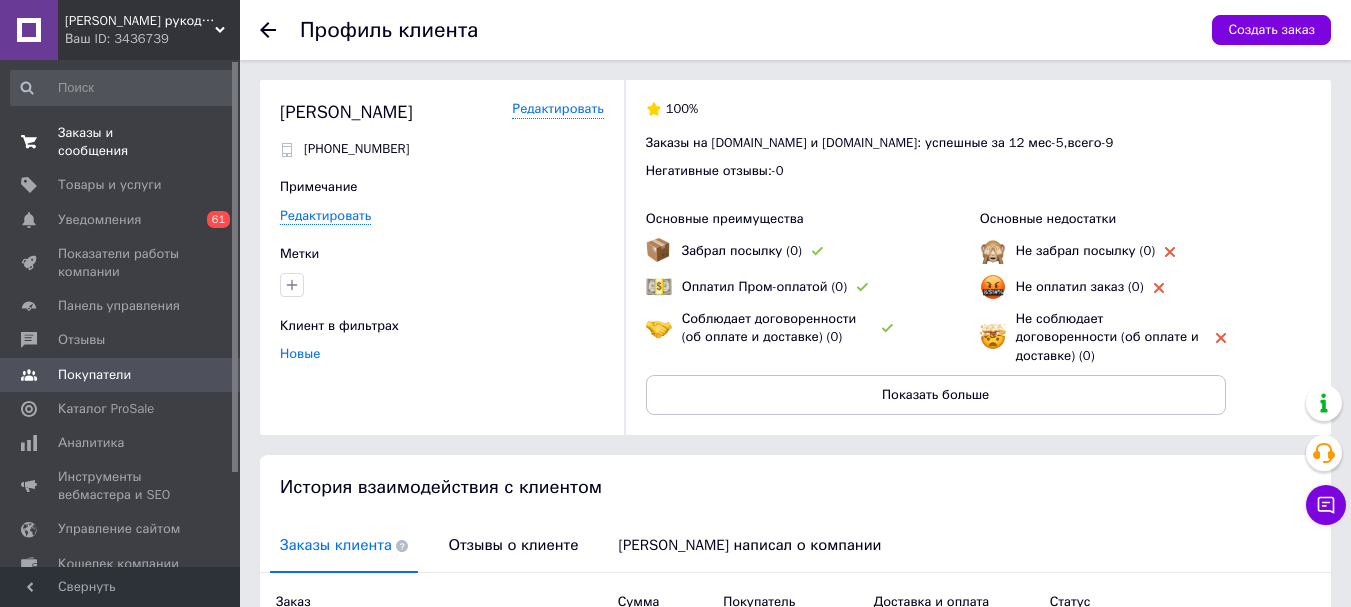 click on "Заказы и сообщения" at bounding box center (121, 142) 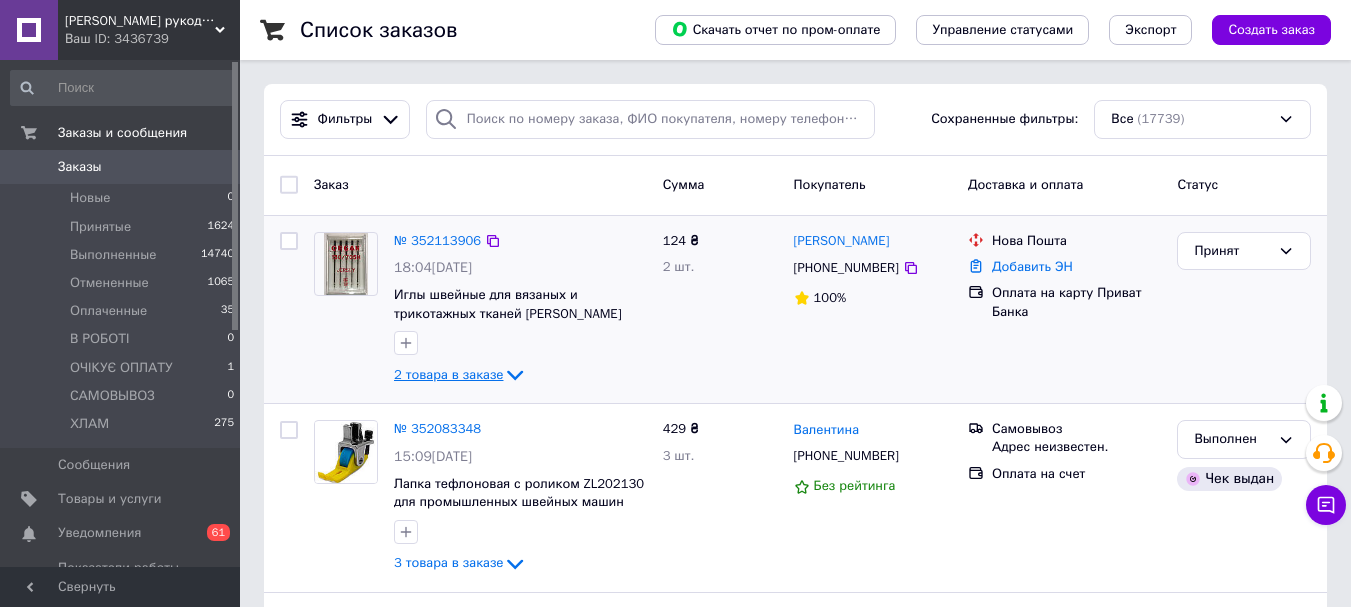 click 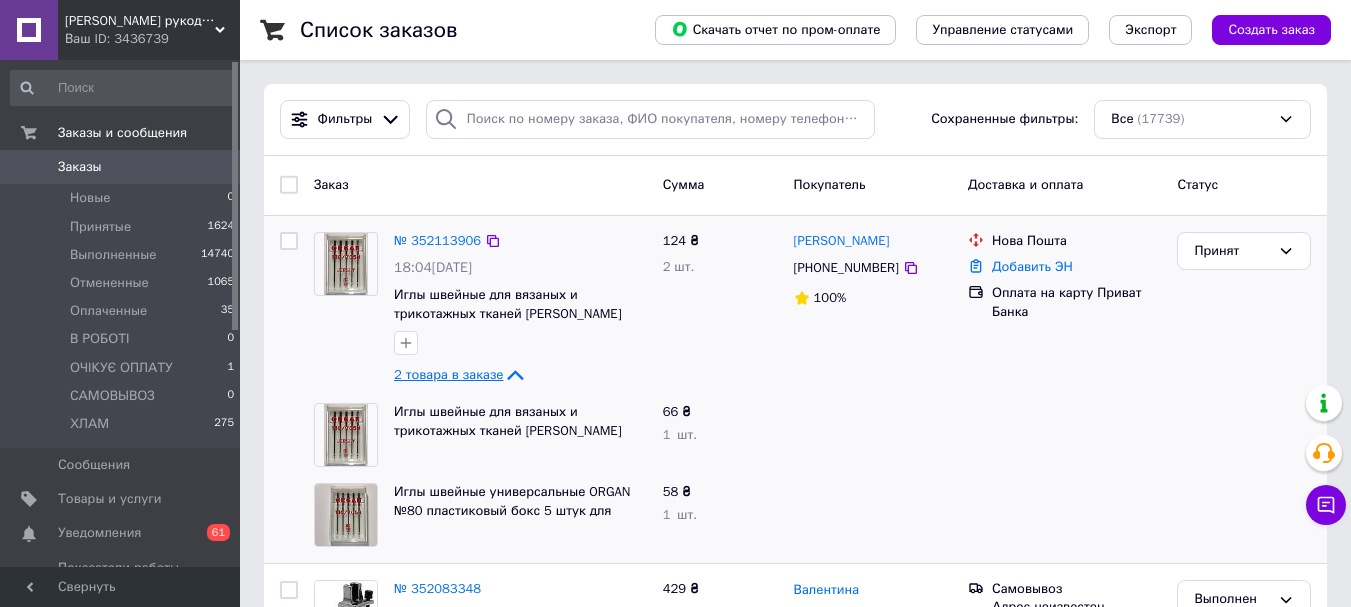 scroll, scrollTop: 100, scrollLeft: 0, axis: vertical 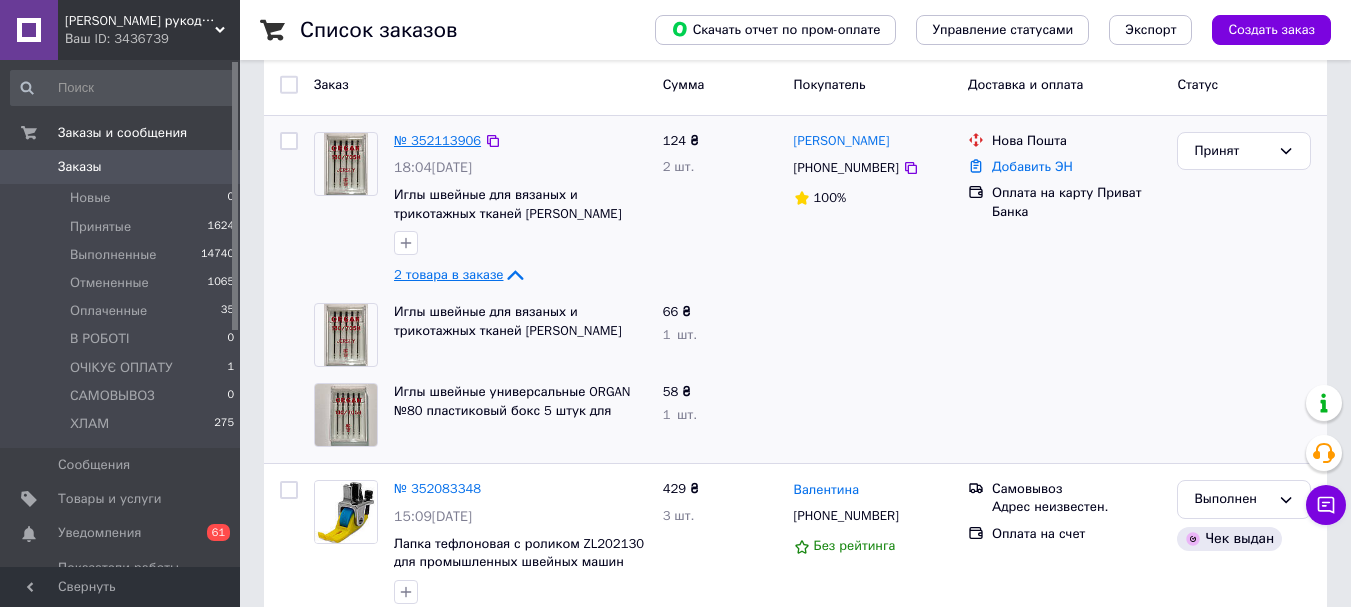 click on "№ 352113906" at bounding box center [437, 140] 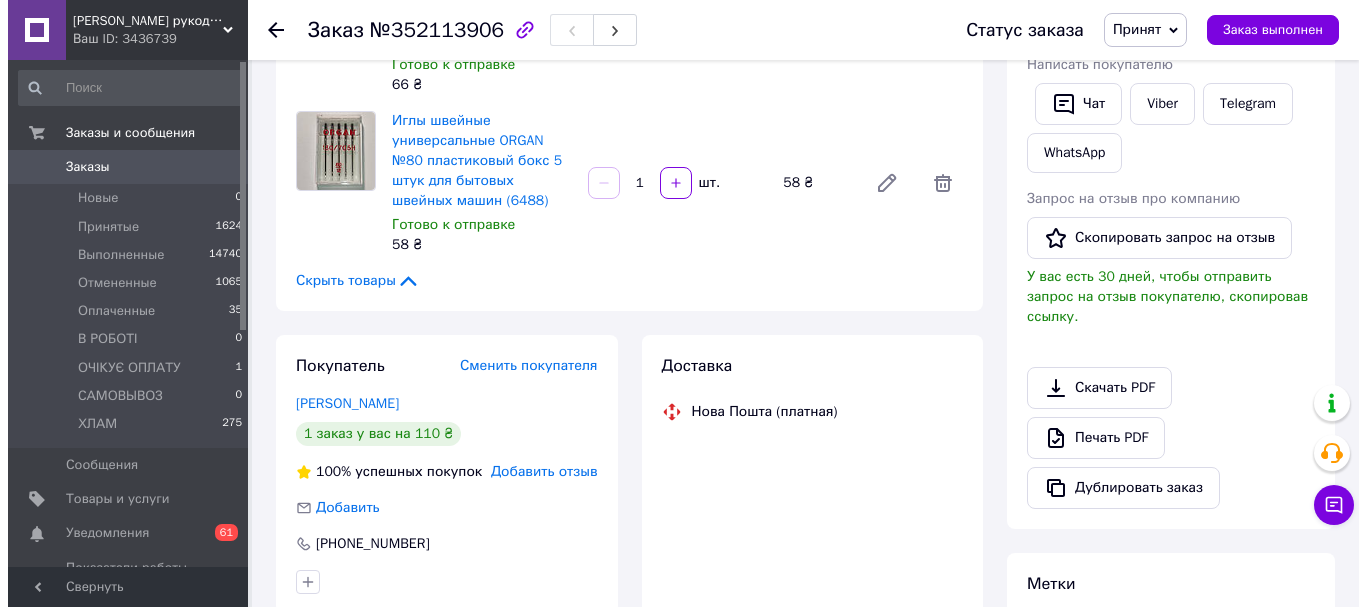 scroll, scrollTop: 500, scrollLeft: 0, axis: vertical 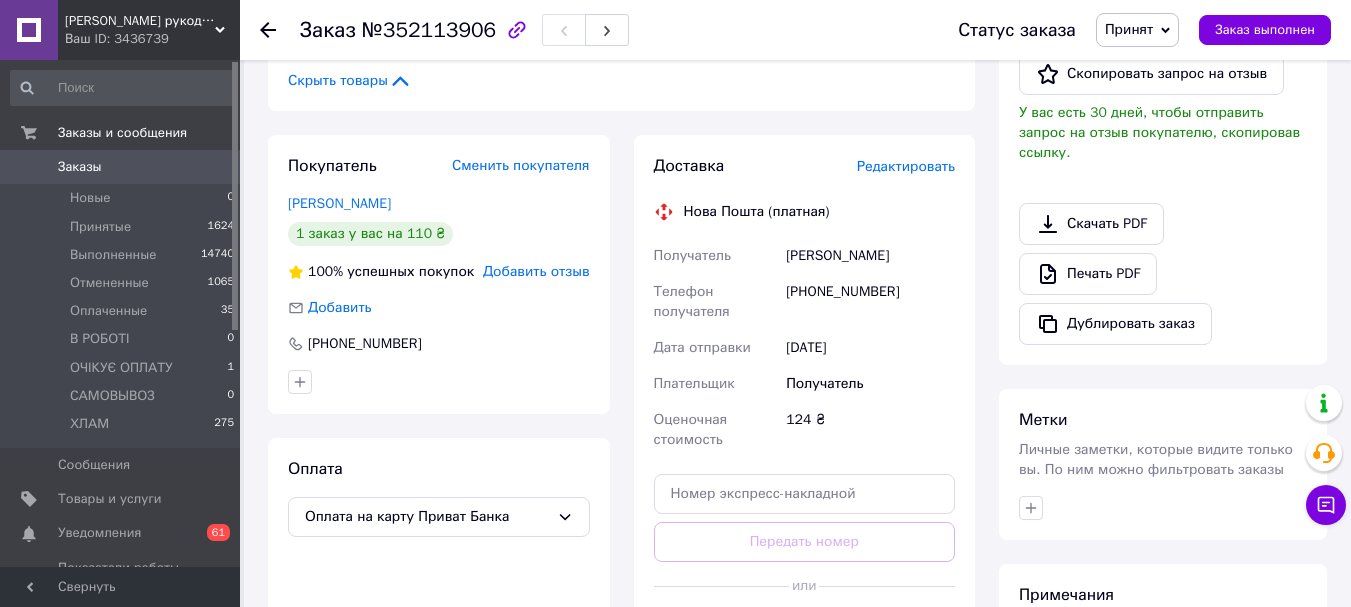click on "Редактировать" at bounding box center (906, 166) 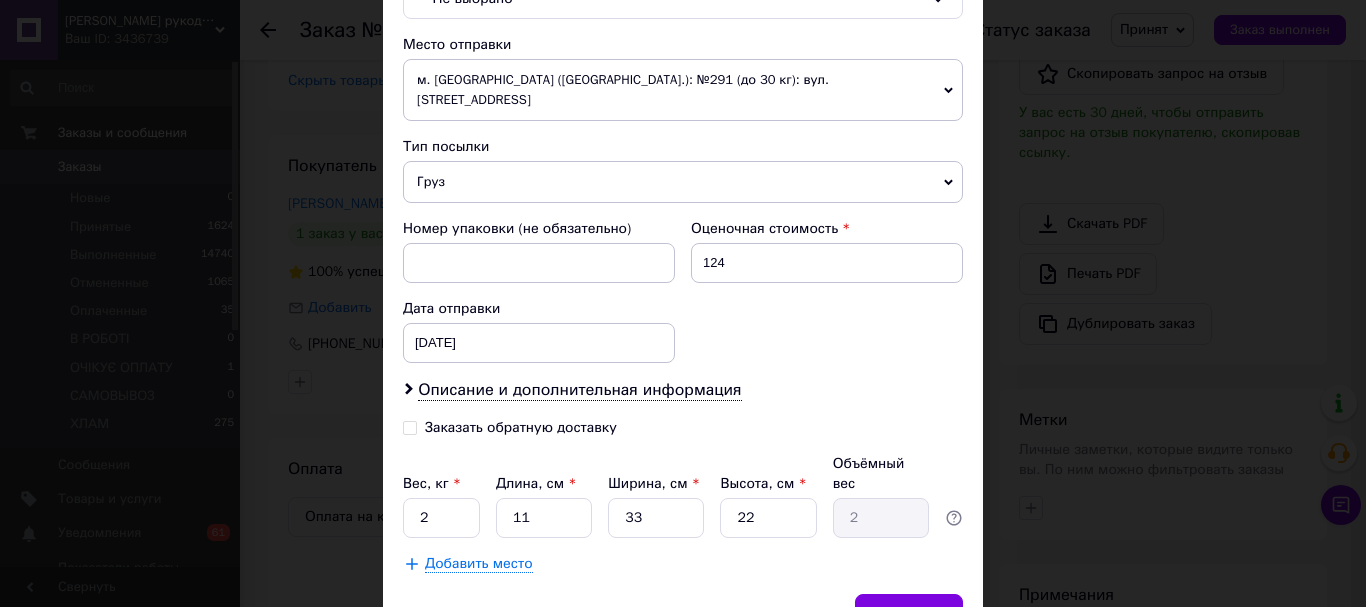 scroll, scrollTop: 400, scrollLeft: 0, axis: vertical 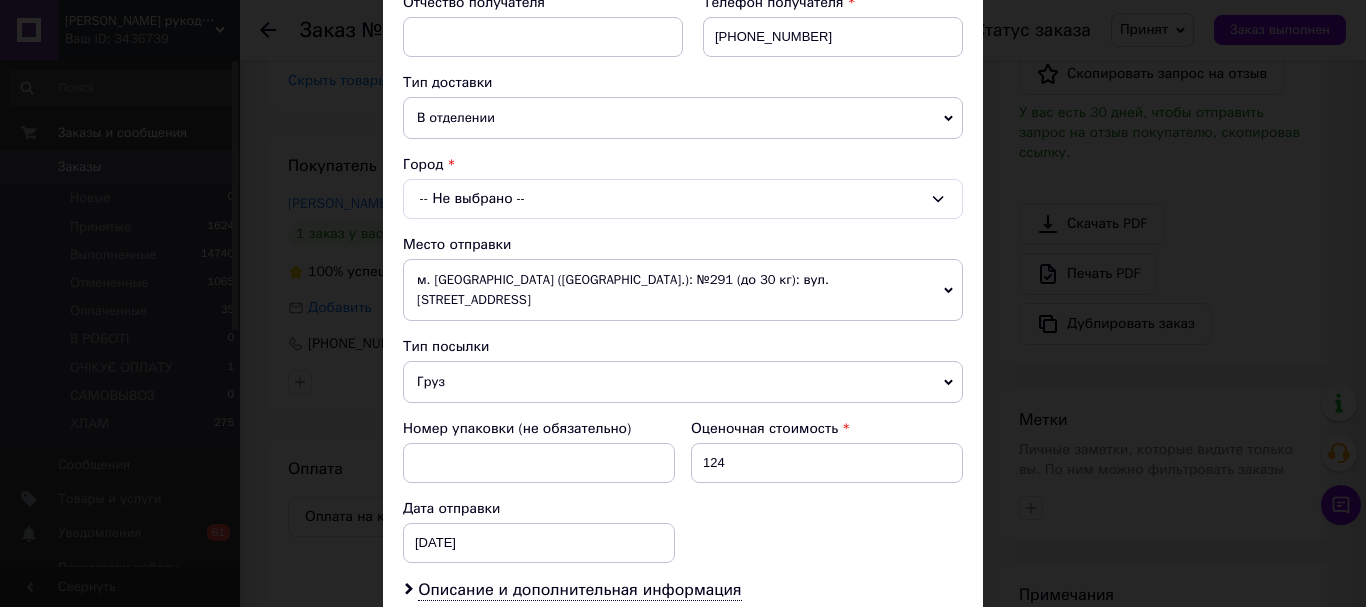 click on "-- Не выбрано --" at bounding box center [683, 199] 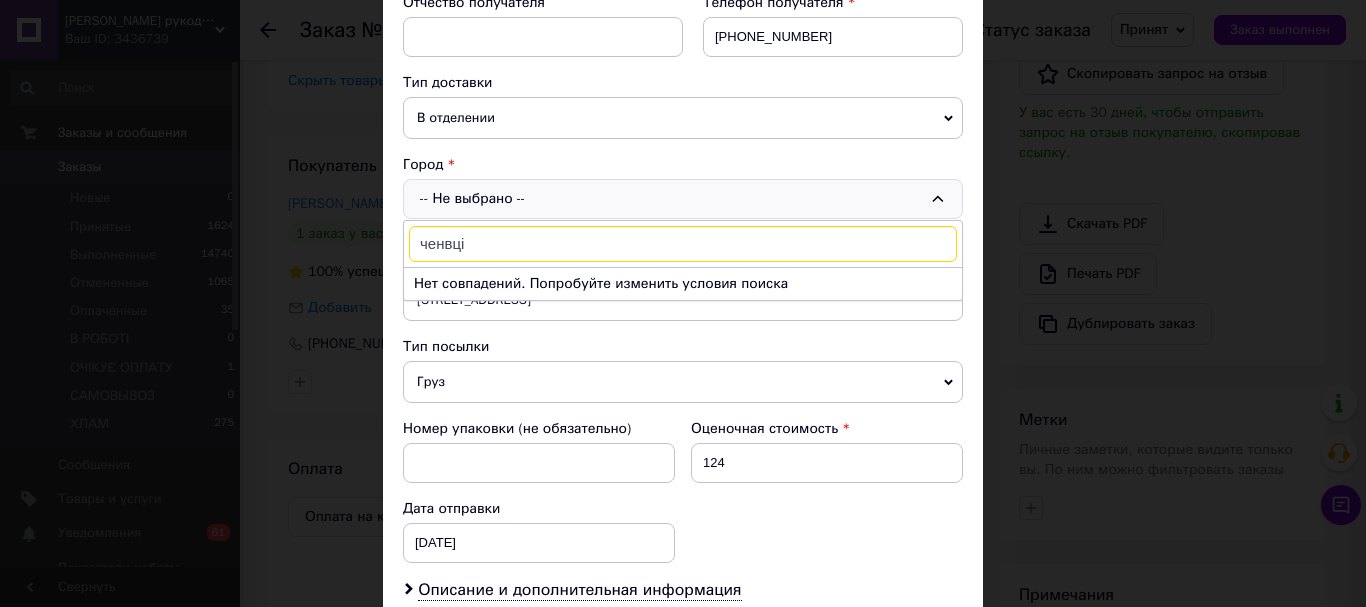 click on "ченвці" at bounding box center [683, 244] 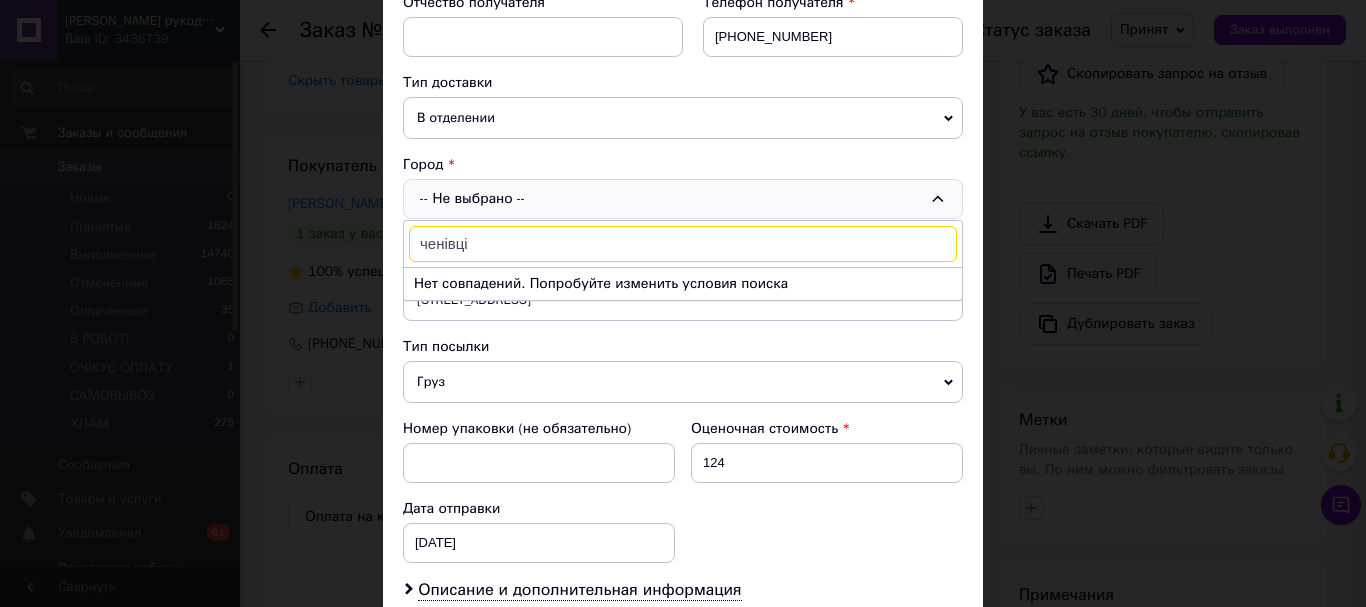 click on "ченівці" at bounding box center (683, 244) 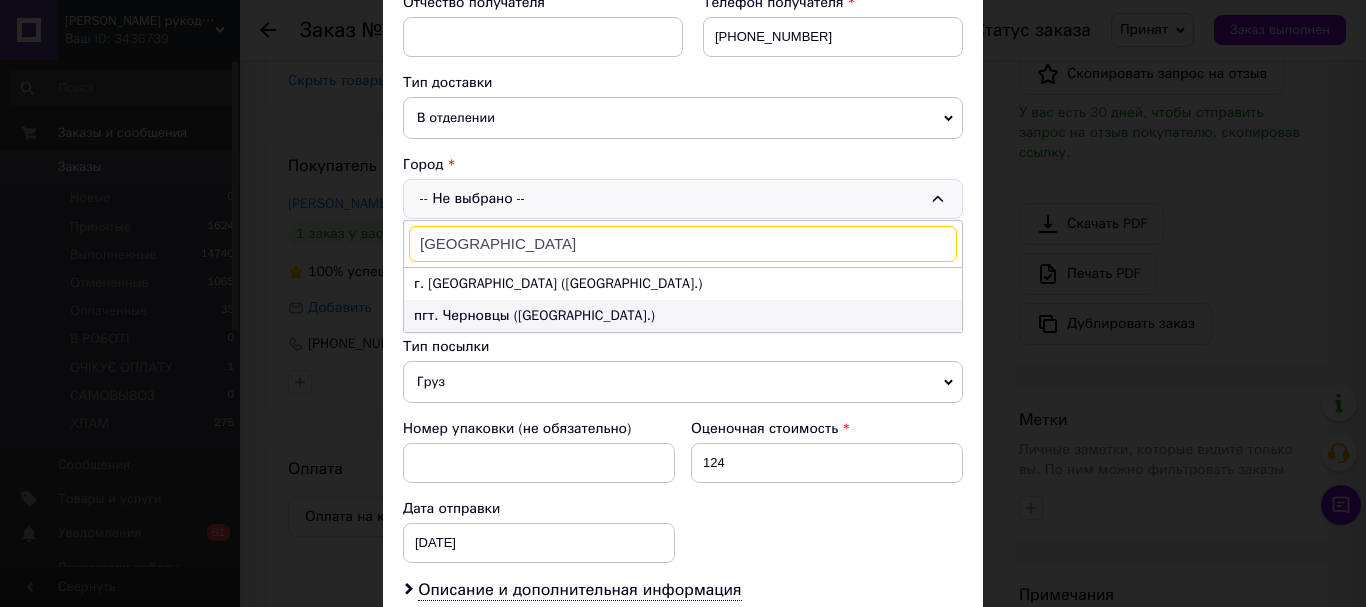 type on "[GEOGRAPHIC_DATA]" 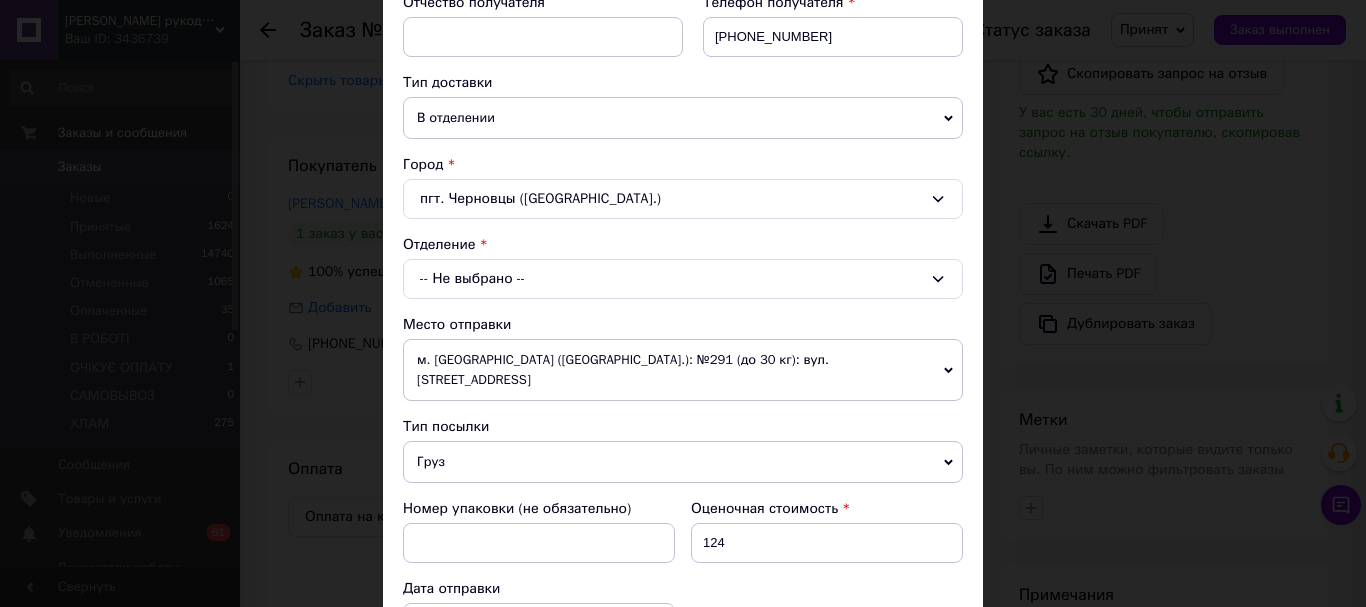 click on "-- Не выбрано --" at bounding box center (683, 279) 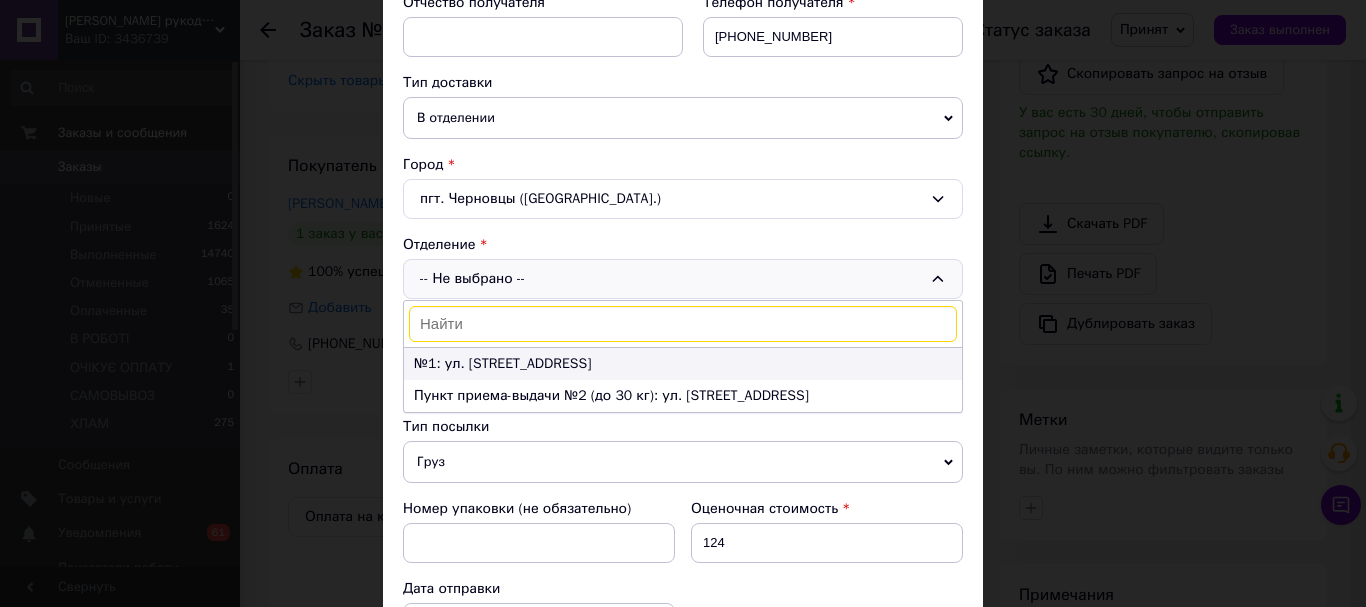 click on "№1: ул. [STREET_ADDRESS]" at bounding box center [683, 364] 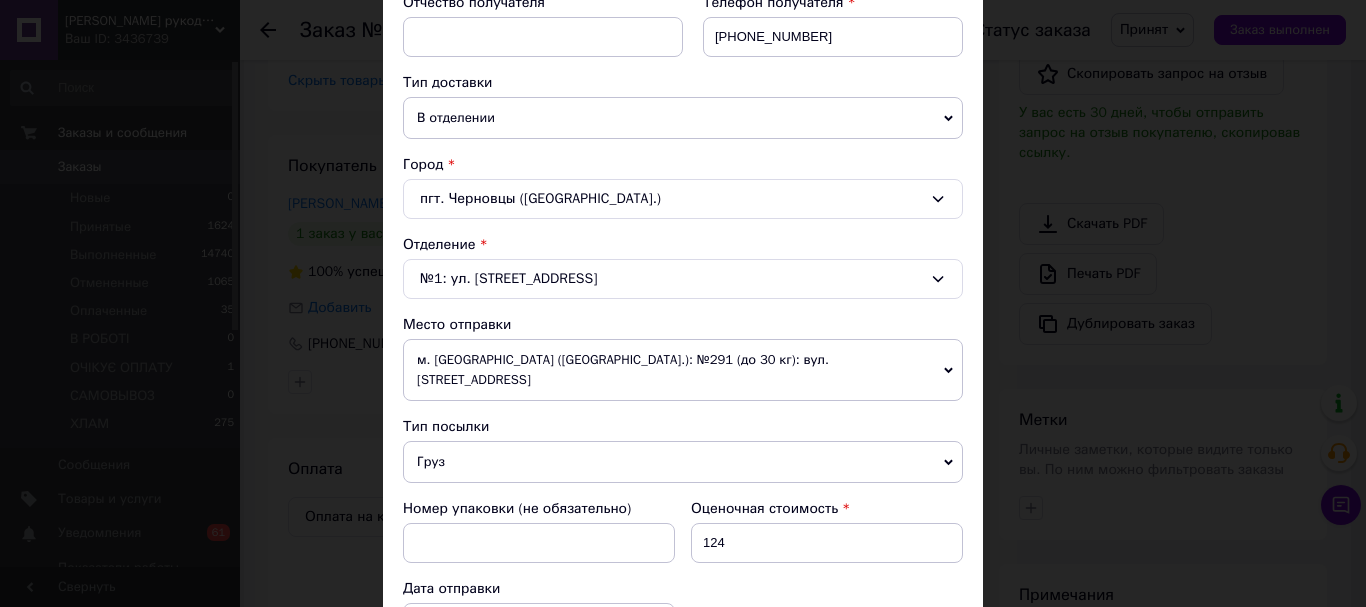 scroll, scrollTop: 600, scrollLeft: 0, axis: vertical 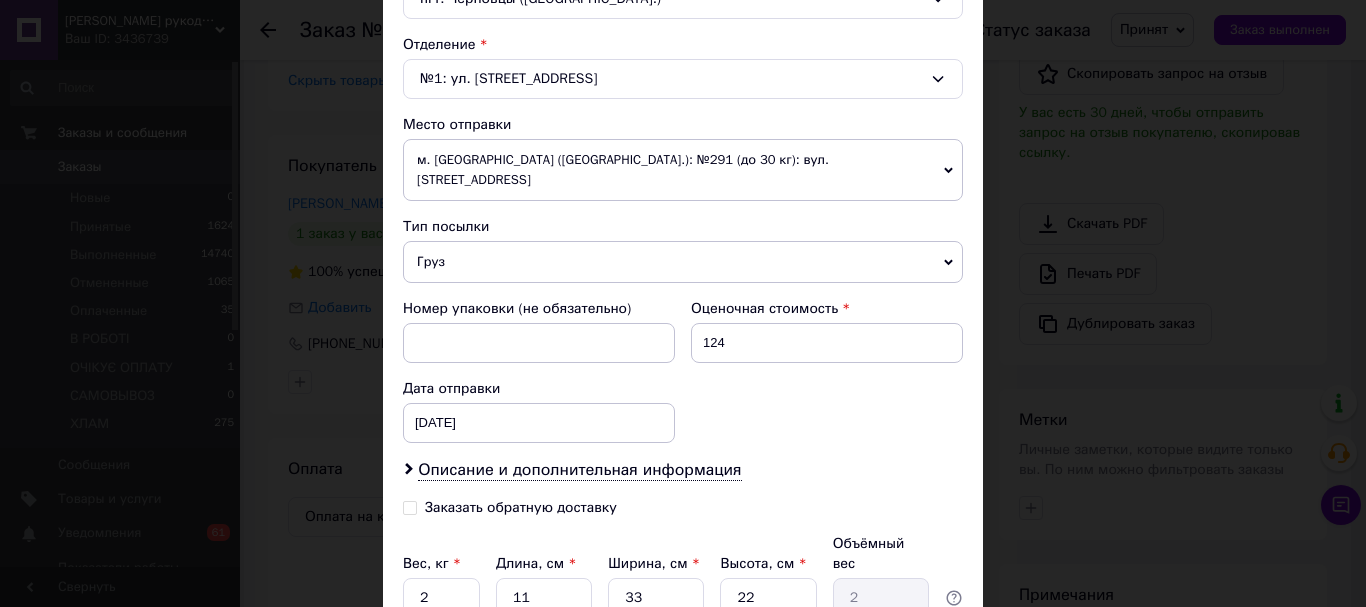 click on "Груз" at bounding box center [683, 262] 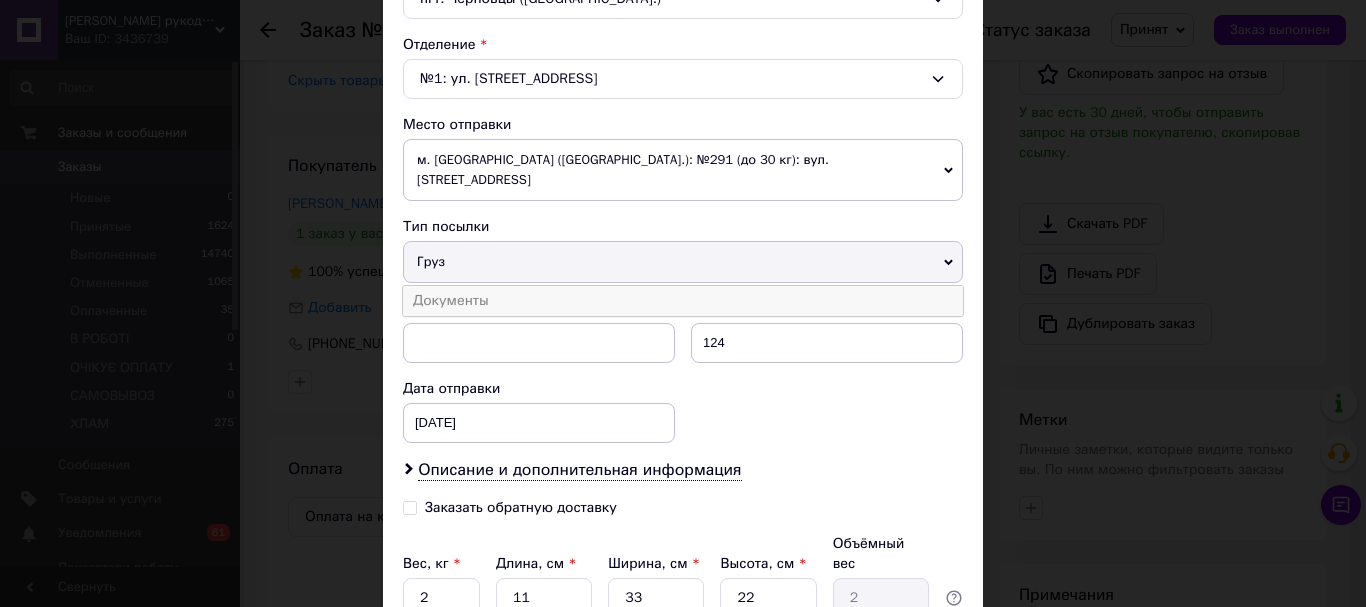 click on "Документы" at bounding box center (683, 301) 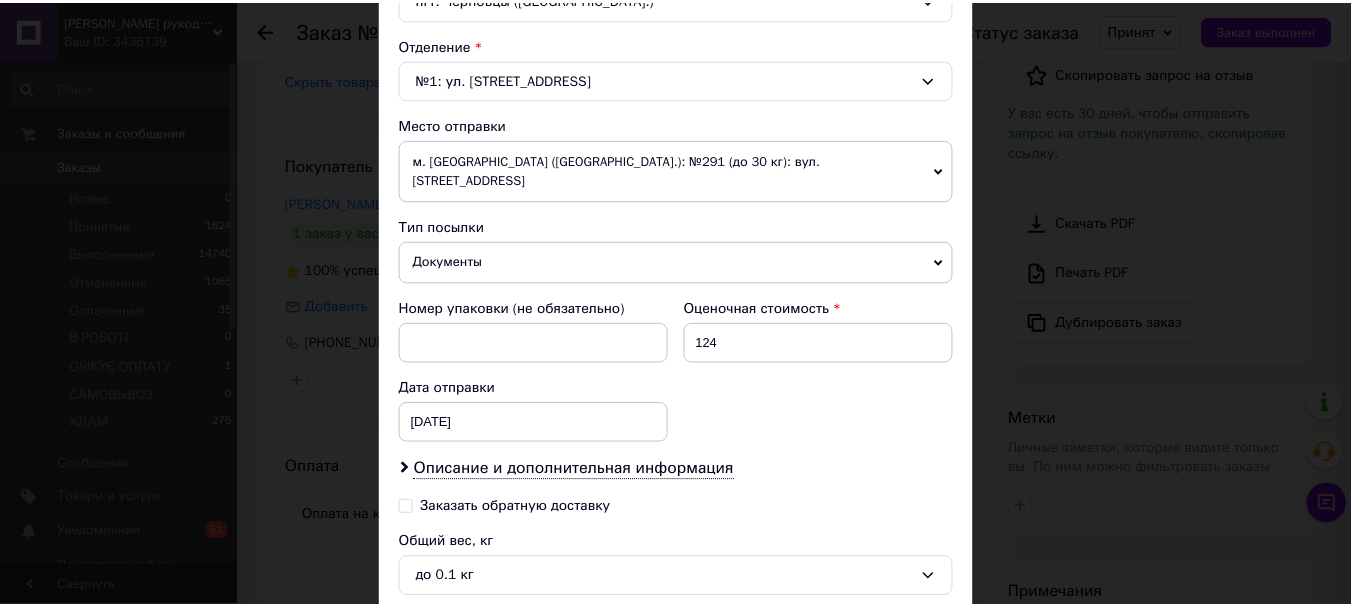 scroll, scrollTop: 777, scrollLeft: 0, axis: vertical 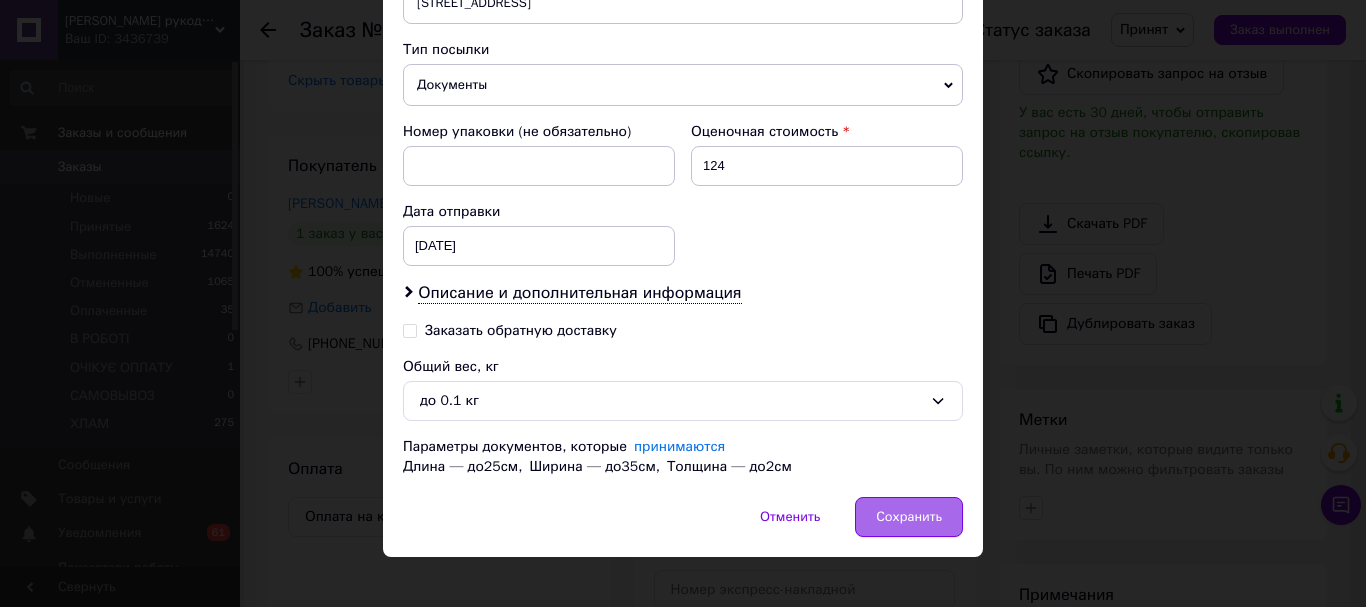 click on "Сохранить" at bounding box center [909, 517] 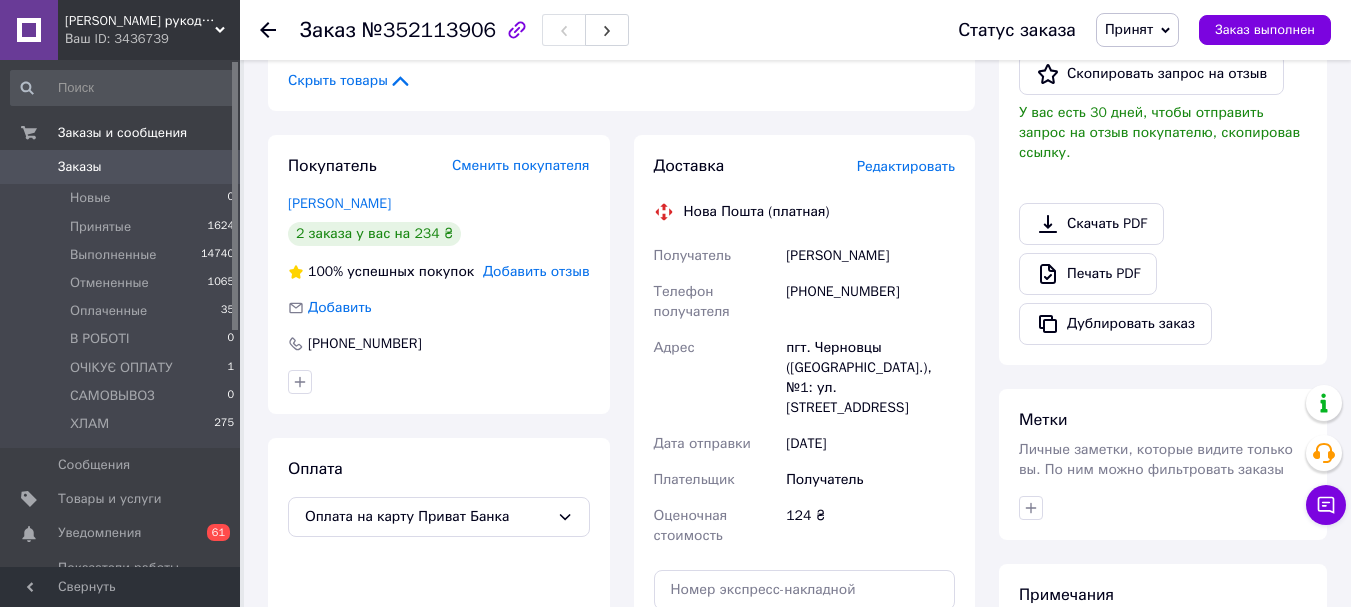 scroll, scrollTop: 700, scrollLeft: 0, axis: vertical 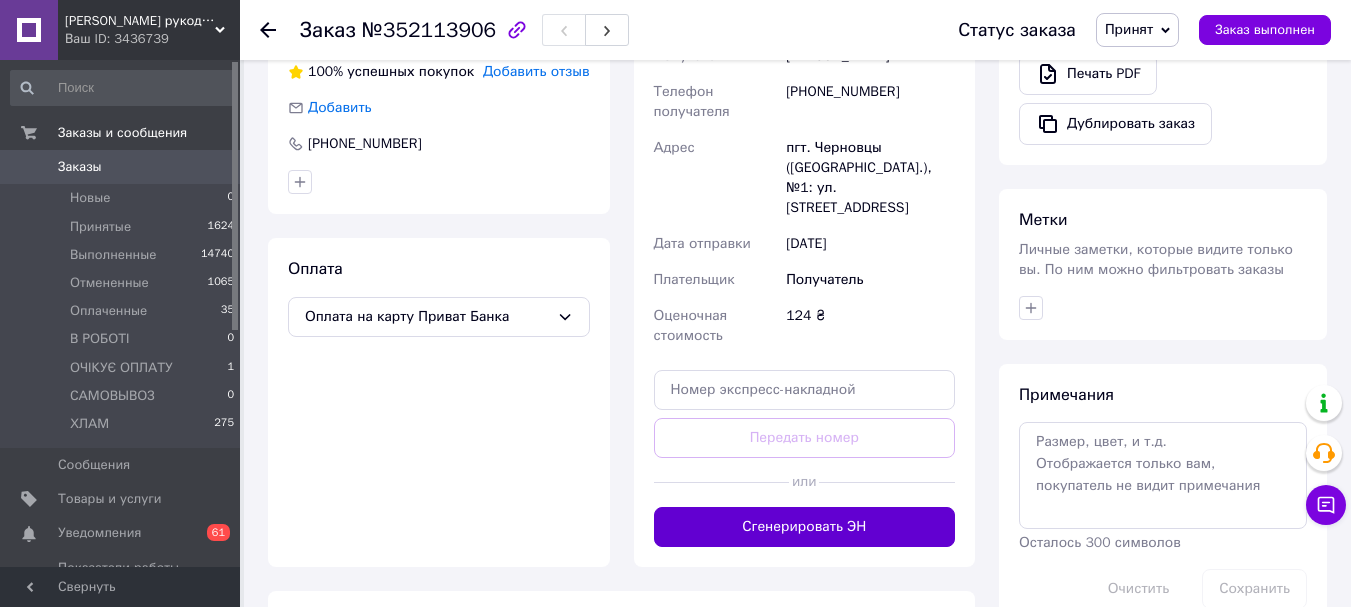 click on "Сгенерировать ЭН" at bounding box center (805, 527) 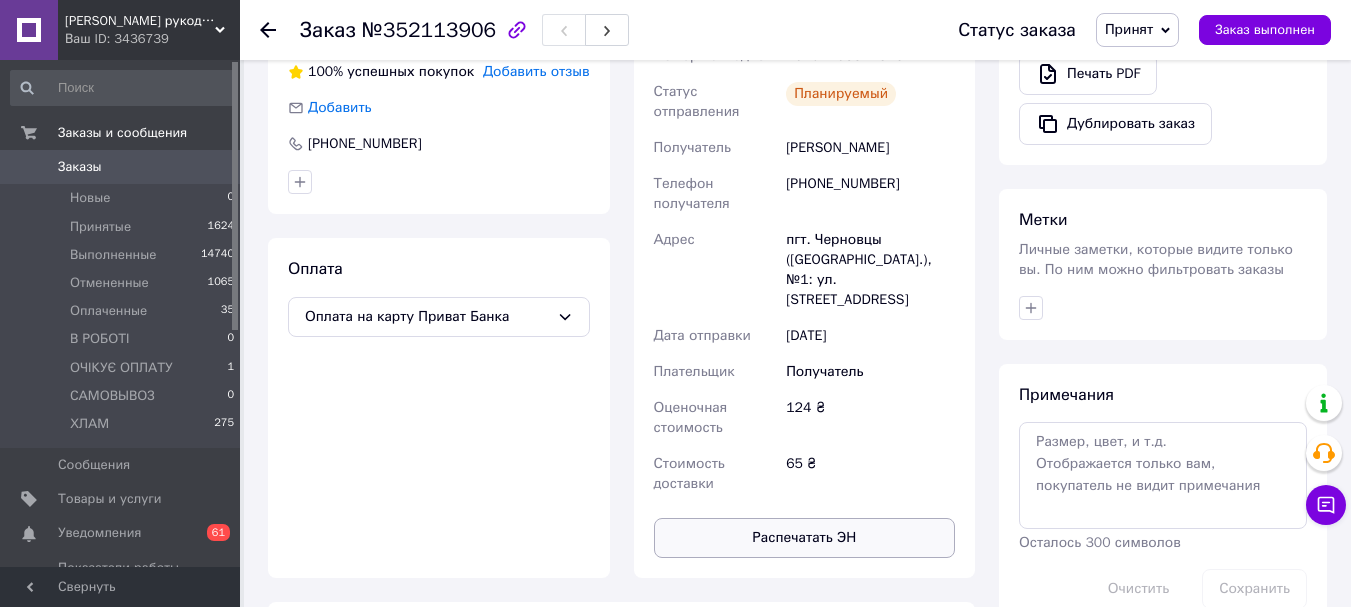 click on "Распечатать ЭН" at bounding box center [805, 538] 